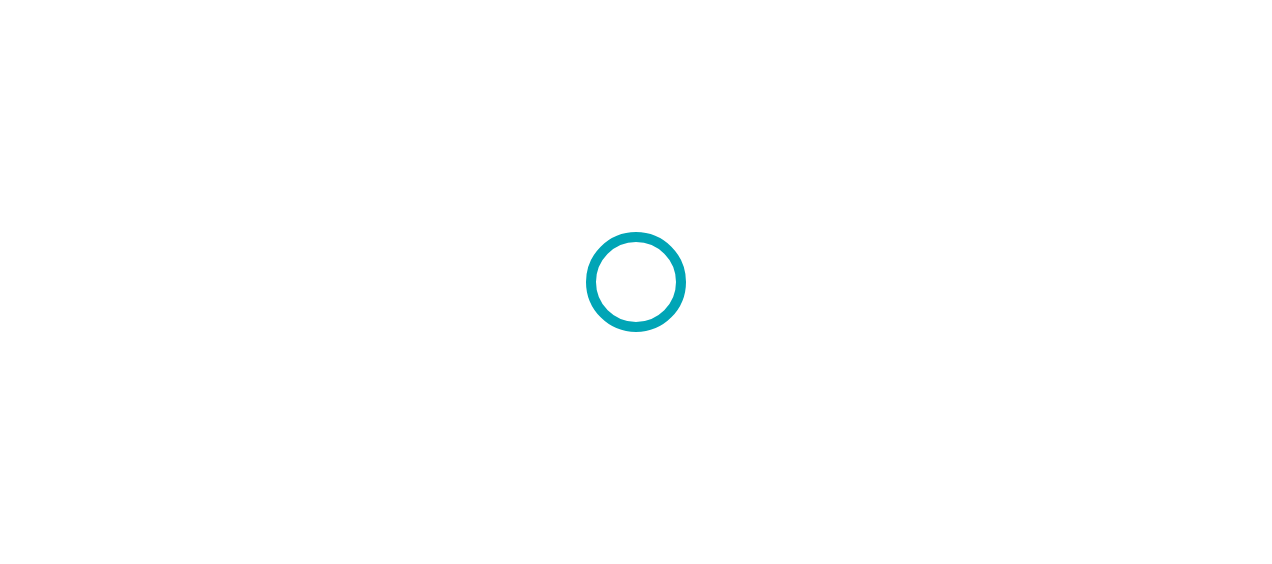 scroll, scrollTop: 0, scrollLeft: 0, axis: both 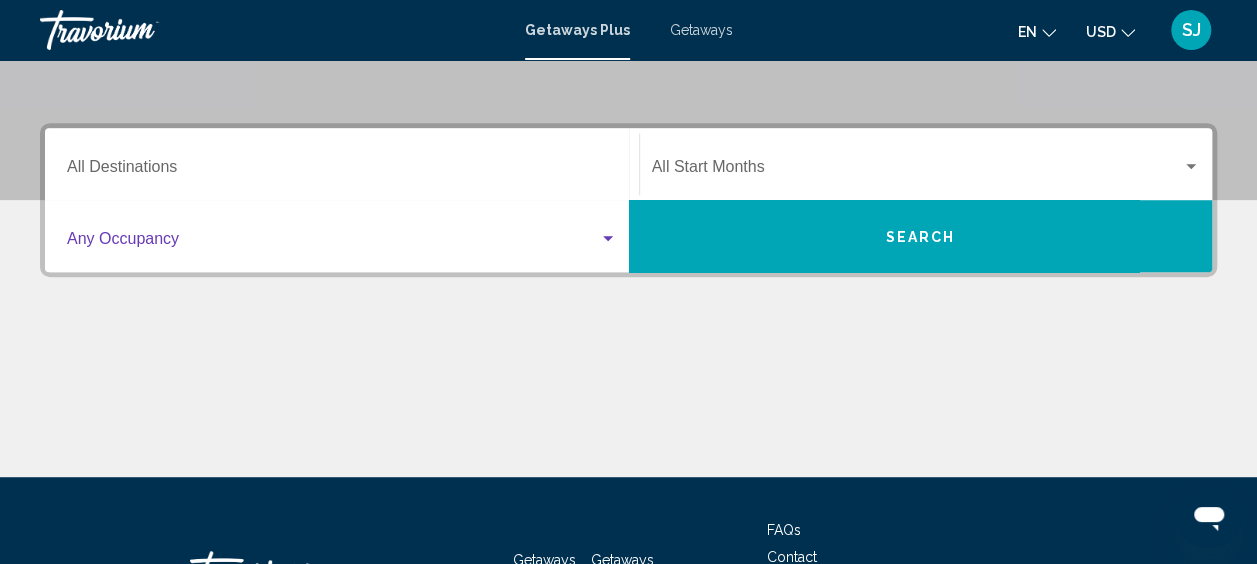 click at bounding box center (608, 239) 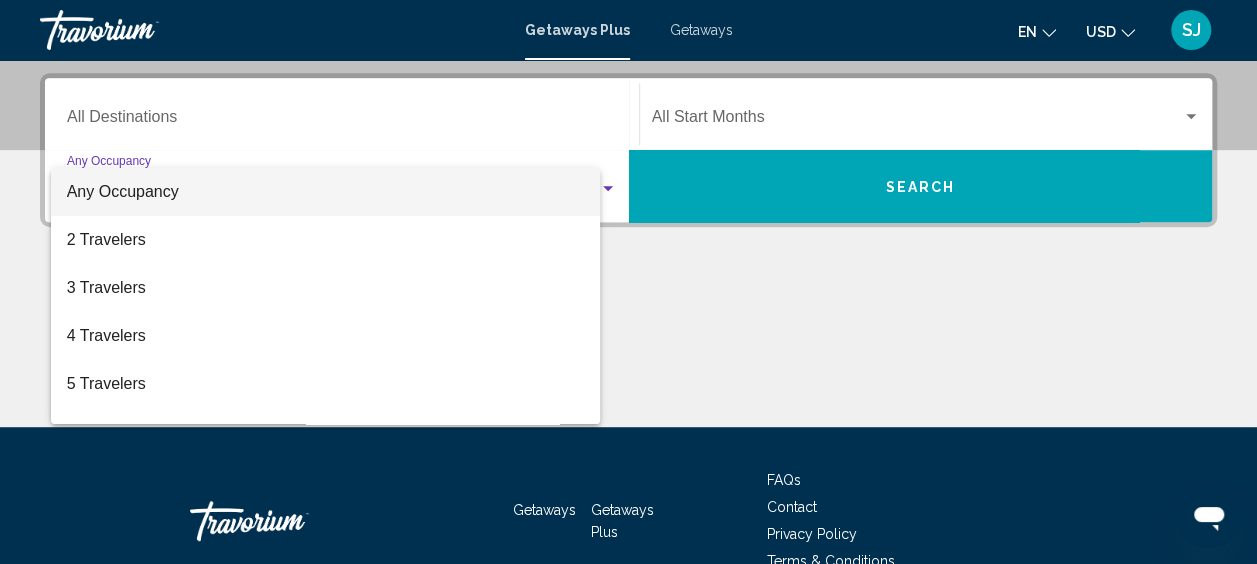 scroll, scrollTop: 458, scrollLeft: 0, axis: vertical 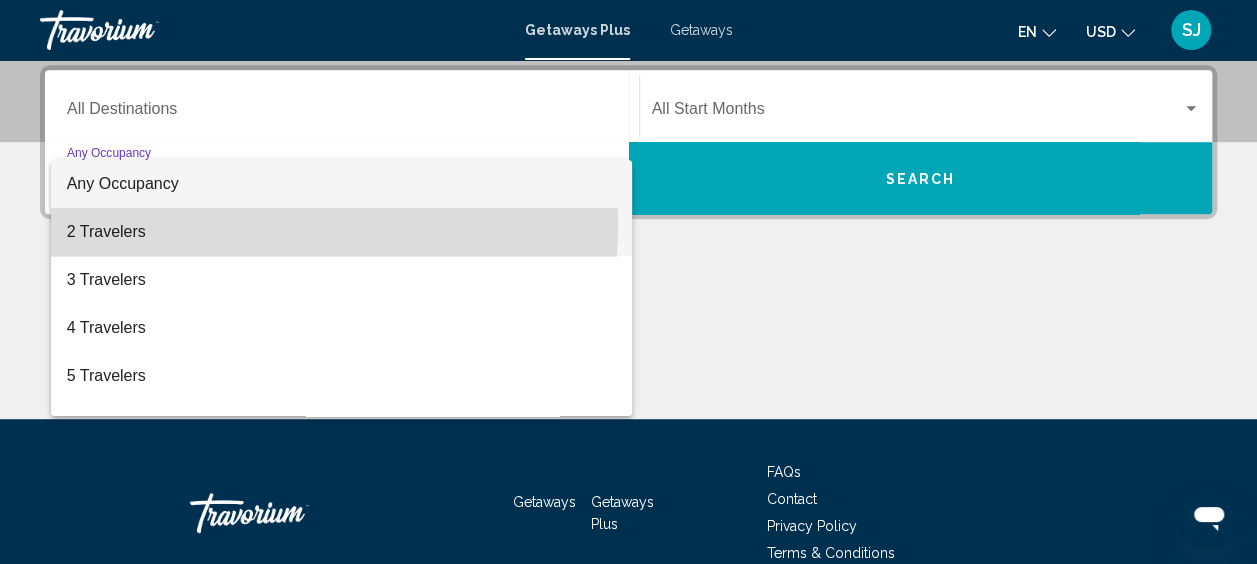 click on "2 Travelers" at bounding box center (342, 232) 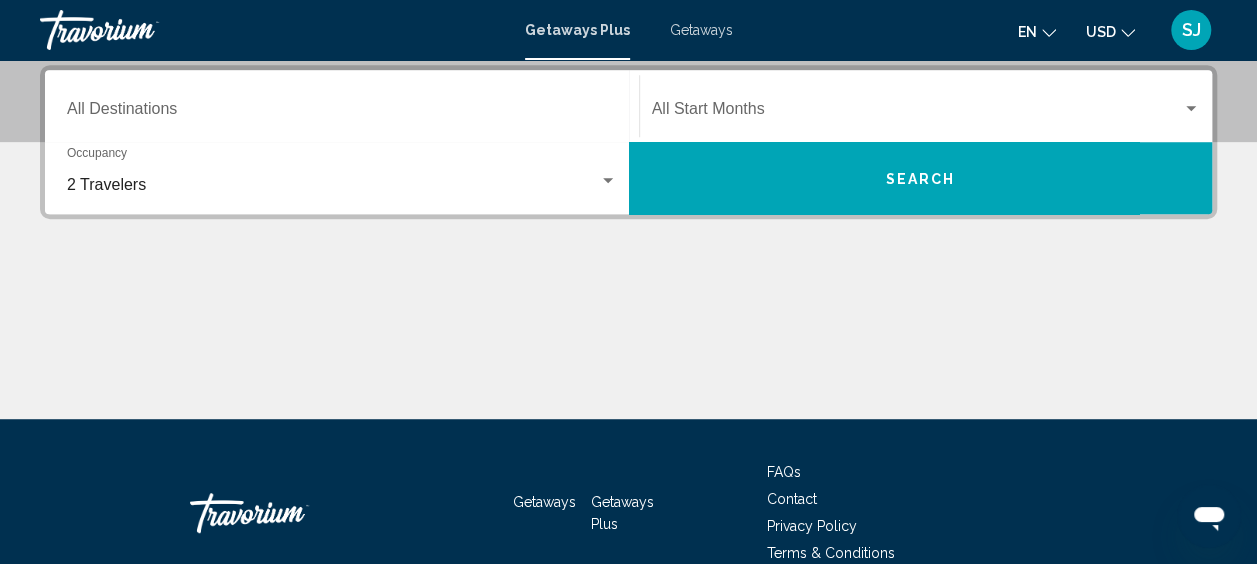 click on "Destination All Destinations" at bounding box center [342, 106] 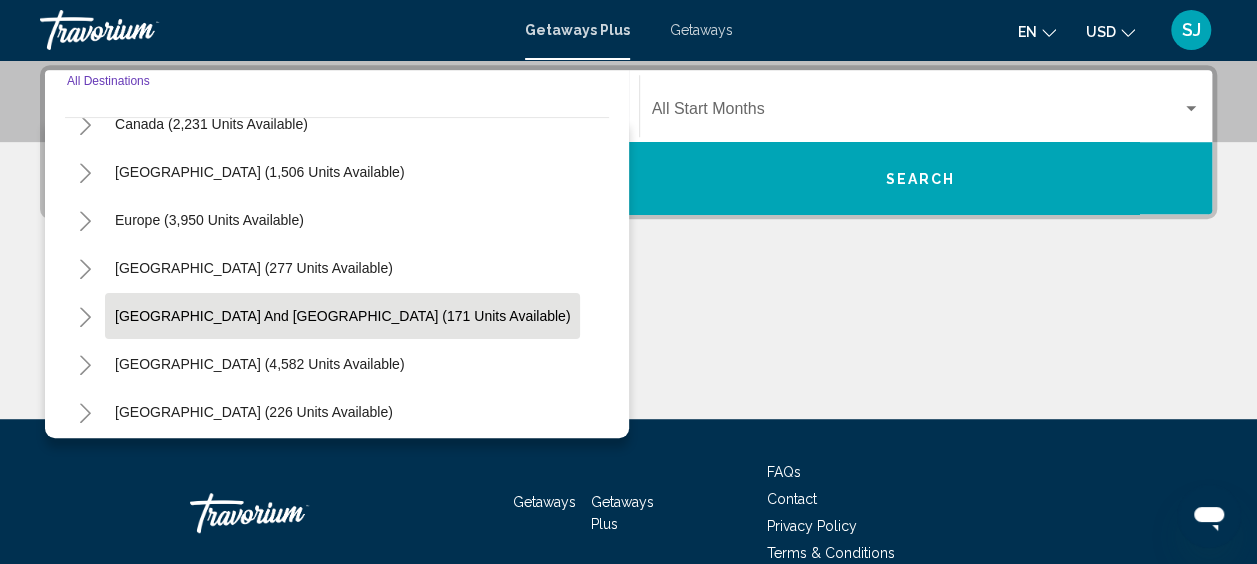 scroll, scrollTop: 200, scrollLeft: 0, axis: vertical 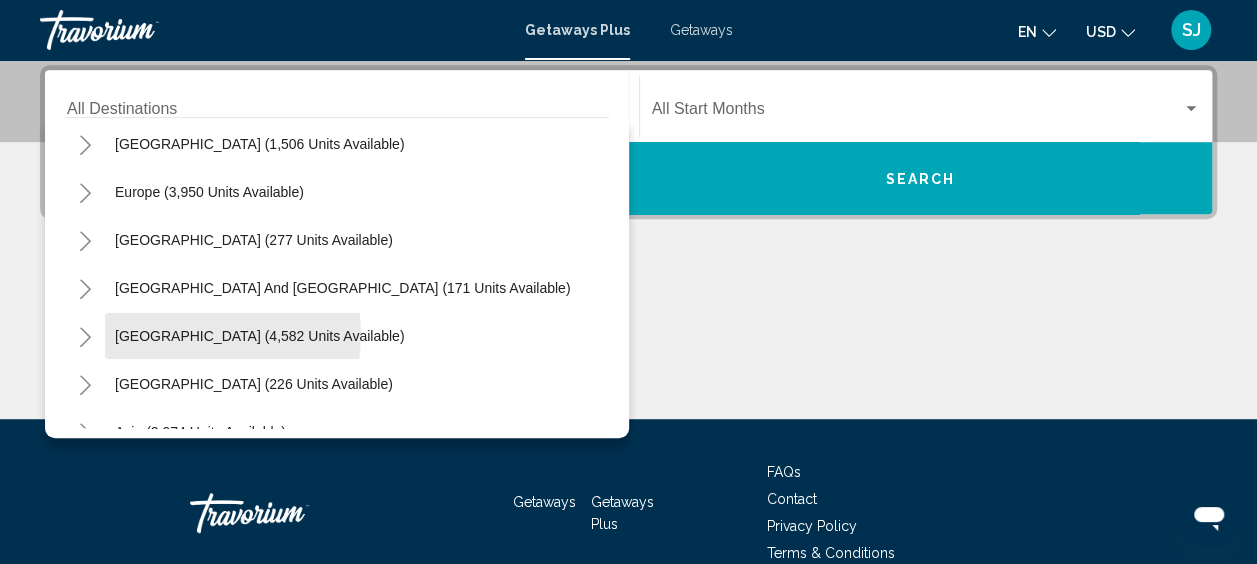 click on "[GEOGRAPHIC_DATA] (4,582 units available)" 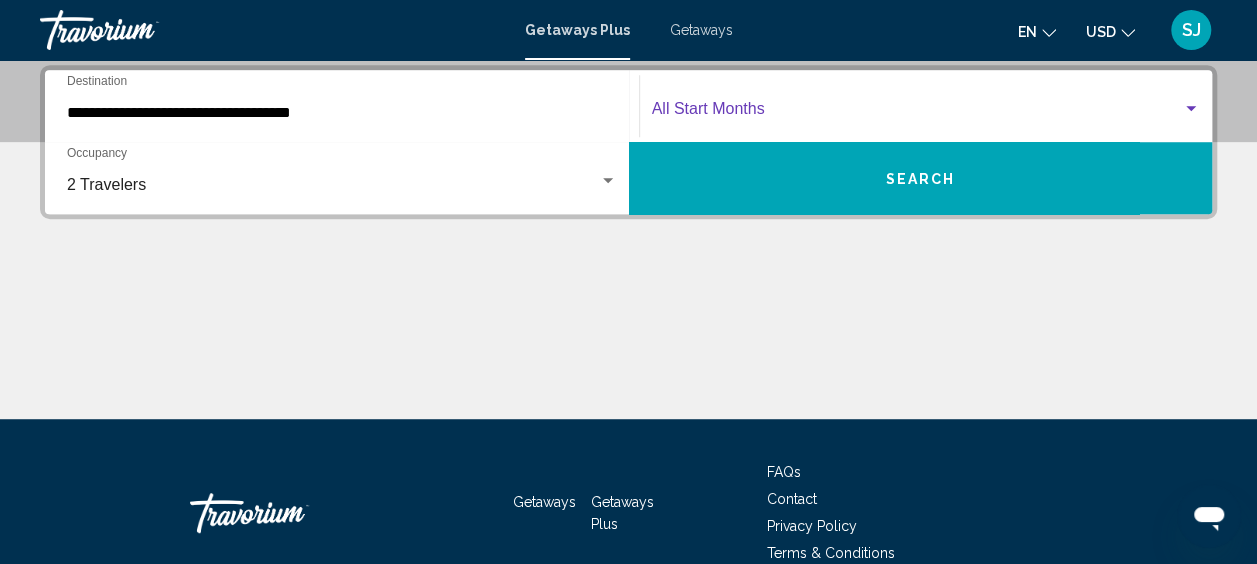 click at bounding box center [917, 113] 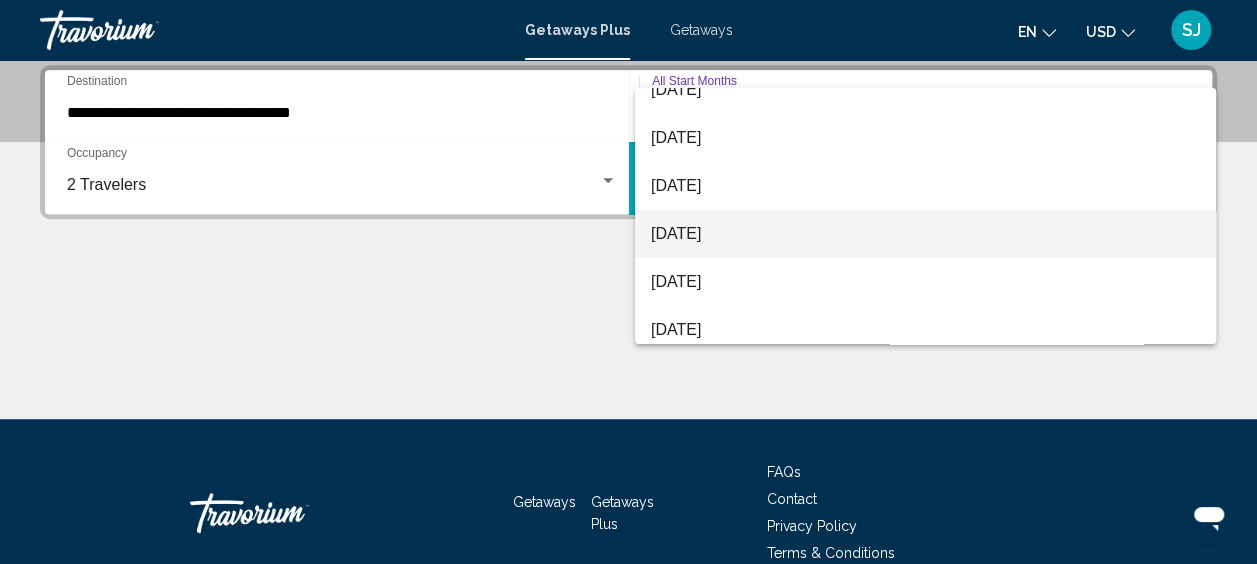 scroll, scrollTop: 100, scrollLeft: 0, axis: vertical 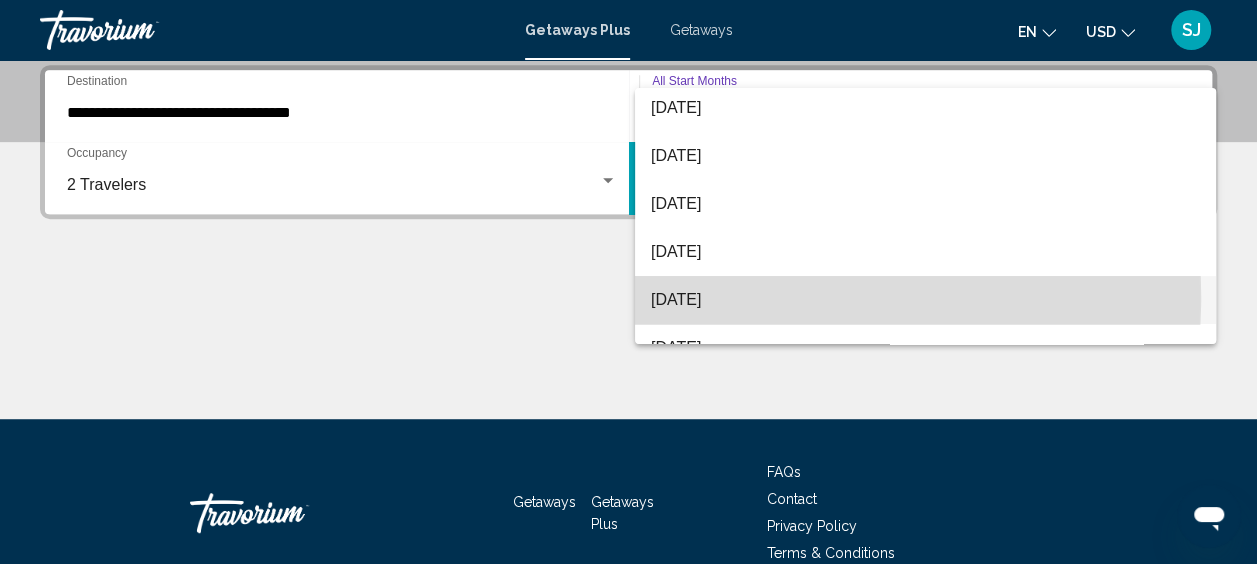 click on "[DATE]" at bounding box center [925, 300] 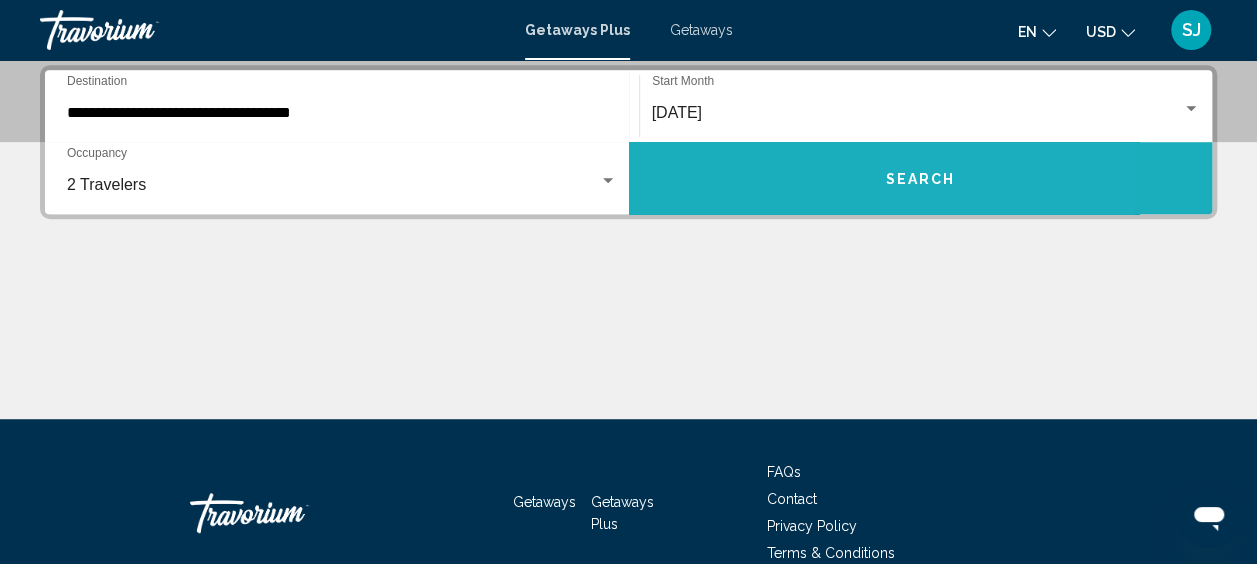 click on "Search" at bounding box center (920, 179) 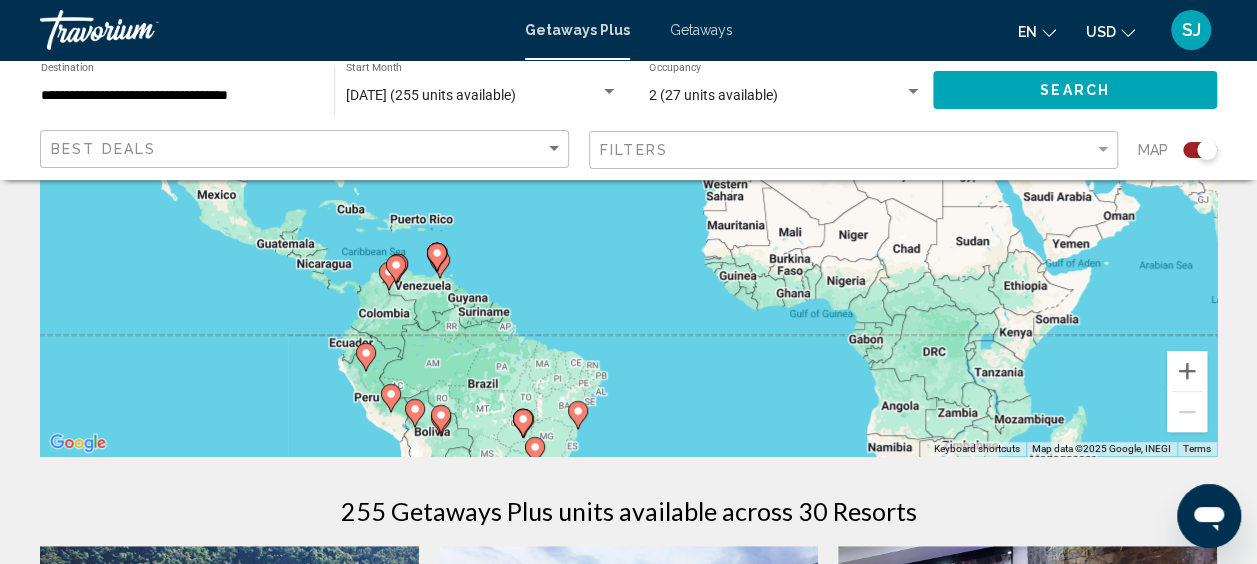 scroll, scrollTop: 300, scrollLeft: 0, axis: vertical 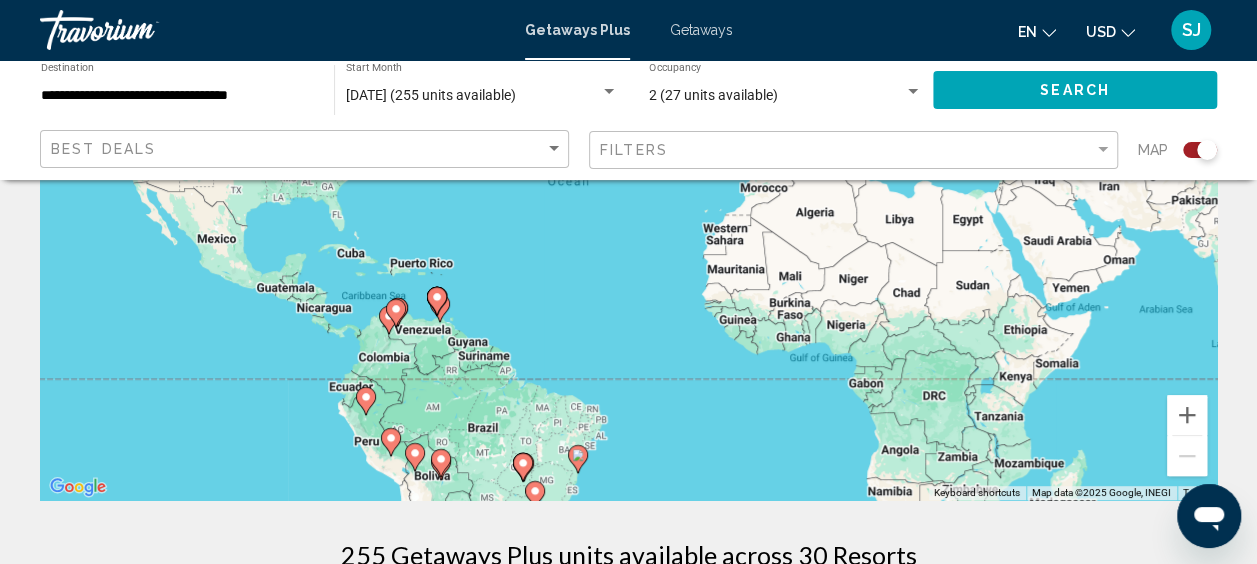 click on "To navigate, press the arrow keys. To activate drag with keyboard, press Alt + Enter. Once in keyboard drag state, use the arrow keys to move the marker. To complete the drag, press the Enter key. To cancel, press Escape. Keyboard shortcuts Map Data Map data ©2025 Google, INEGI Map data ©2025 Google, INEGI 1000 km  Click to toggle between metric and imperial units Terms Report a map error" at bounding box center (628, 200) 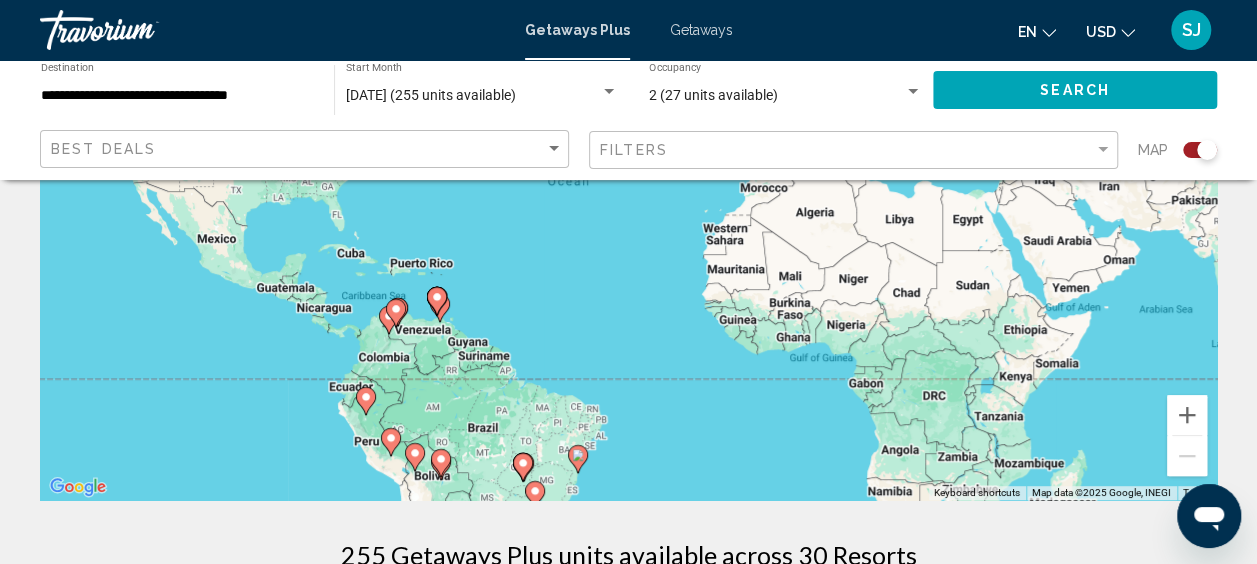 click on "To navigate, press the arrow keys. To activate drag with keyboard, press Alt + Enter. Once in keyboard drag state, use the arrow keys to move the marker. To complete the drag, press the Enter key. To cancel, press Escape." at bounding box center (628, 200) 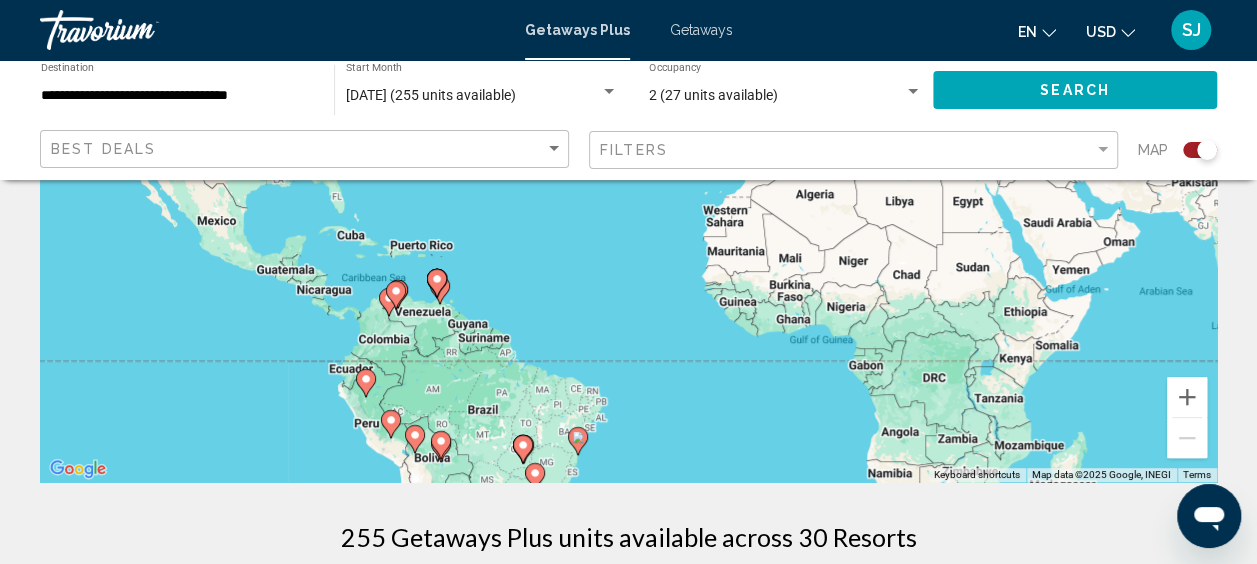 scroll, scrollTop: 300, scrollLeft: 0, axis: vertical 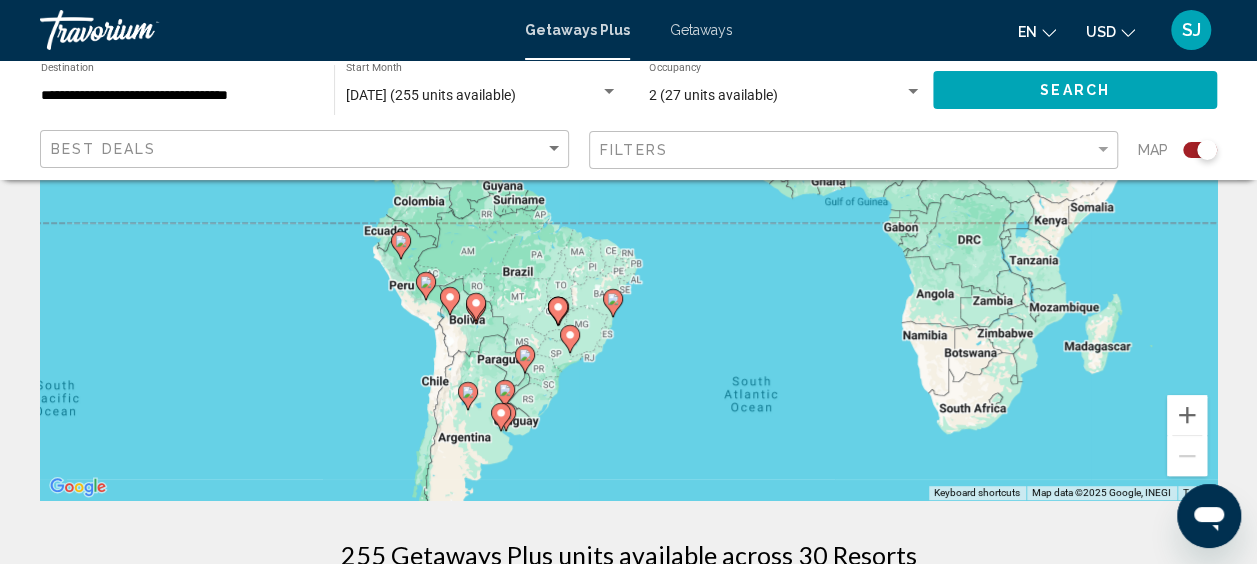 drag, startPoint x: 657, startPoint y: 366, endPoint x: 670, endPoint y: 219, distance: 147.57372 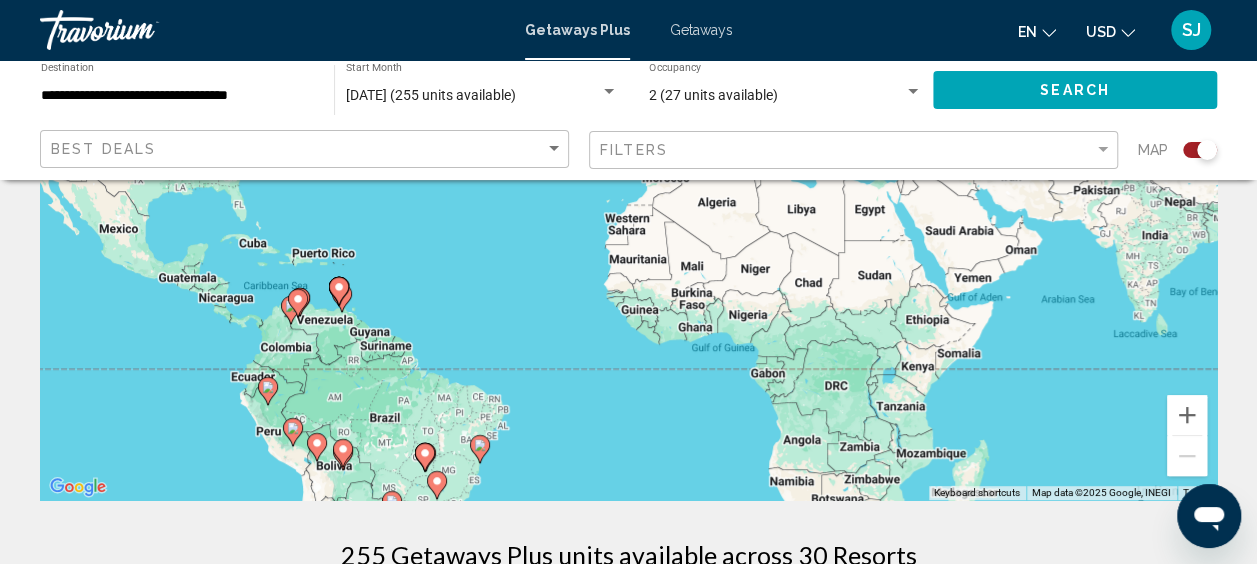 drag, startPoint x: 465, startPoint y: 423, endPoint x: 330, endPoint y: 580, distance: 207.06038 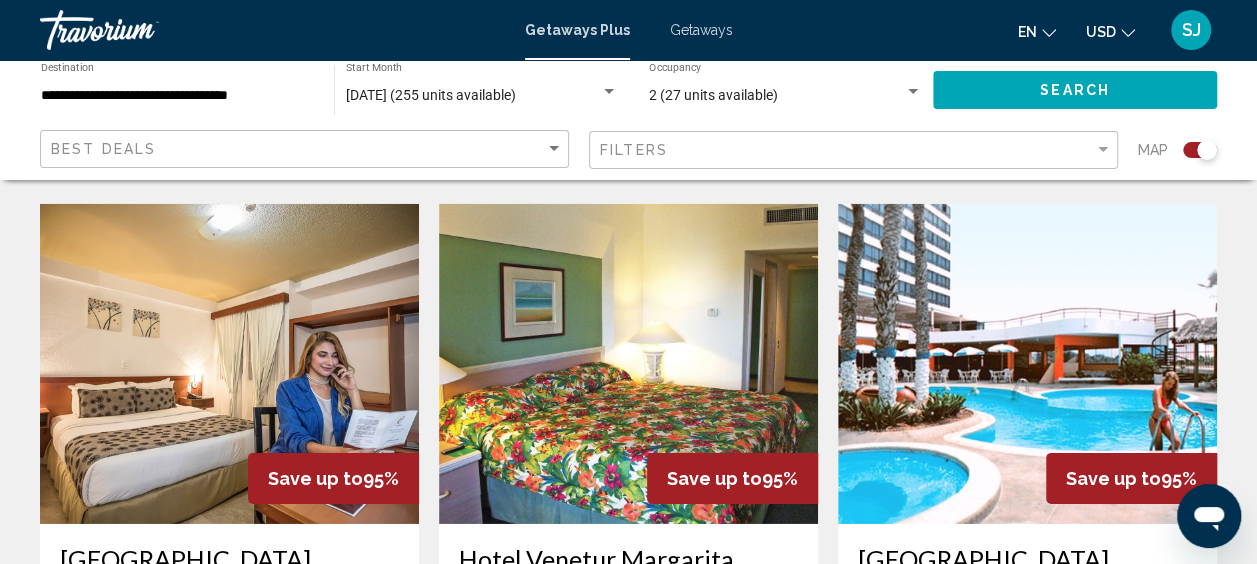 scroll, scrollTop: 2949, scrollLeft: 0, axis: vertical 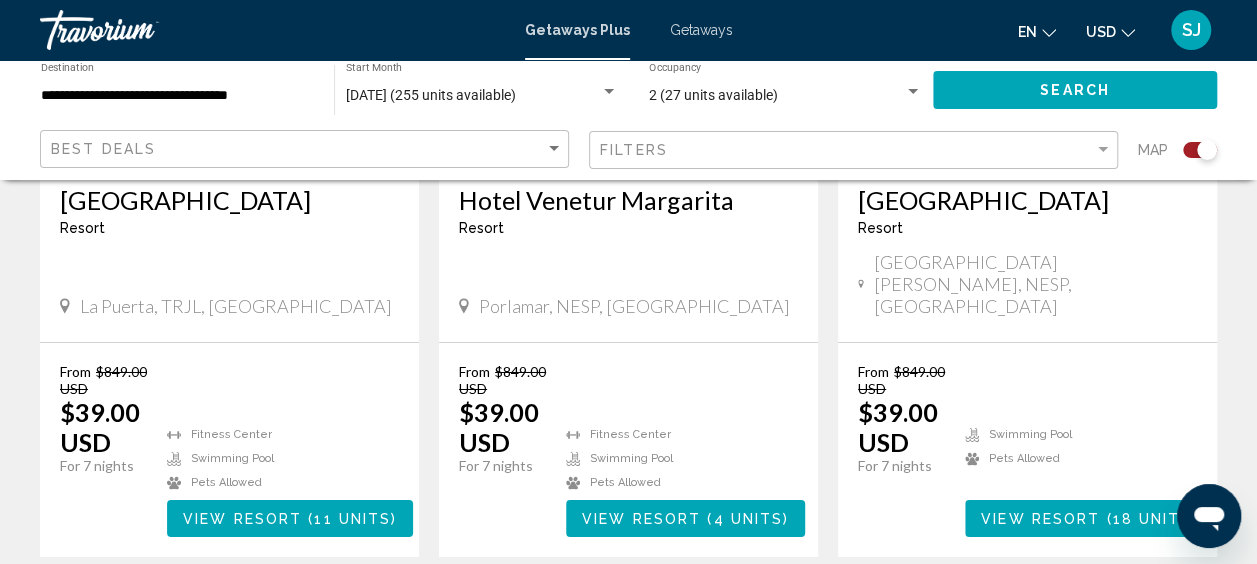 click on "2" at bounding box center [629, 617] 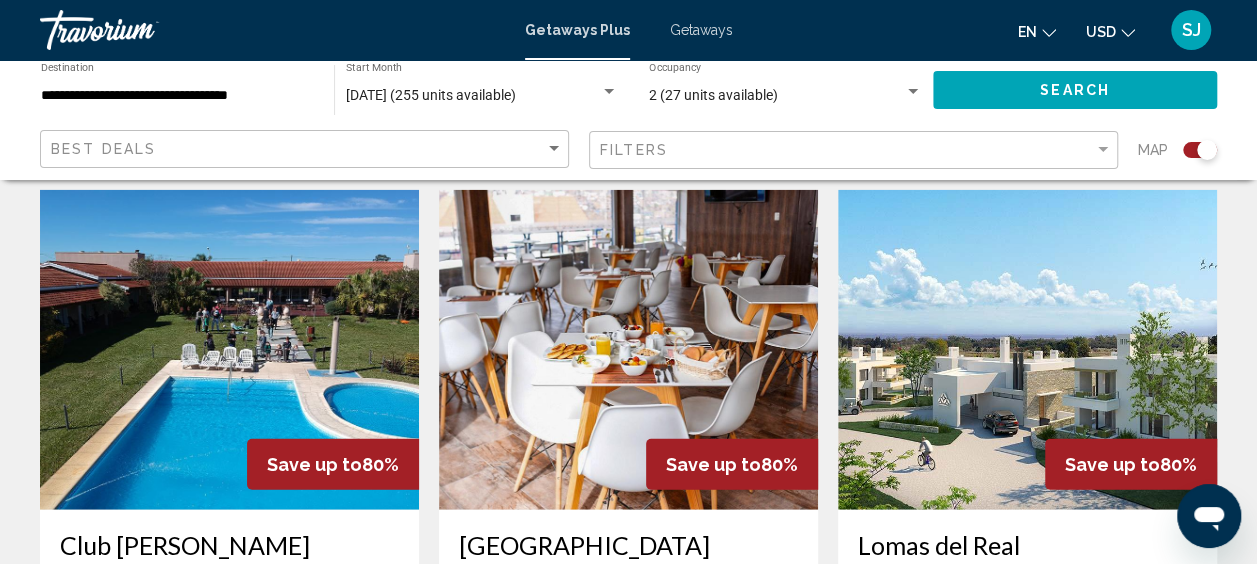 scroll, scrollTop: 2274, scrollLeft: 0, axis: vertical 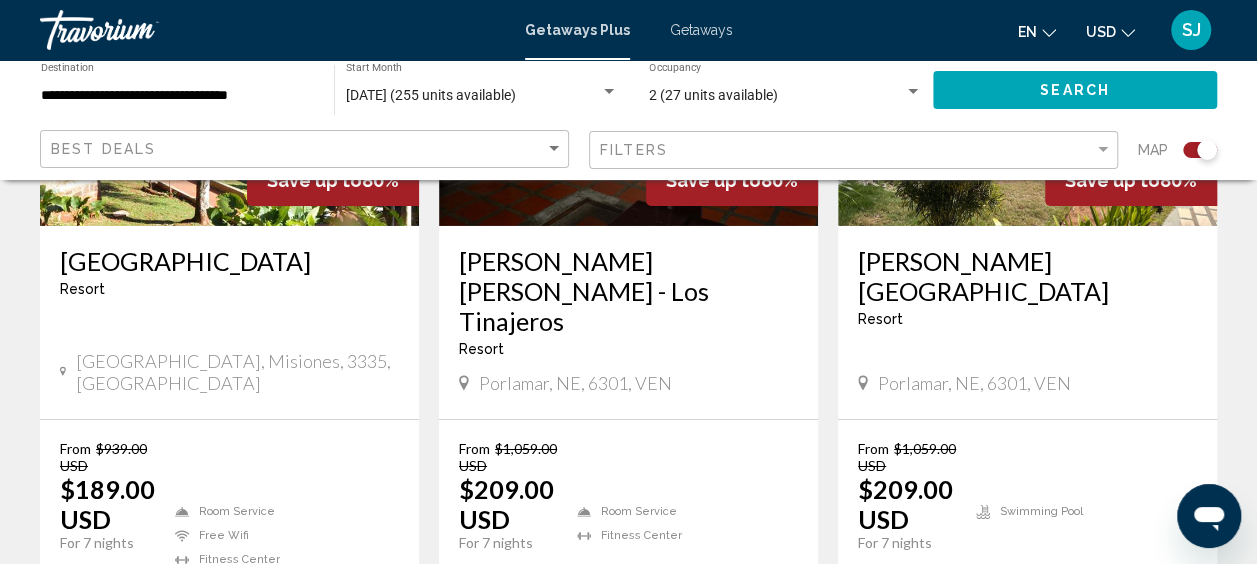 click on "page  3" at bounding box center [698, 694] 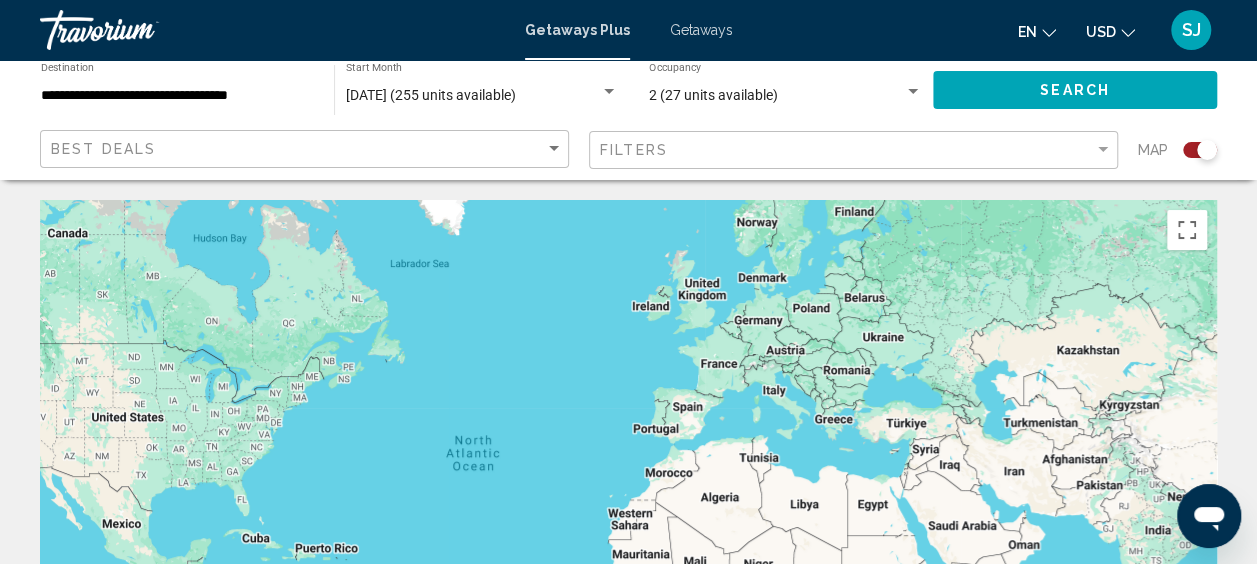 click on "Getaways" at bounding box center [701, 30] 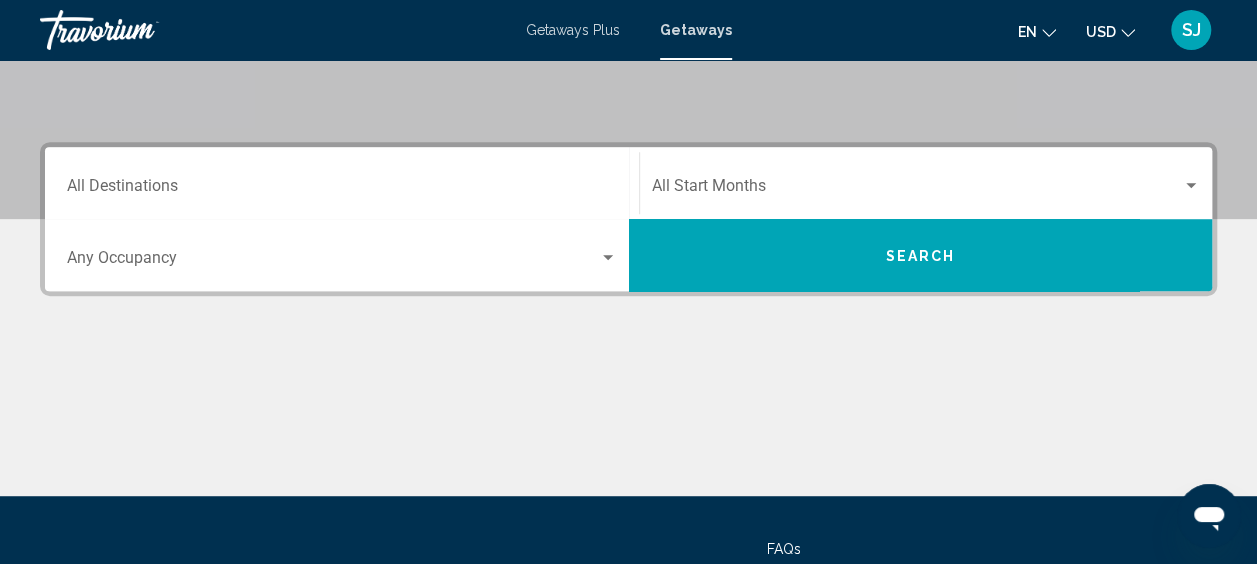 scroll, scrollTop: 400, scrollLeft: 0, axis: vertical 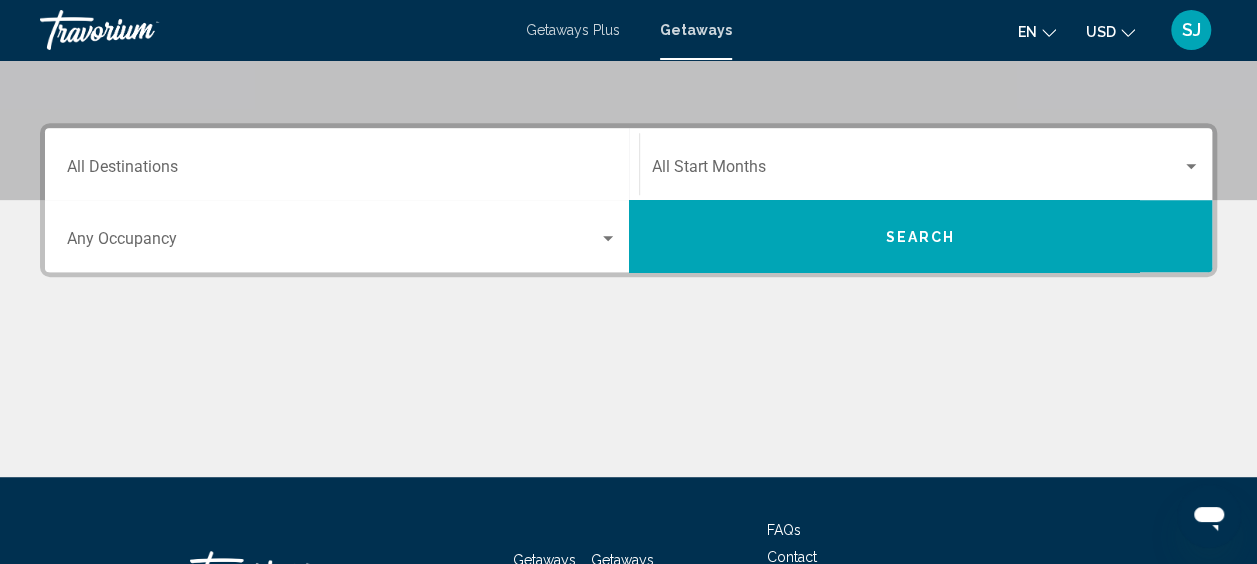click on "Occupancy Any Occupancy" at bounding box center [342, 236] 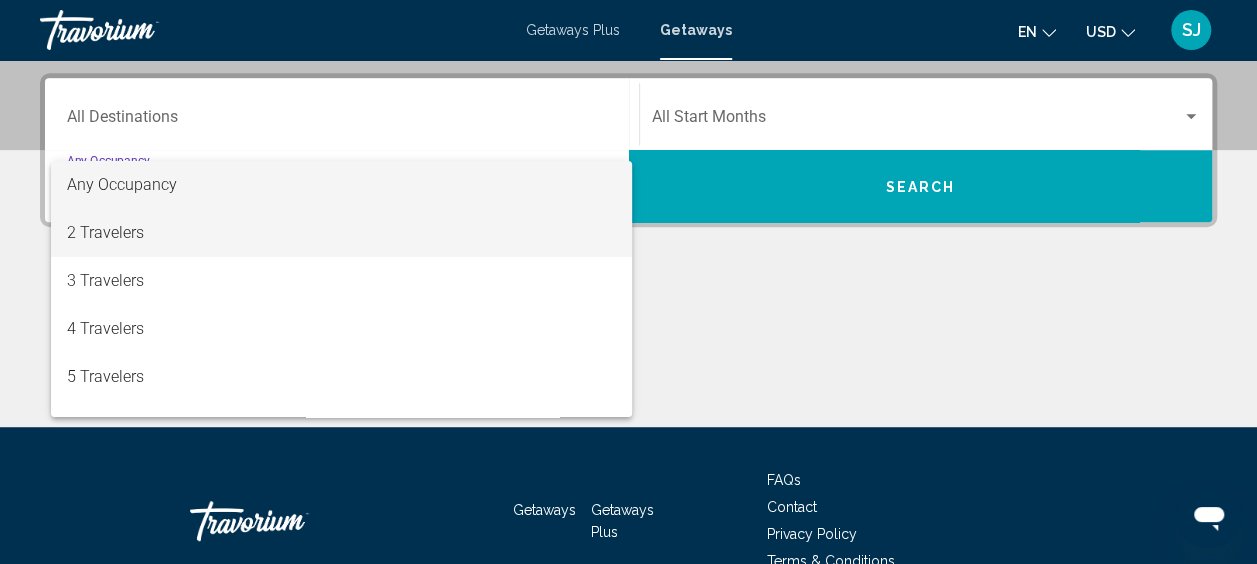 scroll, scrollTop: 458, scrollLeft: 0, axis: vertical 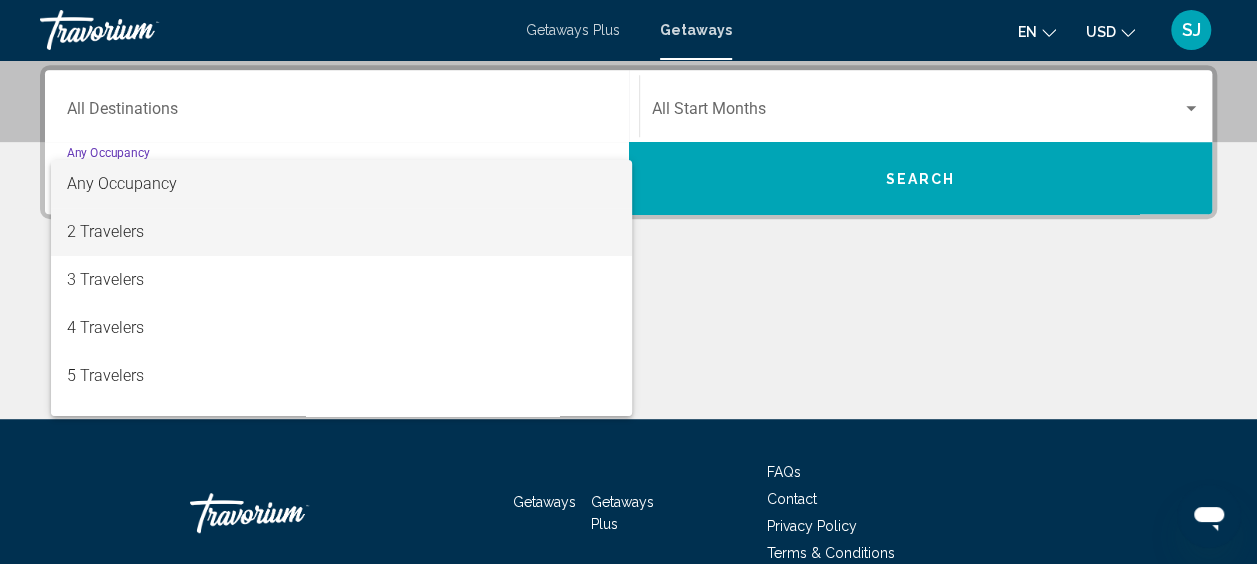 click on "2 Travelers" at bounding box center (342, 232) 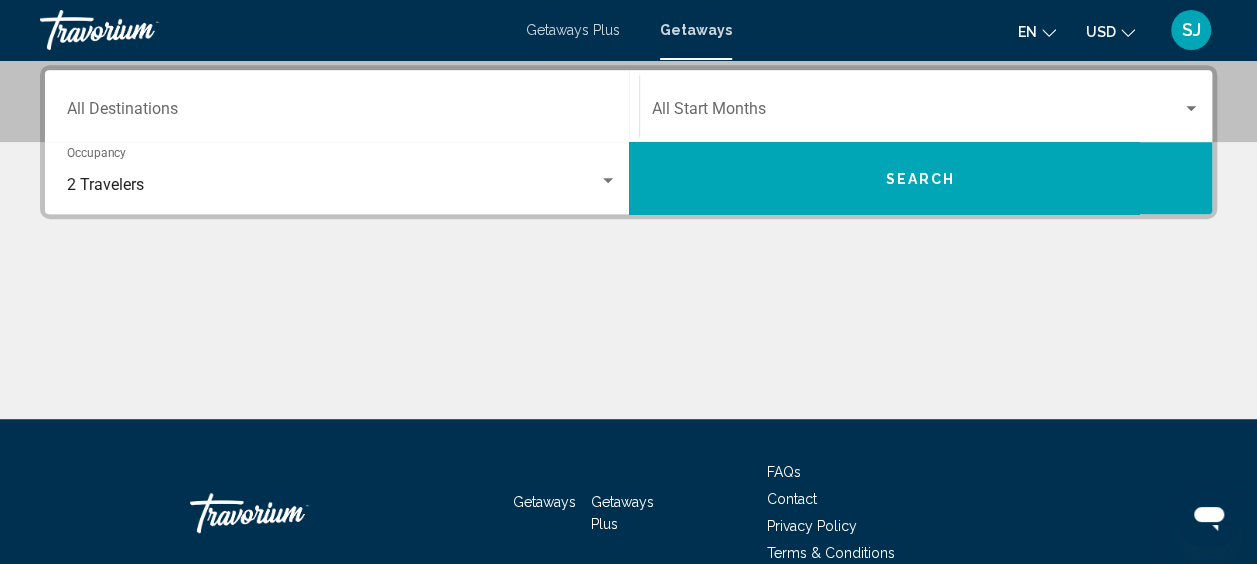 click on "Destination All Destinations Start Month All Start Months 2 Travelers Occupancy Any Occupancy Search" at bounding box center (628, 142) 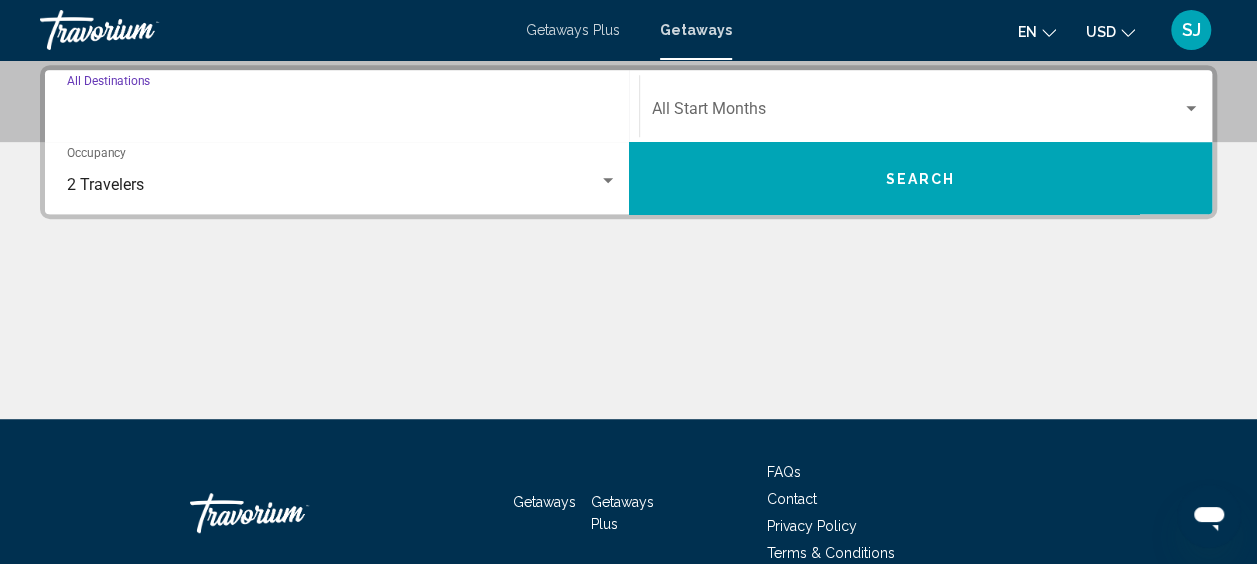 click on "Destination All Destinations" at bounding box center (342, 113) 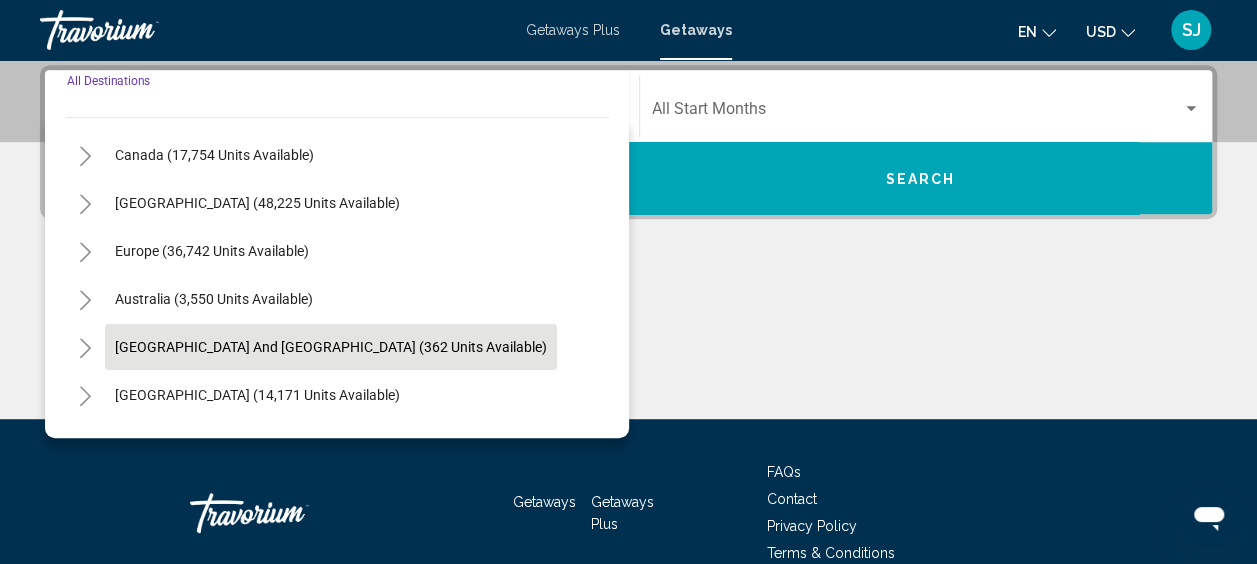 scroll, scrollTop: 200, scrollLeft: 0, axis: vertical 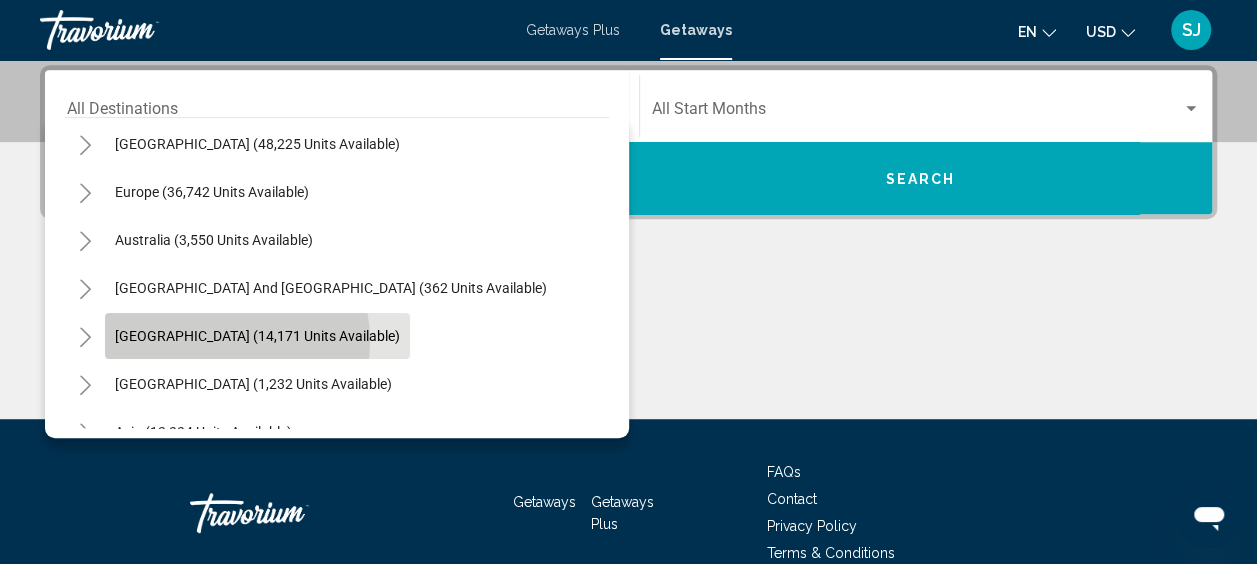 click on "[GEOGRAPHIC_DATA] (14,171 units available)" 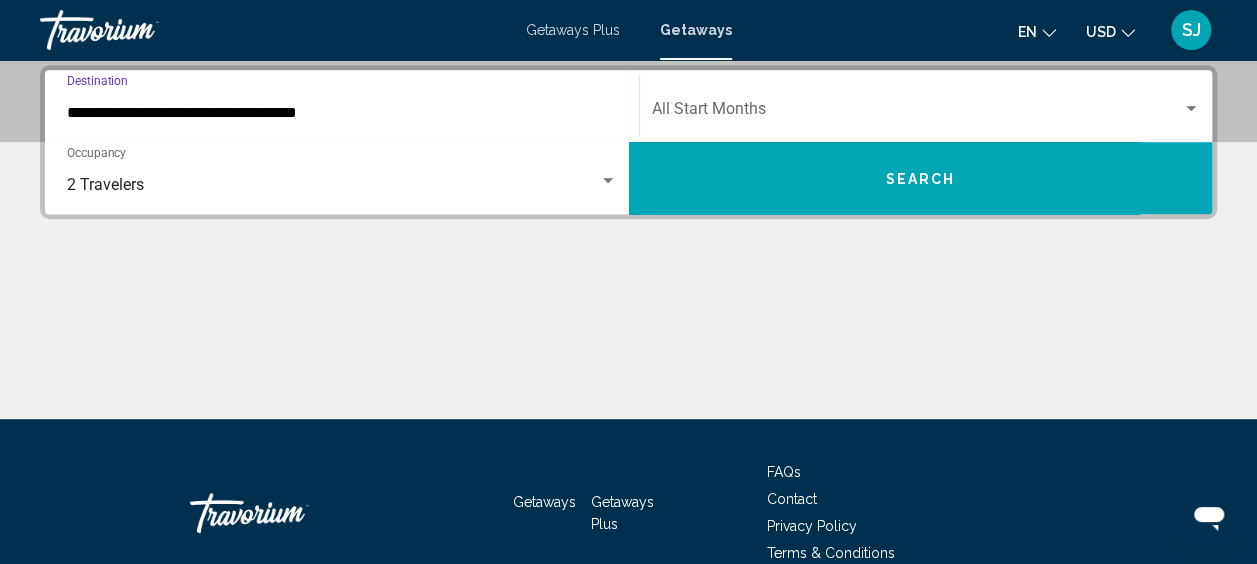 click at bounding box center (917, 113) 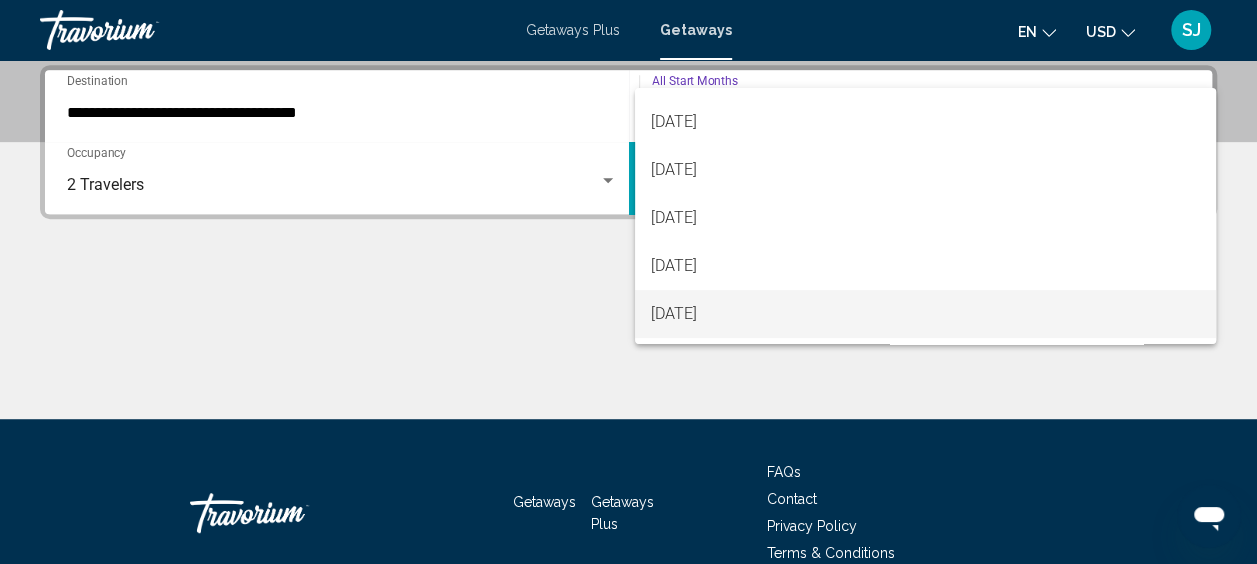 scroll, scrollTop: 200, scrollLeft: 0, axis: vertical 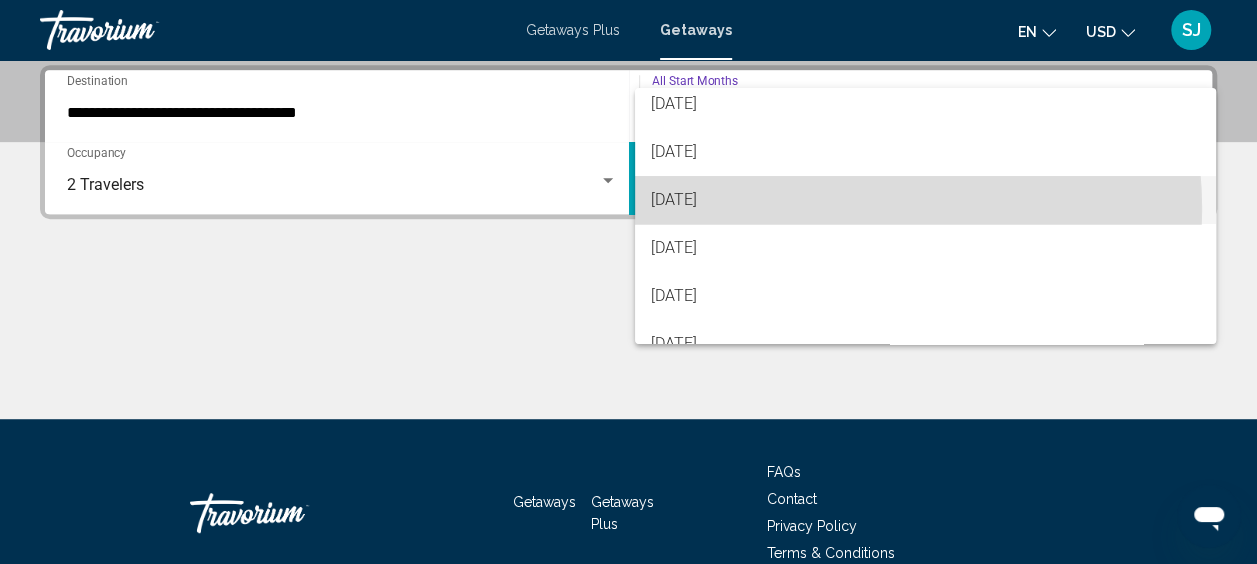 click on "[DATE]" at bounding box center [925, 200] 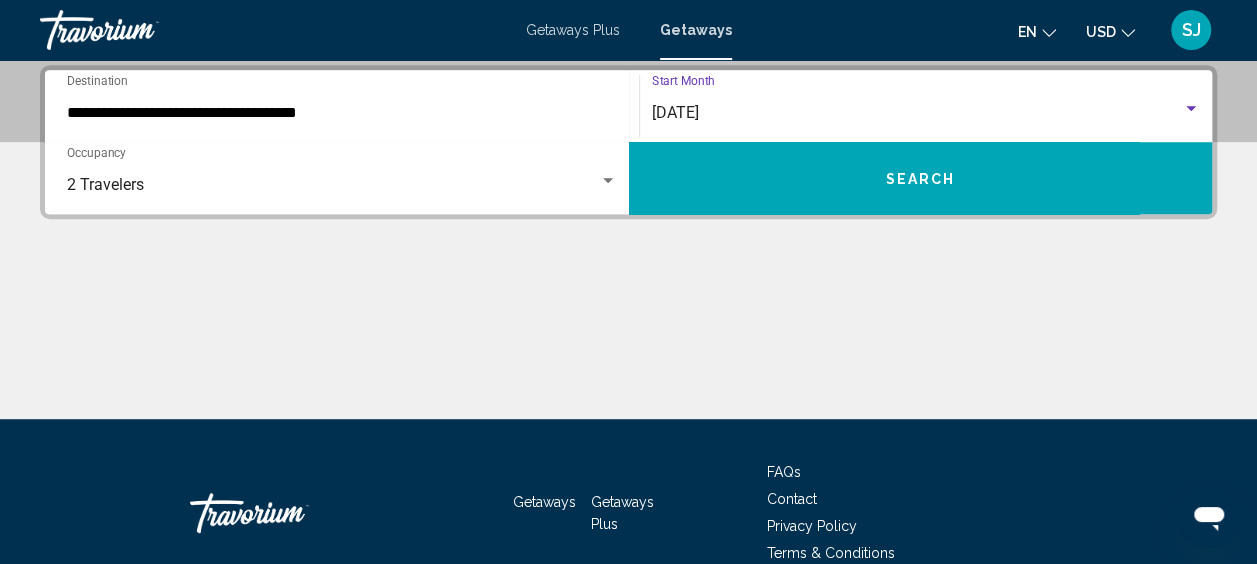 click on "Search" at bounding box center (921, 178) 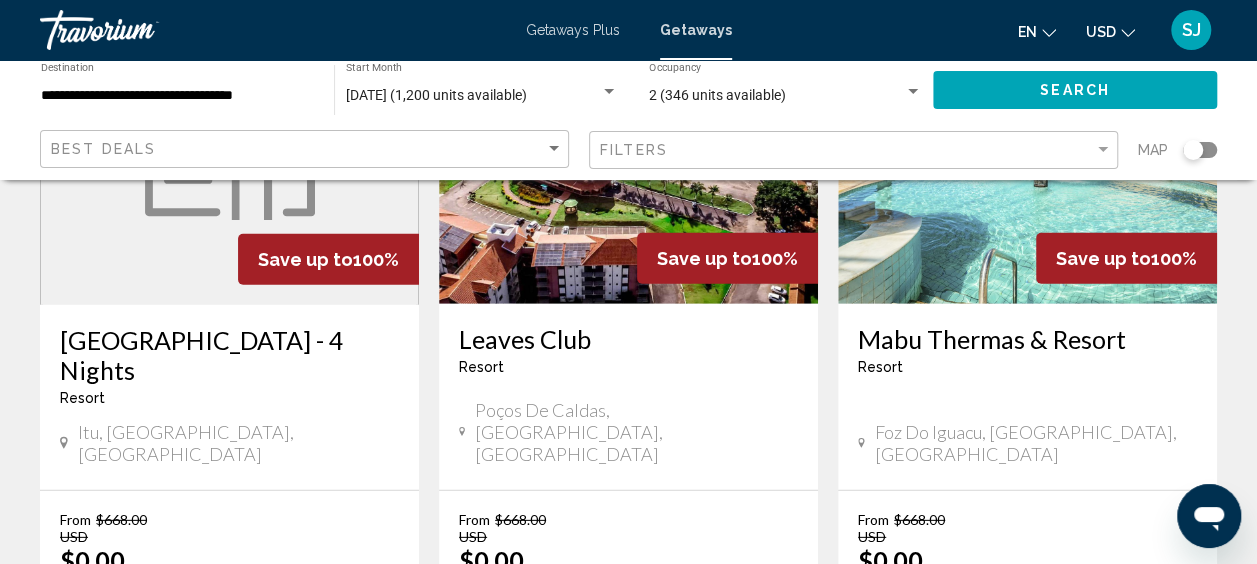scroll, scrollTop: 2700, scrollLeft: 0, axis: vertical 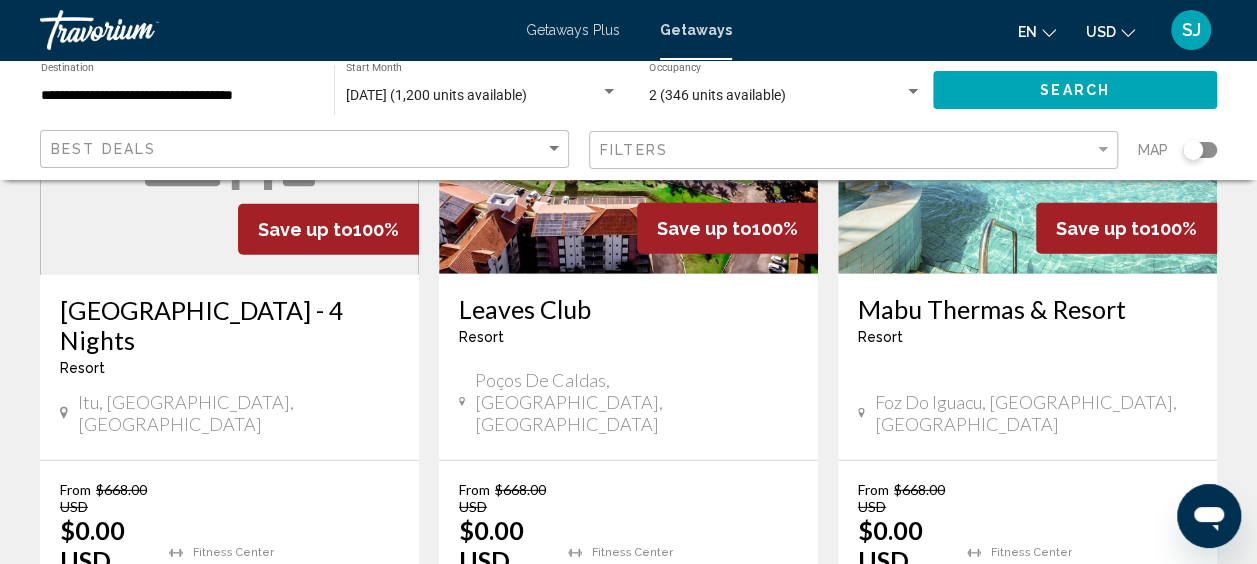 click on "page  2" at bounding box center (488, 735) 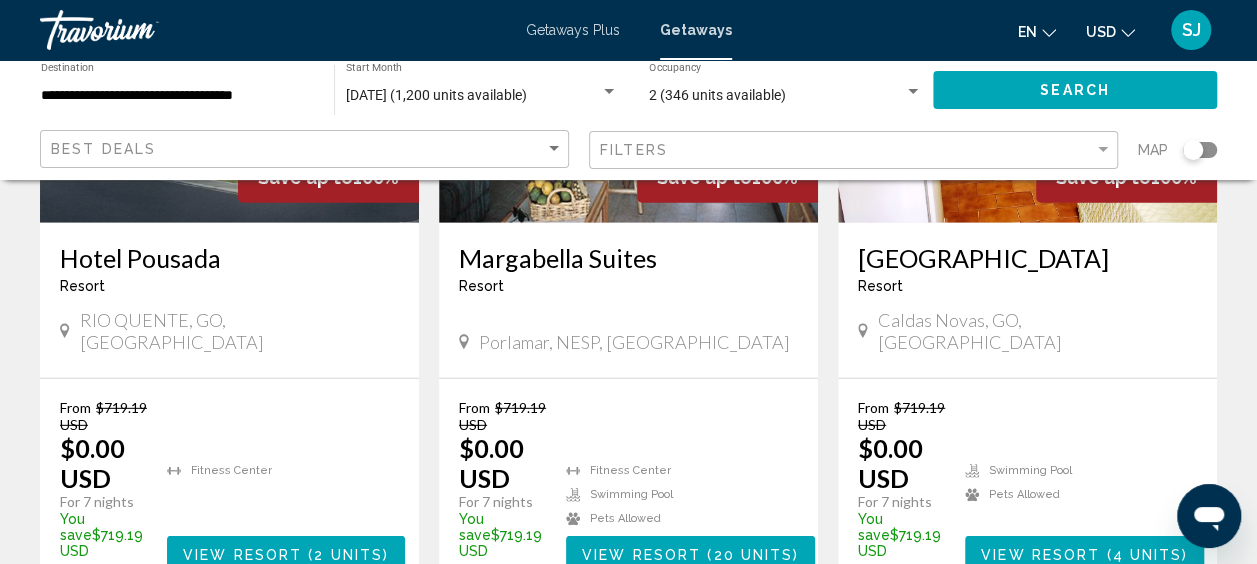 scroll, scrollTop: 2800, scrollLeft: 0, axis: vertical 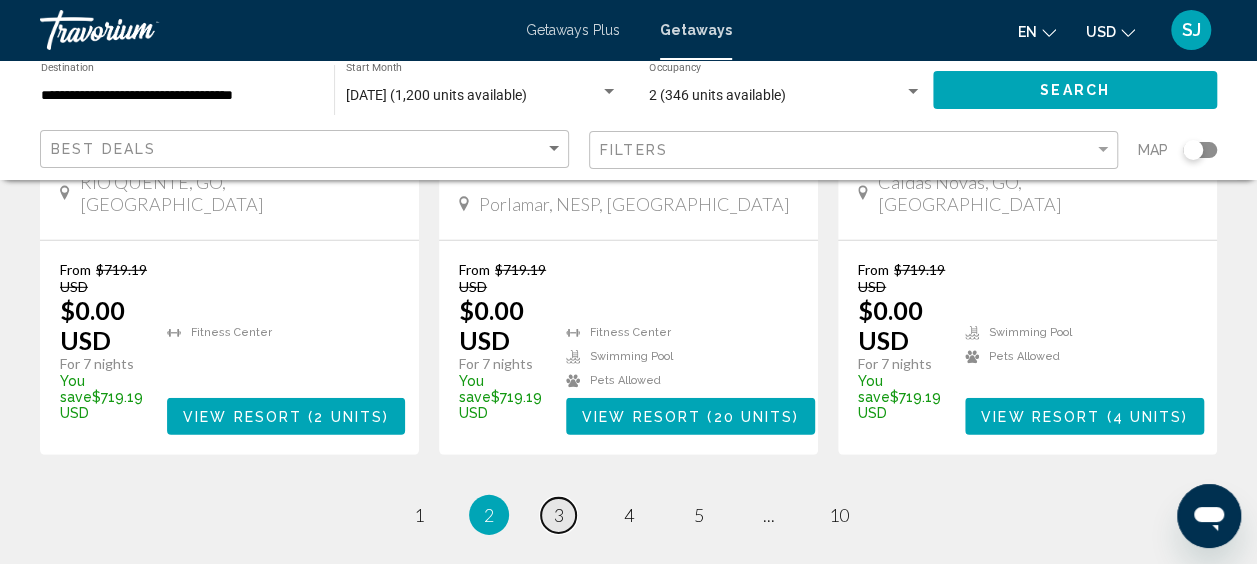 click on "3" at bounding box center (559, 515) 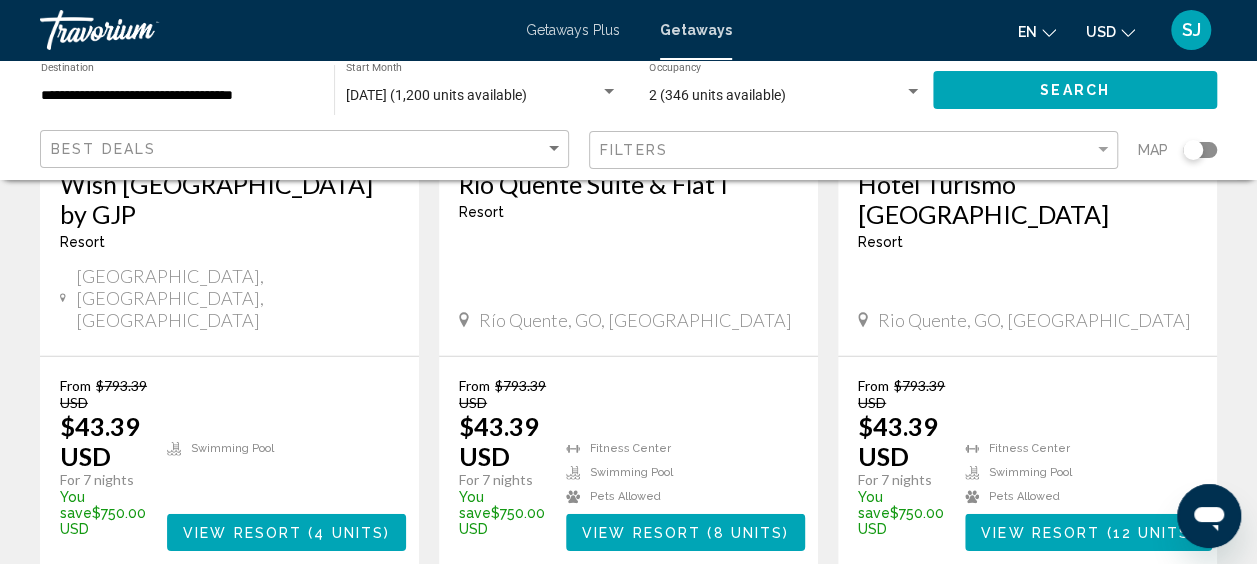 scroll, scrollTop: 2800, scrollLeft: 0, axis: vertical 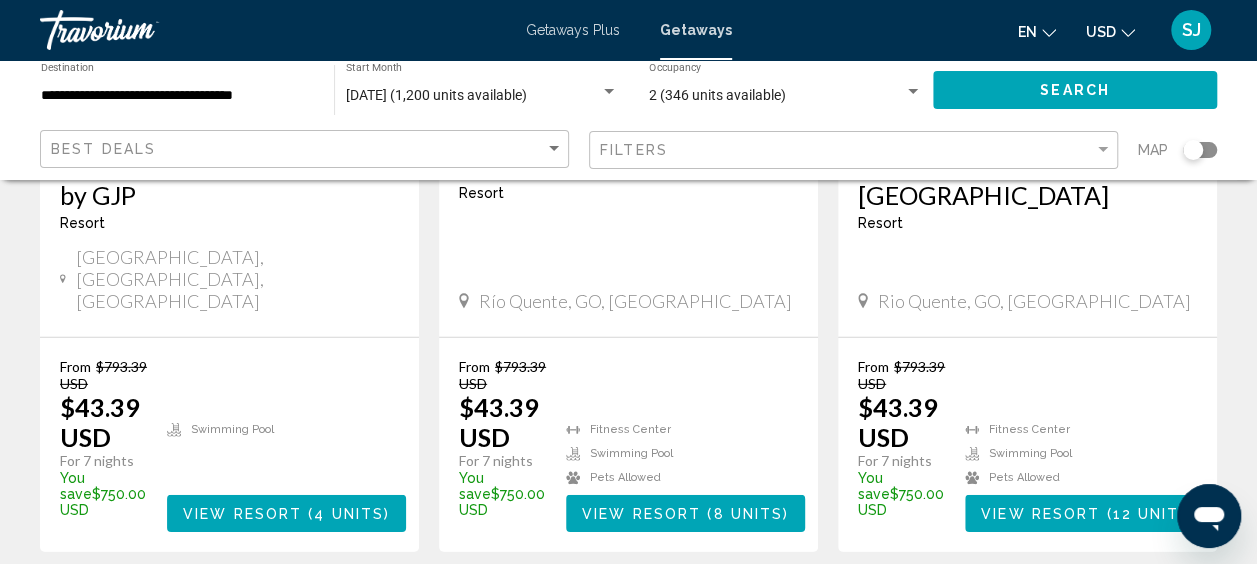 click on "4" at bounding box center [629, 612] 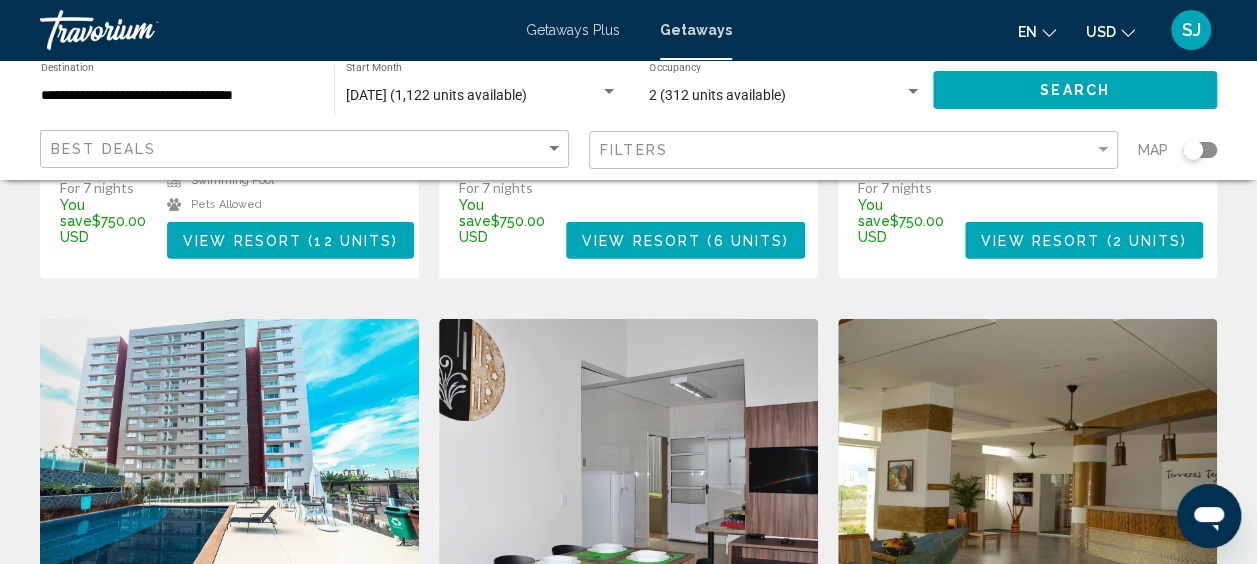 scroll, scrollTop: 2200, scrollLeft: 0, axis: vertical 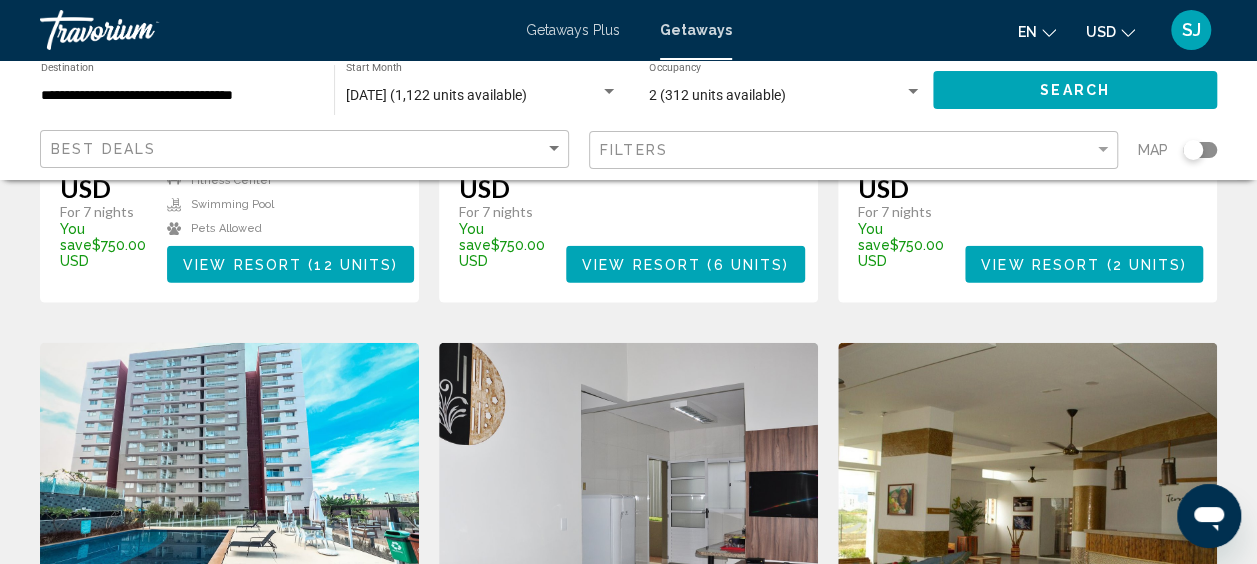 click at bounding box center [1027, 503] 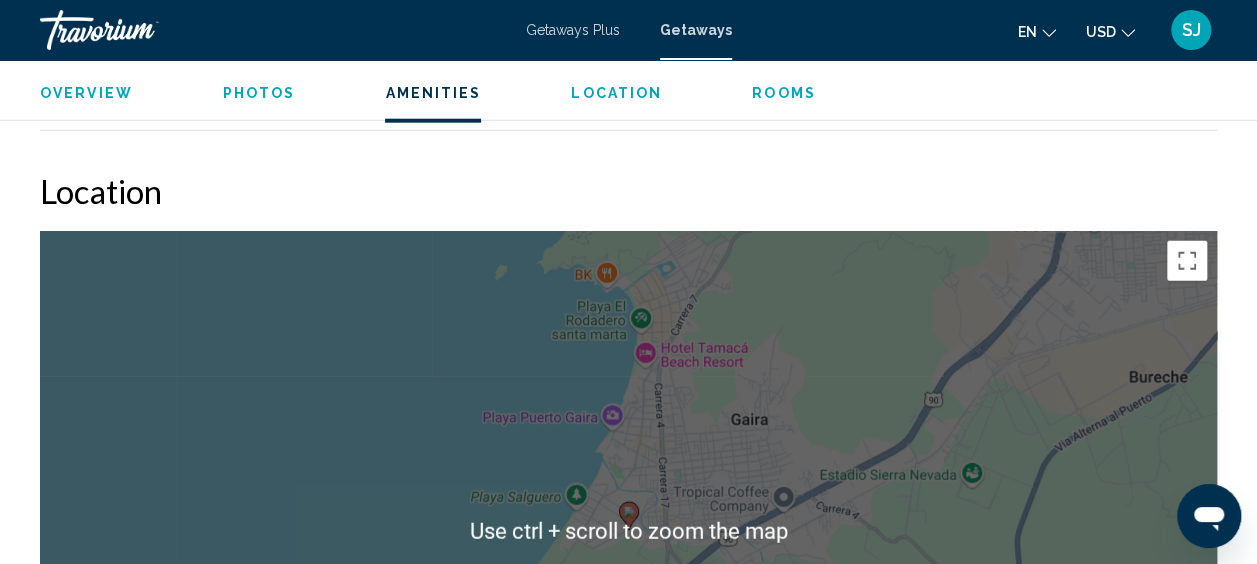 scroll, scrollTop: 2500, scrollLeft: 0, axis: vertical 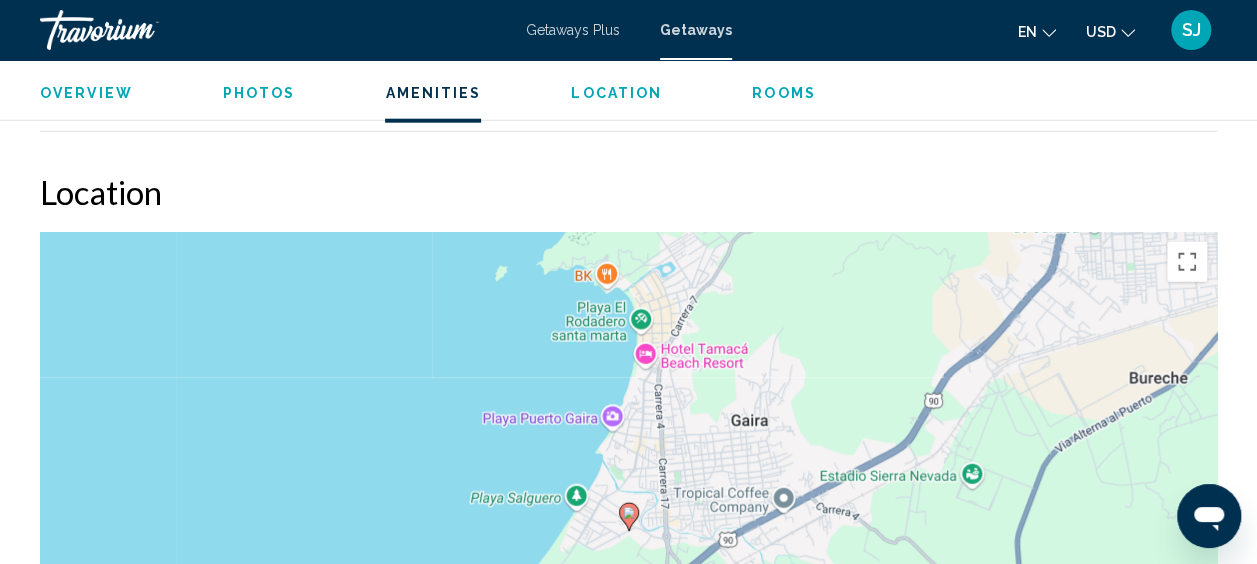 click on "Overview Type Resort All-Inclusive No All-Inclusive Address Carrera 3 #24-63 Santa Marta, MAGD, Colombia Description All rooms have a flat-screen cable TV, complimentary wifi, air-conditioning, and a sitting and eating area.  Some have a kitchen with a microwave.  The private bathroom includes a shower, a hairdryer, free toiletries, and towels.  Terrazas Tayrona has a hot tub and sauna. Read more
Photos Amenities pool No Amenities available. Amenity Closures  Start Date   End Date   Info  07/13/2021 12/31/2021 "Restaurant will be closed from July 13, 2021 to December 31, 2021." Terrazas Tayrona closed until further notice. Policy Restrictions Pets Pets are not permitted at the resort. Smoking Restrictions No smoking in units: could result in forfeiture of the unit and/or other penalties. General Urgent Info The resort cleans the unit prior to check in and does 2 more during the stay (there is no daily cleaning). Breakfast not included. Location ← Move left → Move right ↑ Move up ↓" at bounding box center (628, 2232) 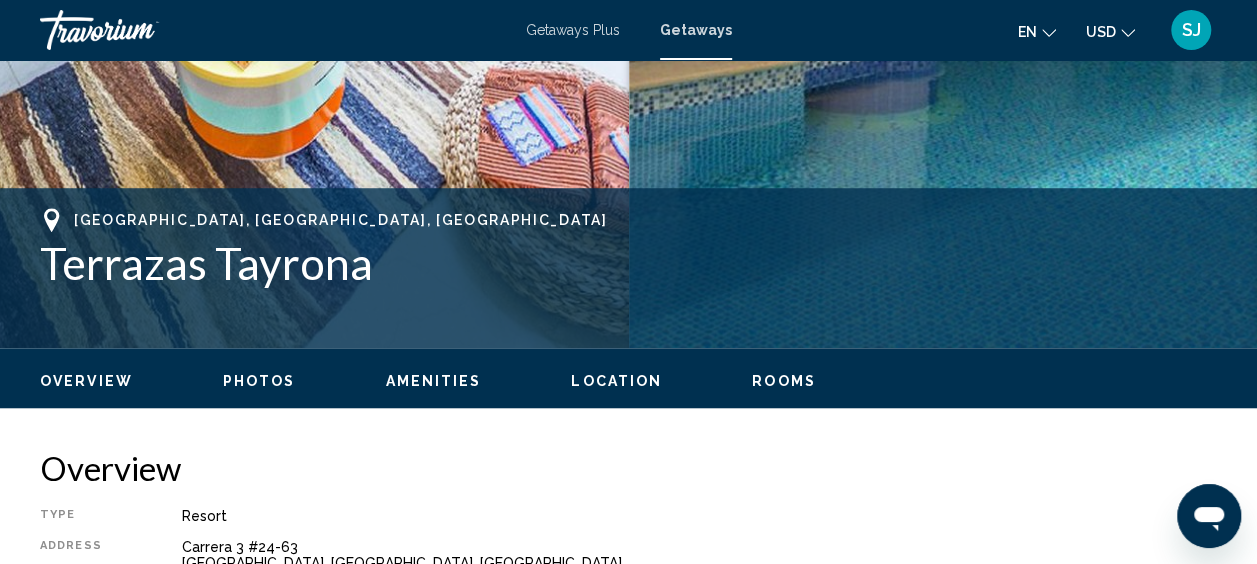 scroll, scrollTop: 540, scrollLeft: 0, axis: vertical 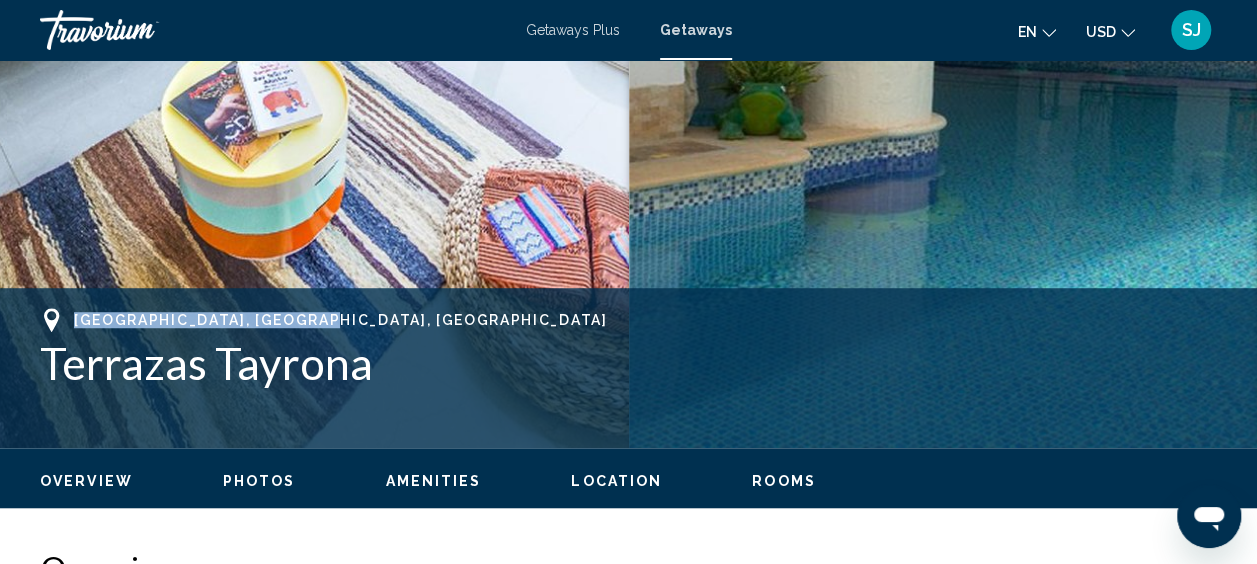 drag, startPoint x: 344, startPoint y: 310, endPoint x: 41, endPoint y: 294, distance: 303.42215 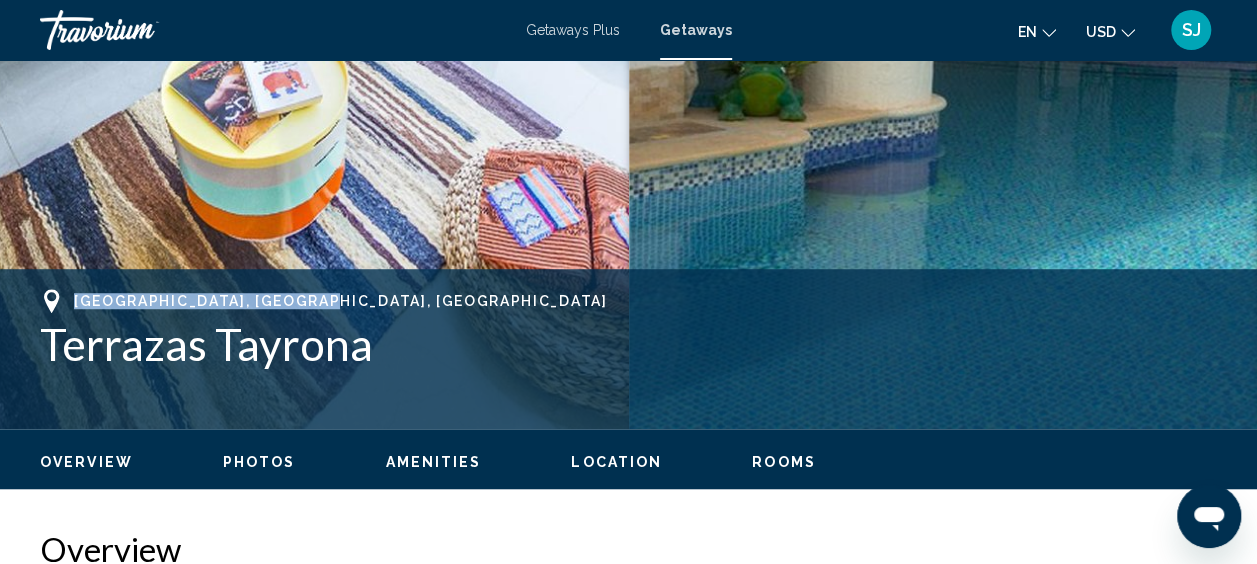 scroll, scrollTop: 562, scrollLeft: 0, axis: vertical 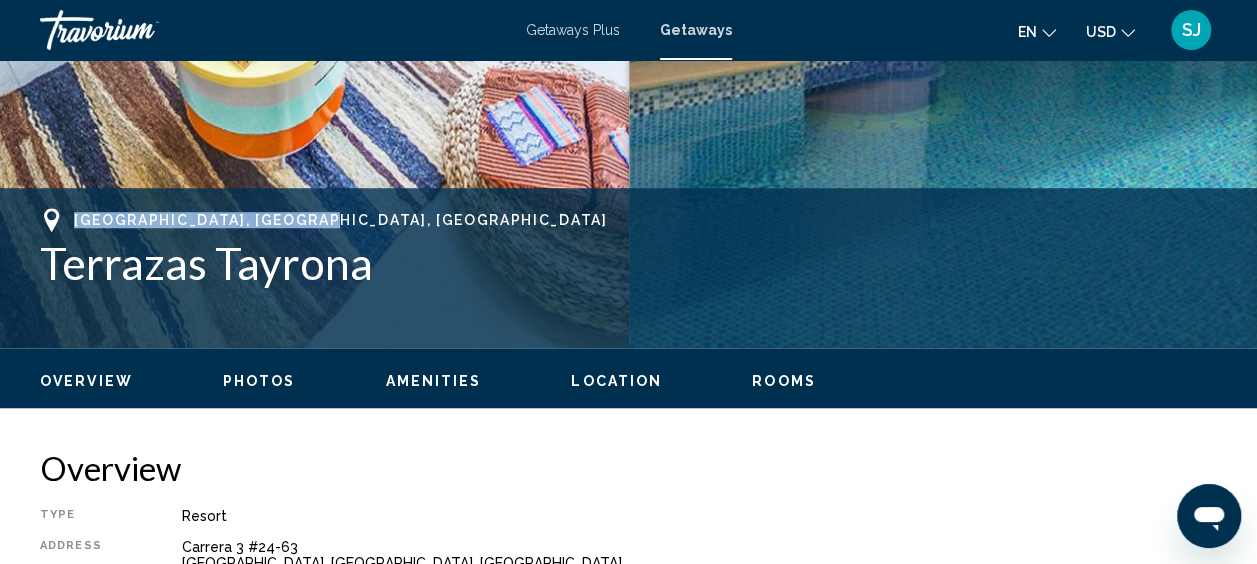 click on "Overview" at bounding box center (86, 381) 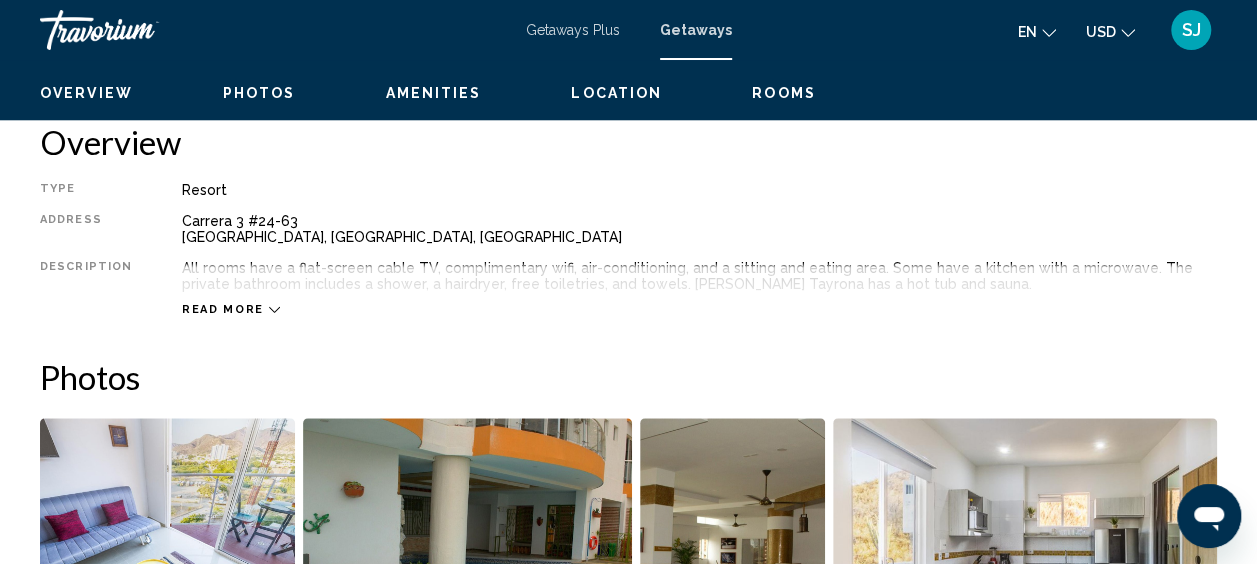 scroll, scrollTop: 990, scrollLeft: 0, axis: vertical 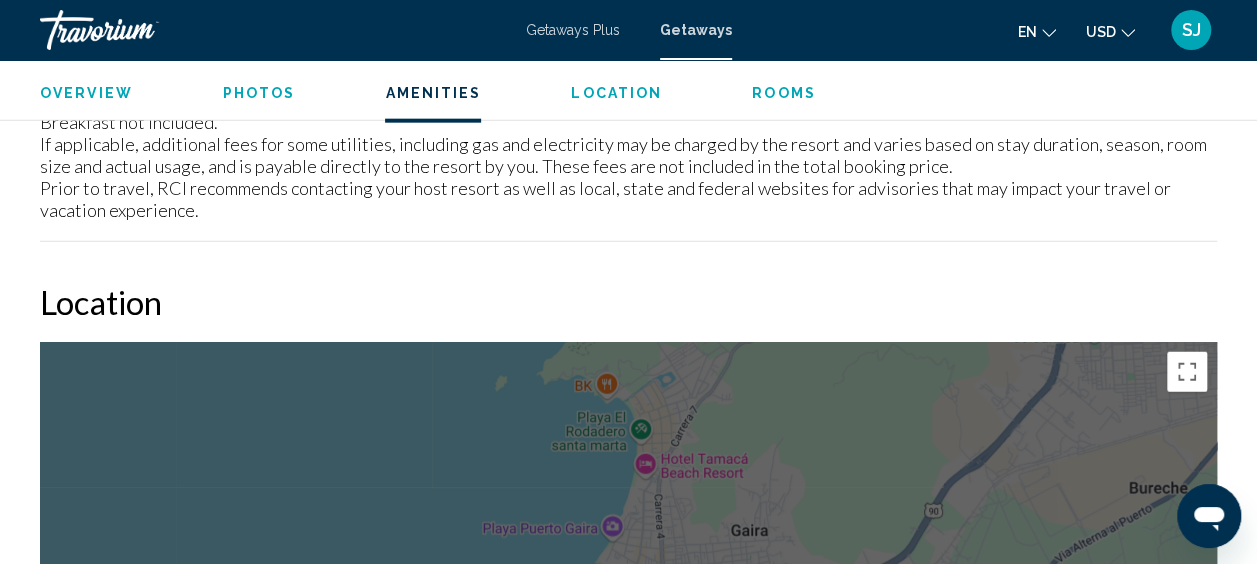 click on "Location" at bounding box center (628, 302) 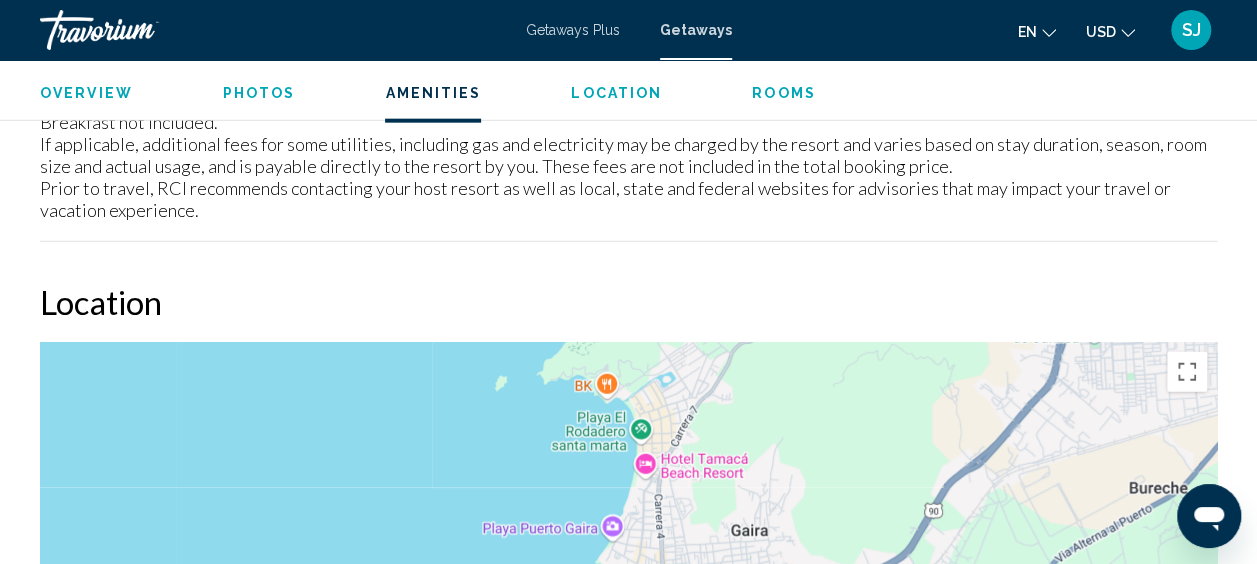 click on "To navigate, press the arrow keys. To activate drag with keyboard, press Alt + Enter. Once in keyboard drag state, use the arrow keys to move the marker. To complete the drag, press the Enter key. To cancel, press Escape." at bounding box center [628, 642] 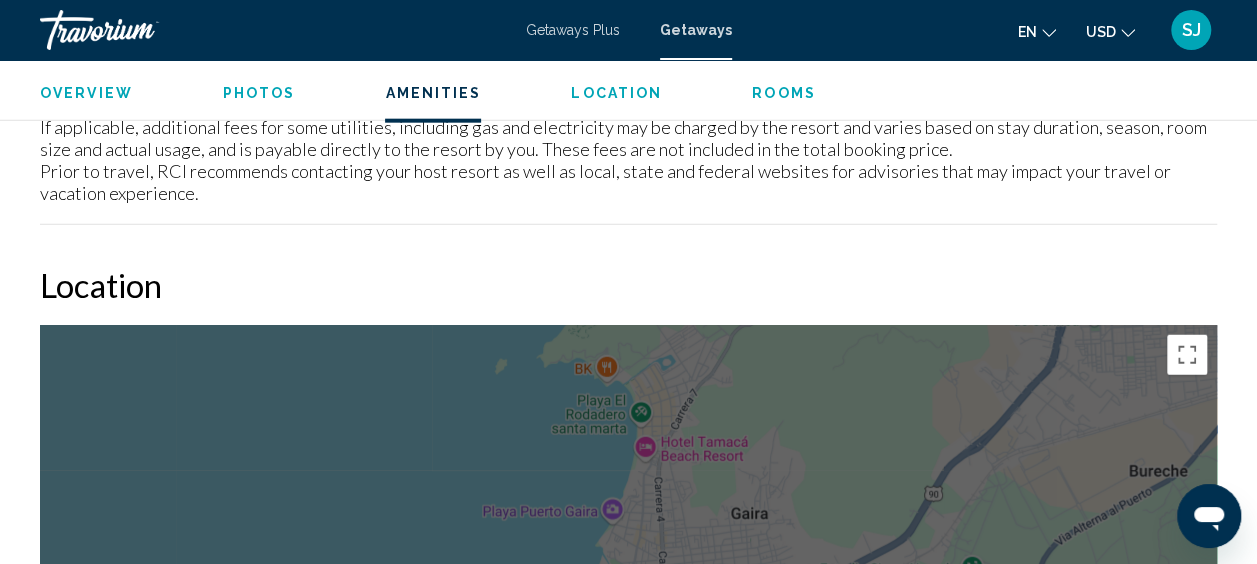 scroll, scrollTop: 2390, scrollLeft: 0, axis: vertical 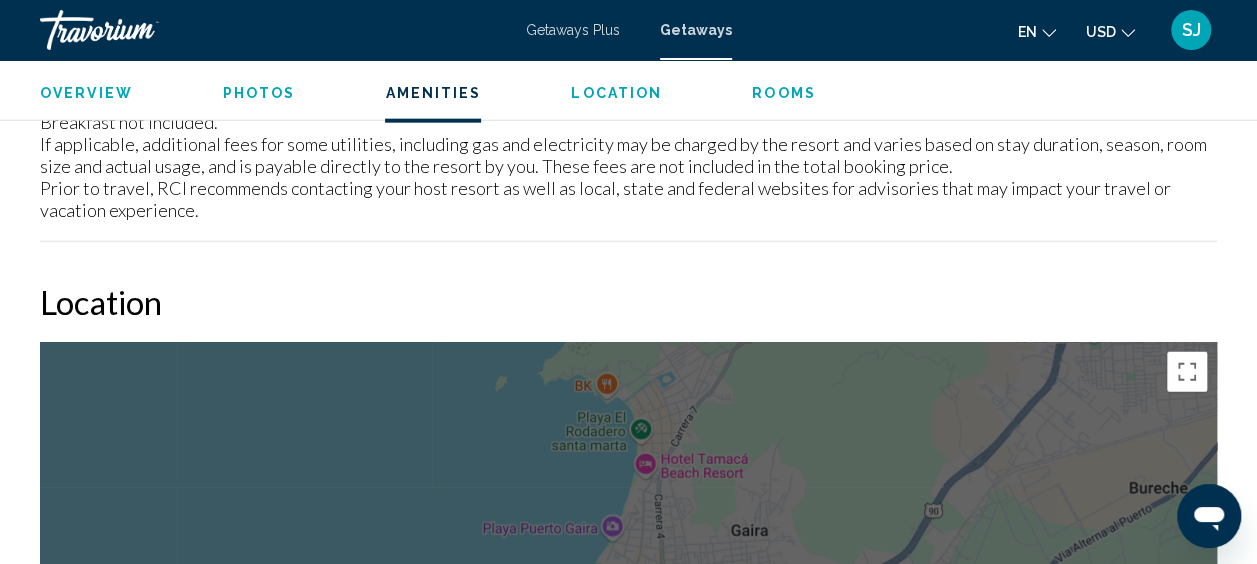 click on "Location" at bounding box center [628, 302] 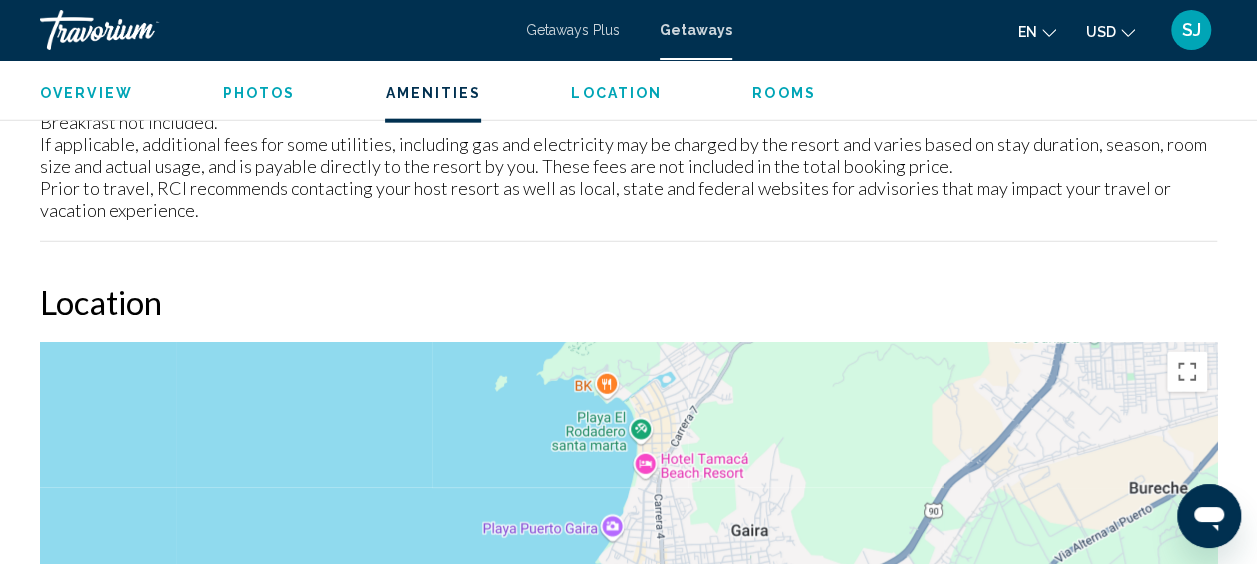 click on "Location" at bounding box center (628, 302) 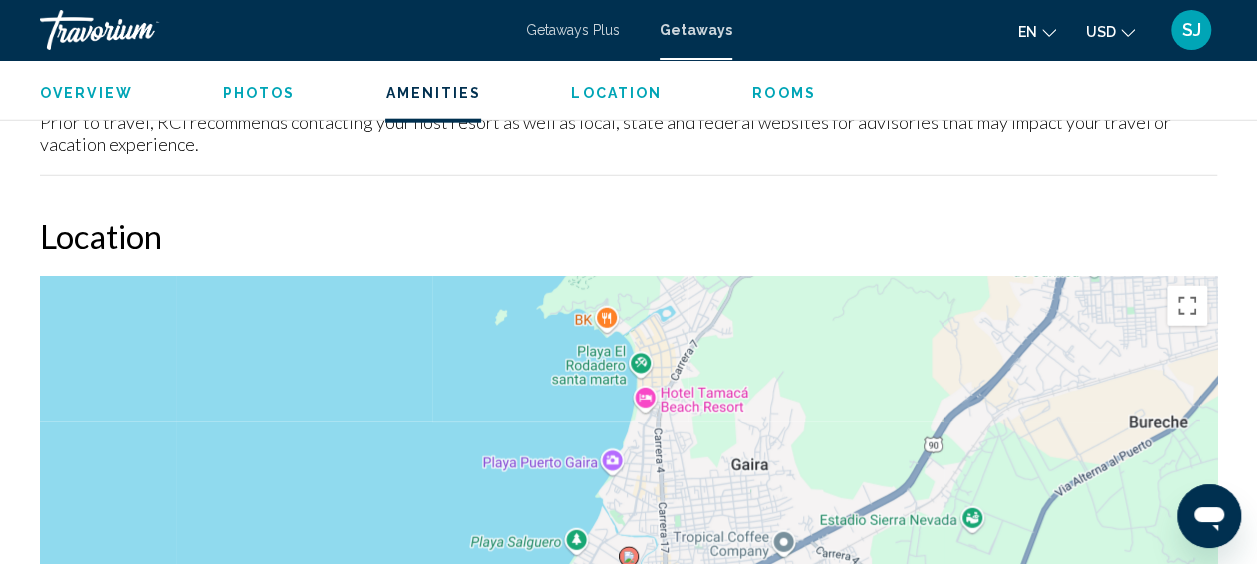 scroll, scrollTop: 2478, scrollLeft: 0, axis: vertical 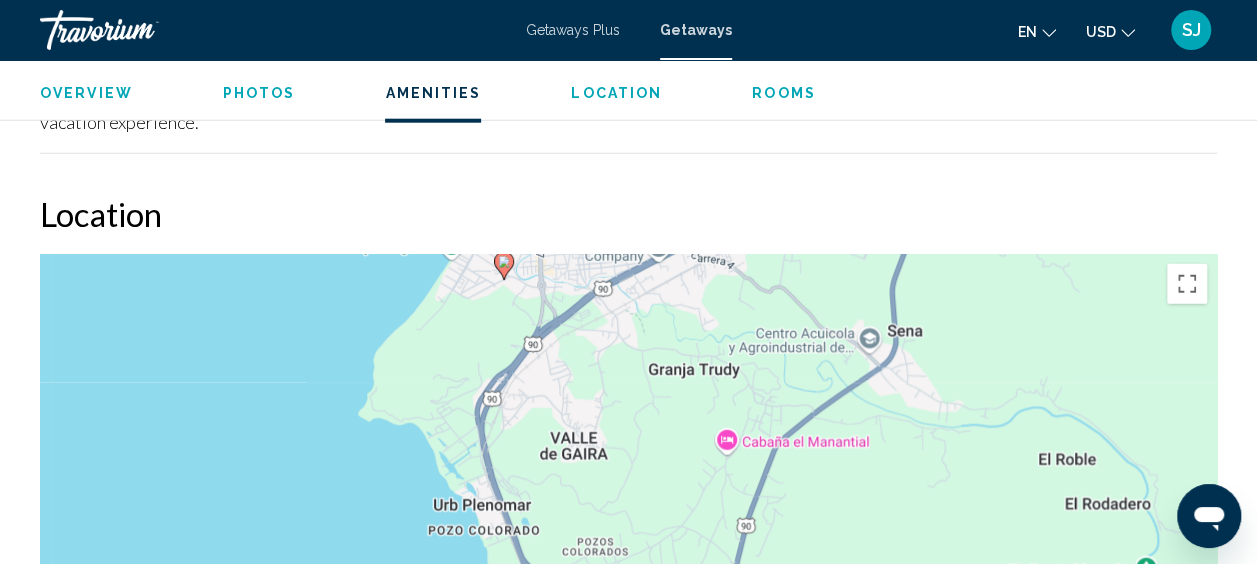 drag, startPoint x: 768, startPoint y: 461, endPoint x: 645, endPoint y: 198, distance: 290.3412 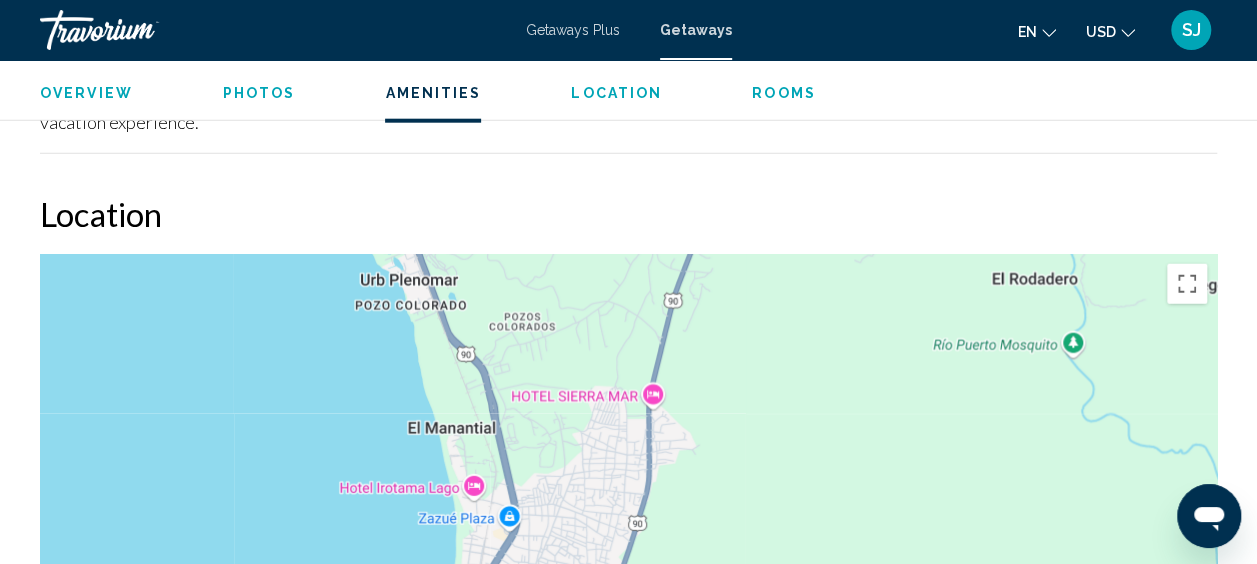 drag, startPoint x: 652, startPoint y: 416, endPoint x: 596, endPoint y: 207, distance: 216.37236 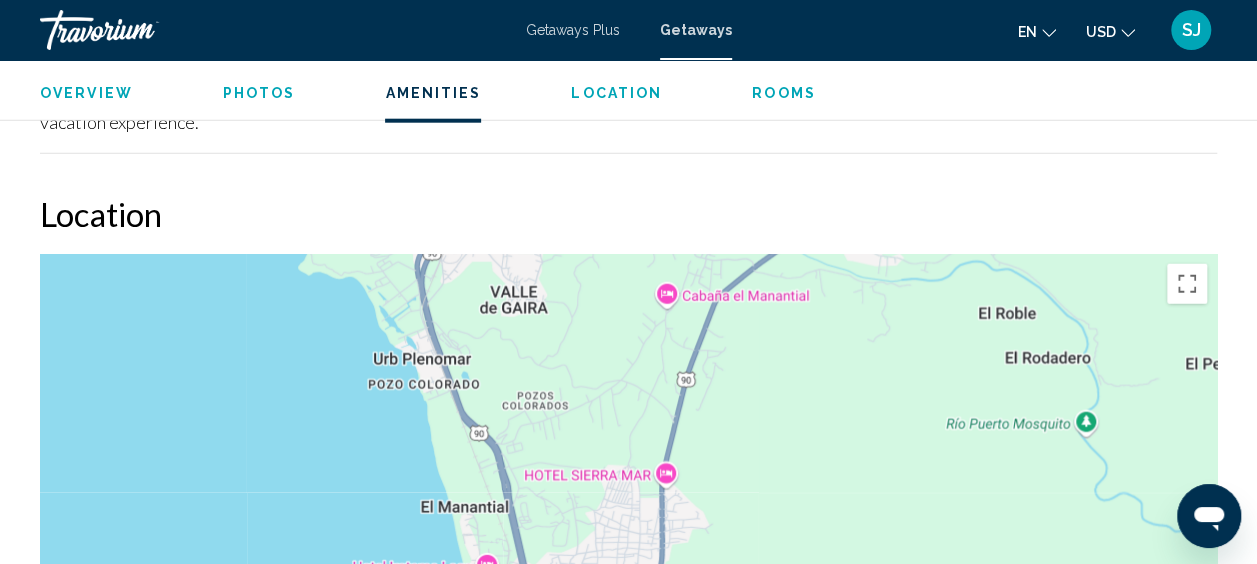 drag, startPoint x: 767, startPoint y: 436, endPoint x: 754, endPoint y: 524, distance: 88.95505 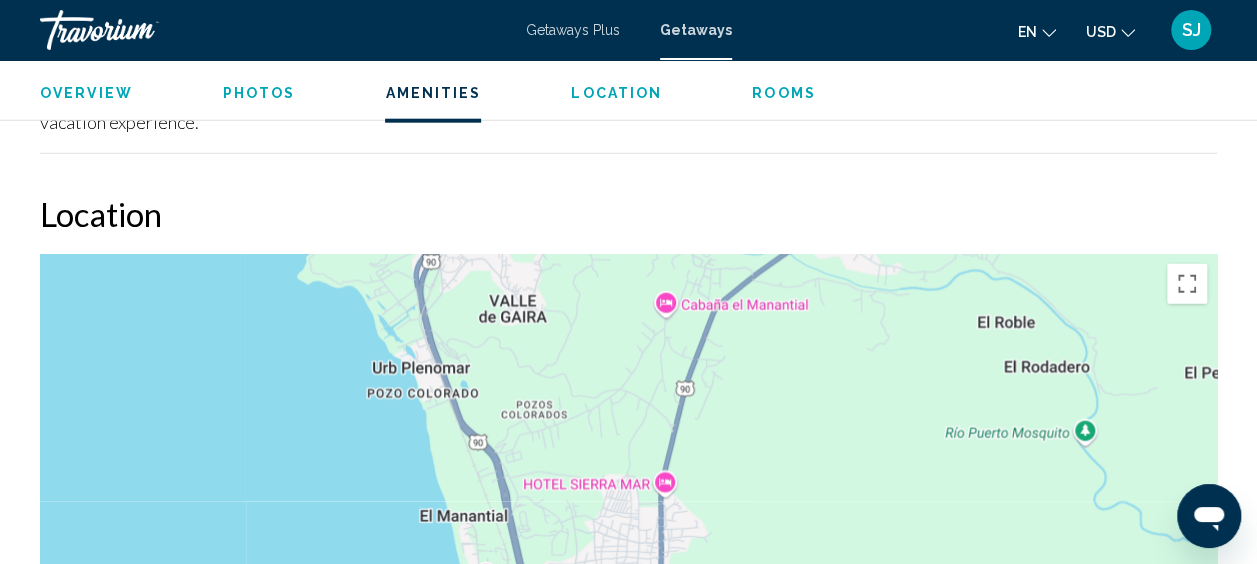 click on "Overview" at bounding box center [86, 93] 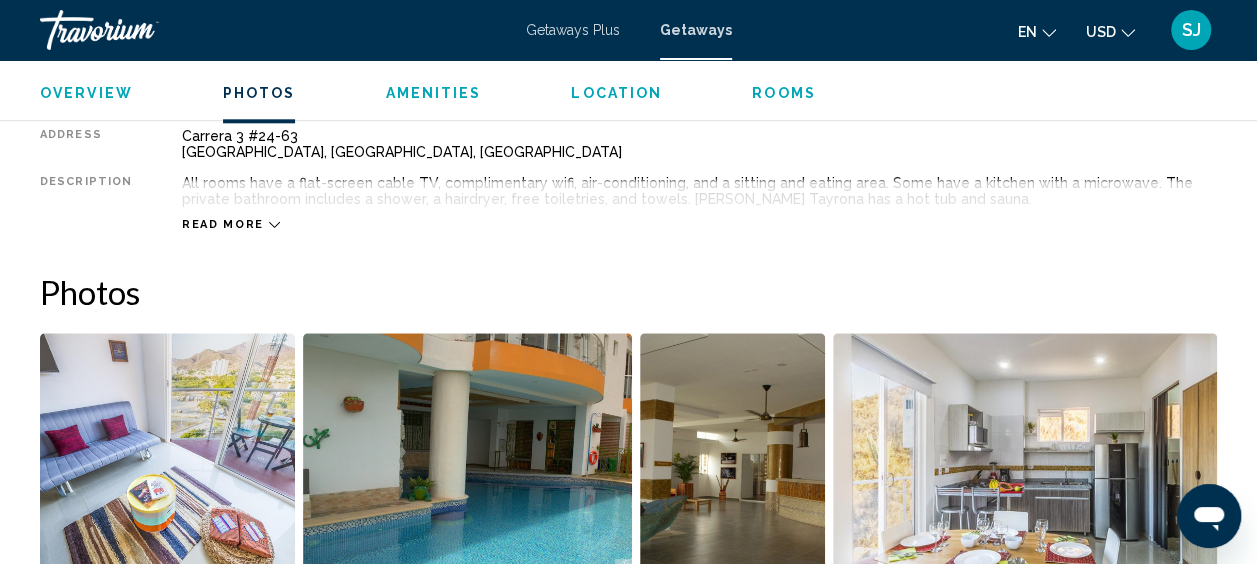 scroll, scrollTop: 990, scrollLeft: 0, axis: vertical 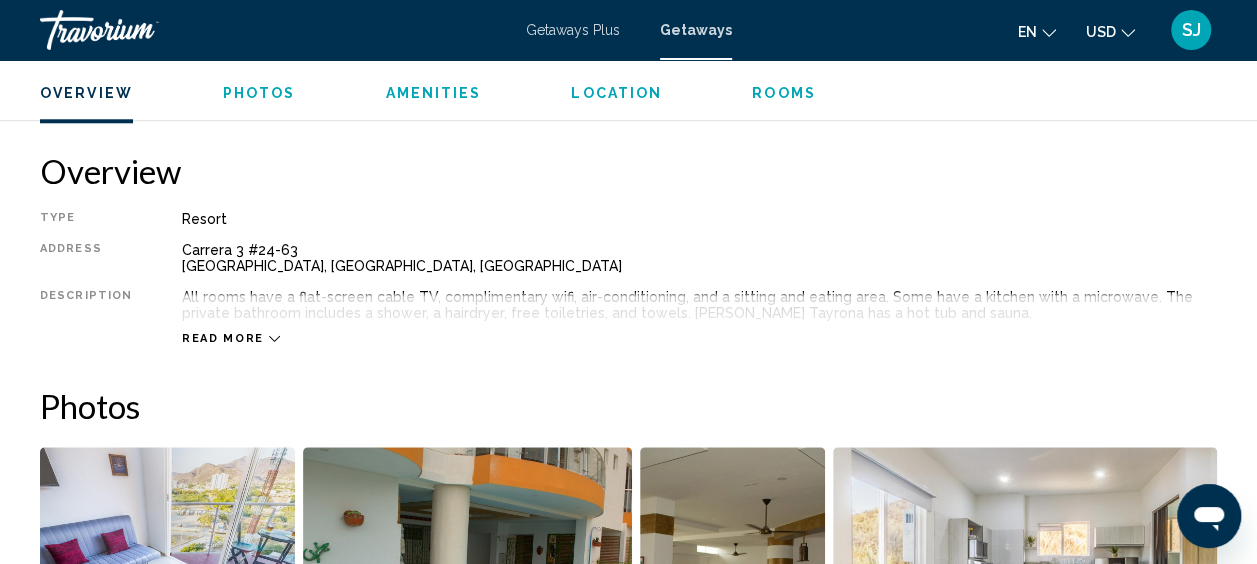 click on "Read more" at bounding box center [231, 338] 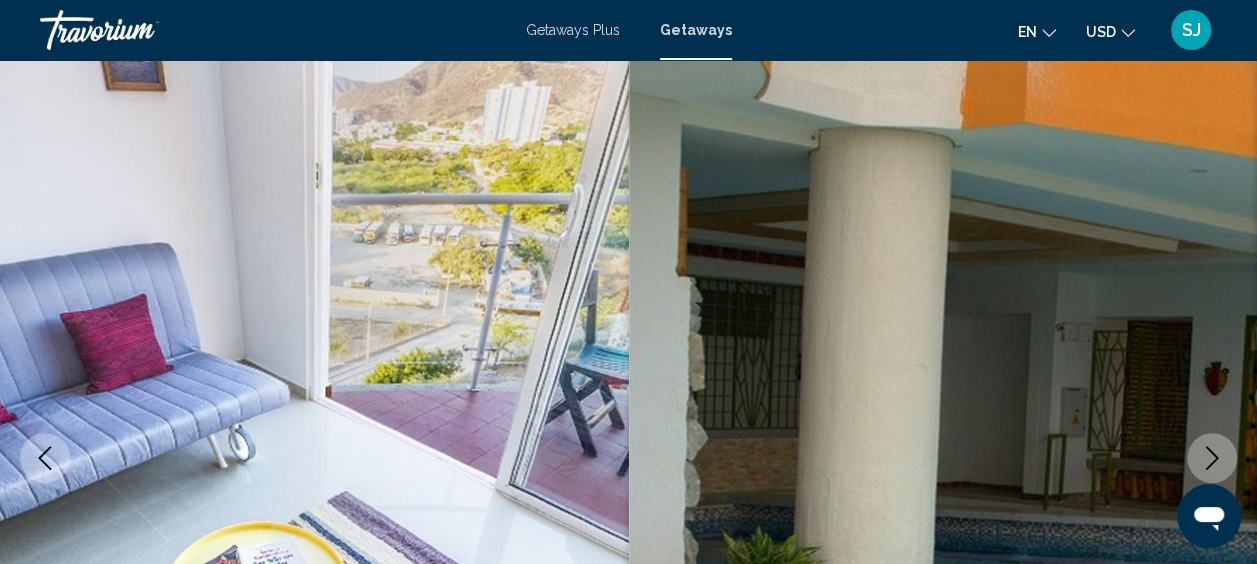 scroll, scrollTop: 0, scrollLeft: 0, axis: both 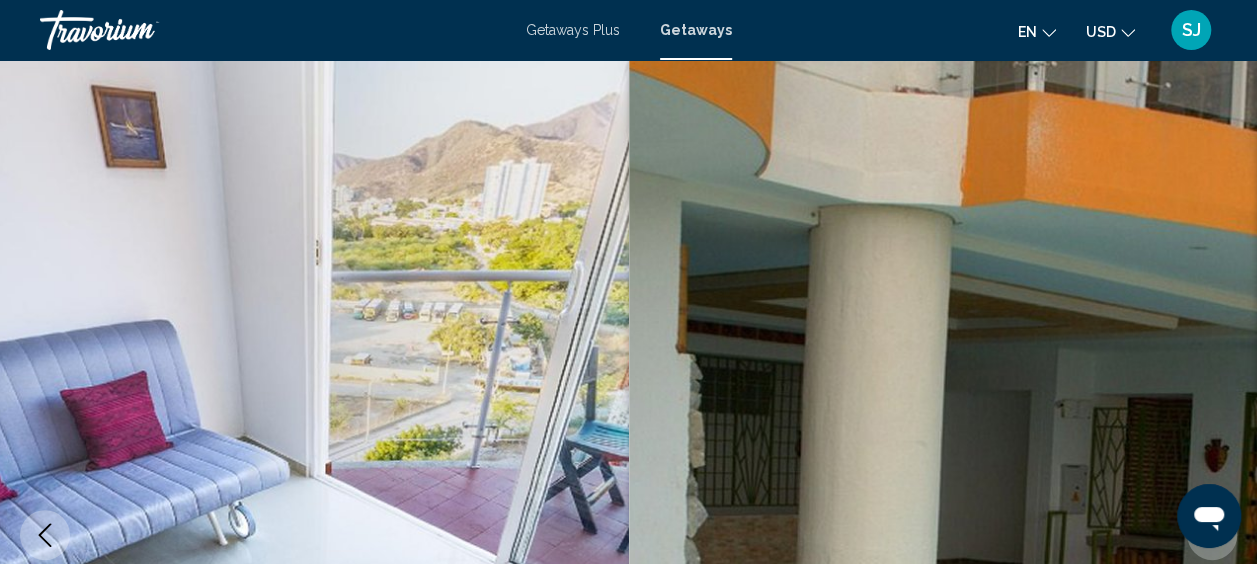 click on "Getaways" at bounding box center [696, 30] 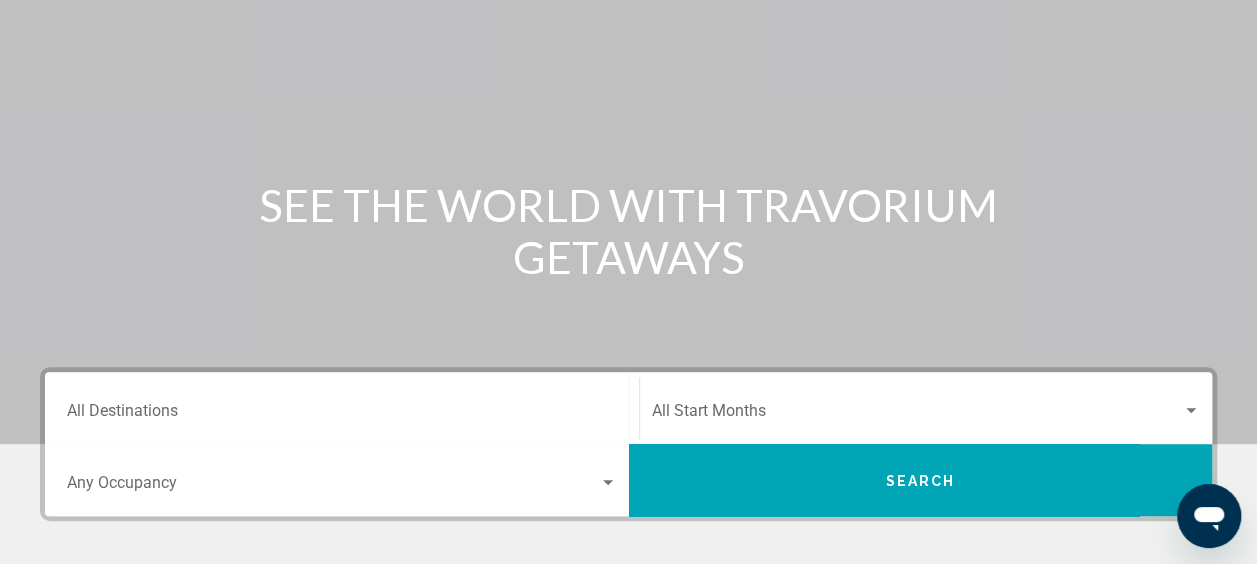 scroll, scrollTop: 400, scrollLeft: 0, axis: vertical 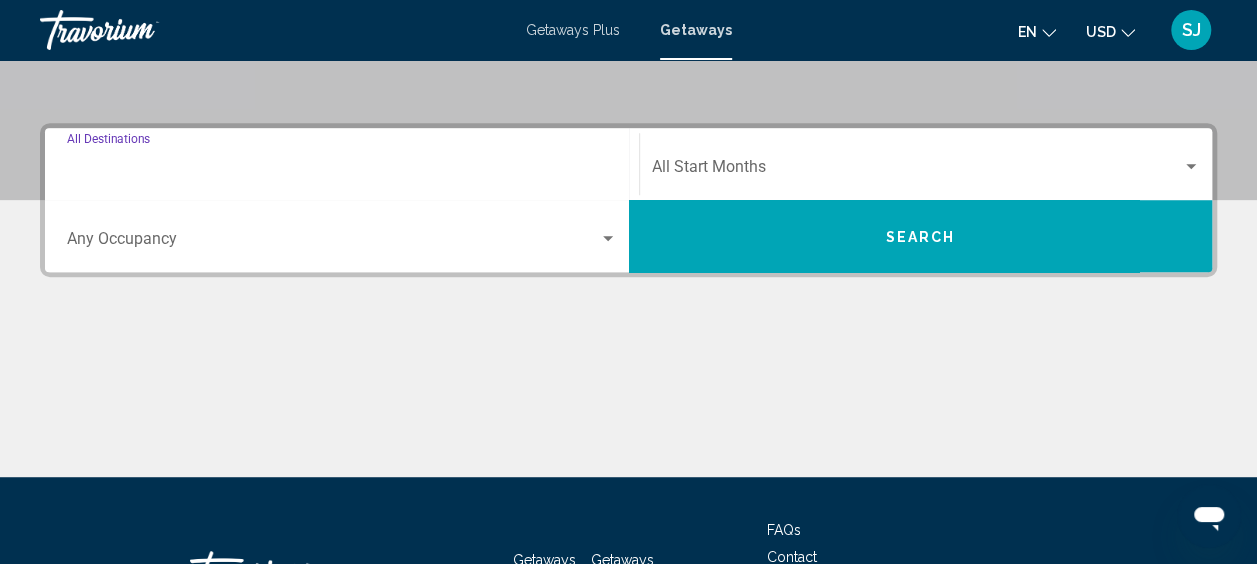 click on "Destination All Destinations" at bounding box center (342, 171) 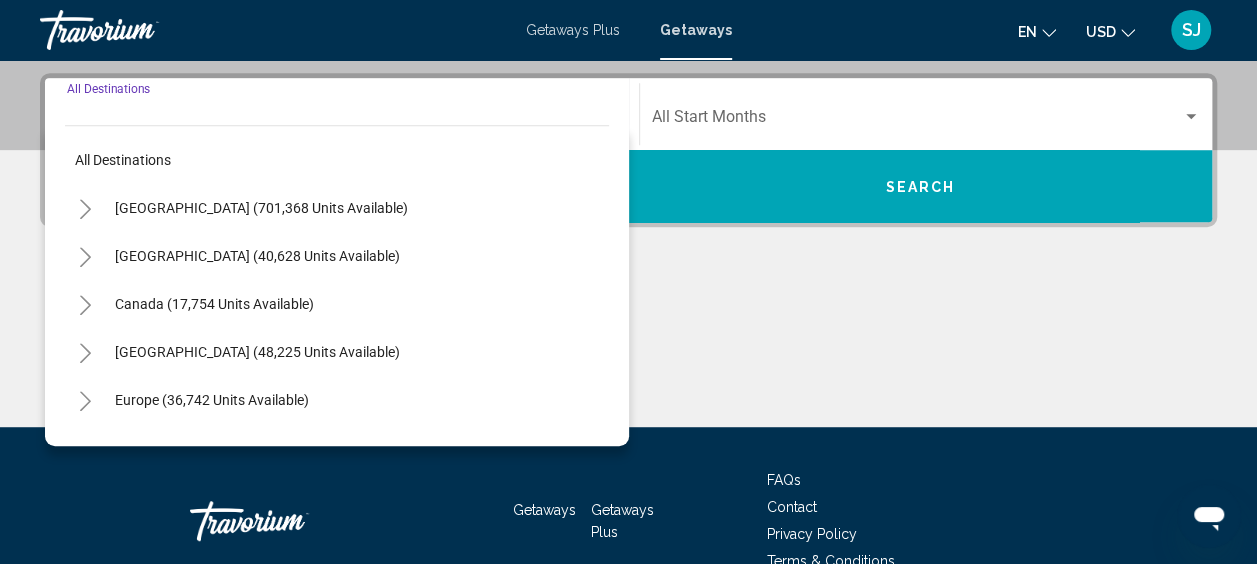 scroll, scrollTop: 458, scrollLeft: 0, axis: vertical 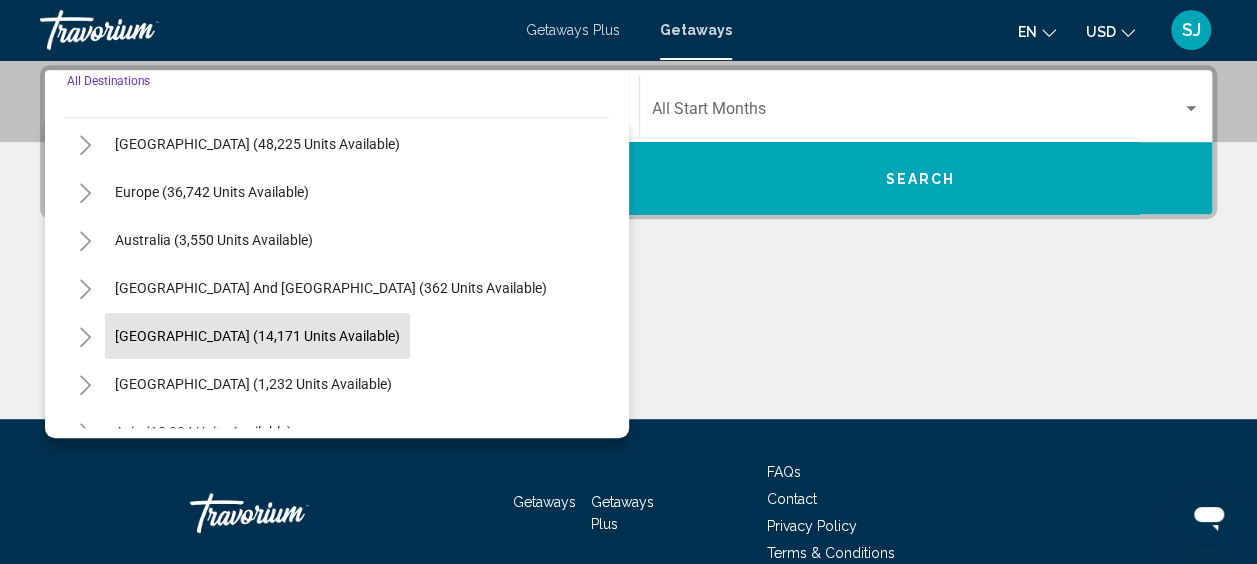 click on "[GEOGRAPHIC_DATA] (14,171 units available)" at bounding box center [253, 384] 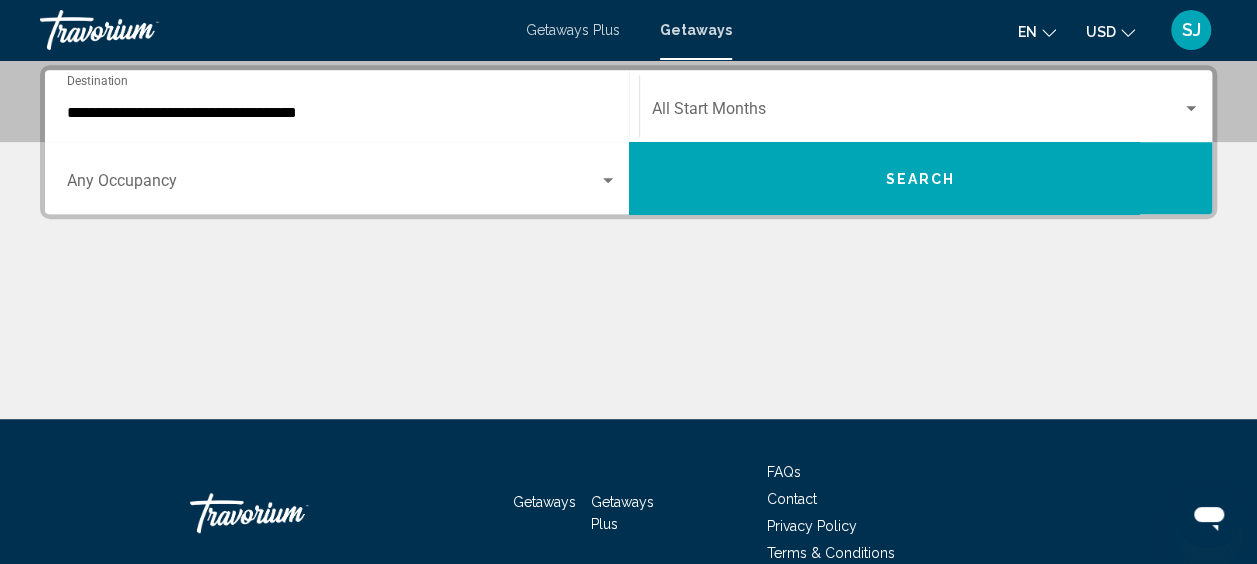 click on "Occupancy Any Occupancy" at bounding box center (342, 178) 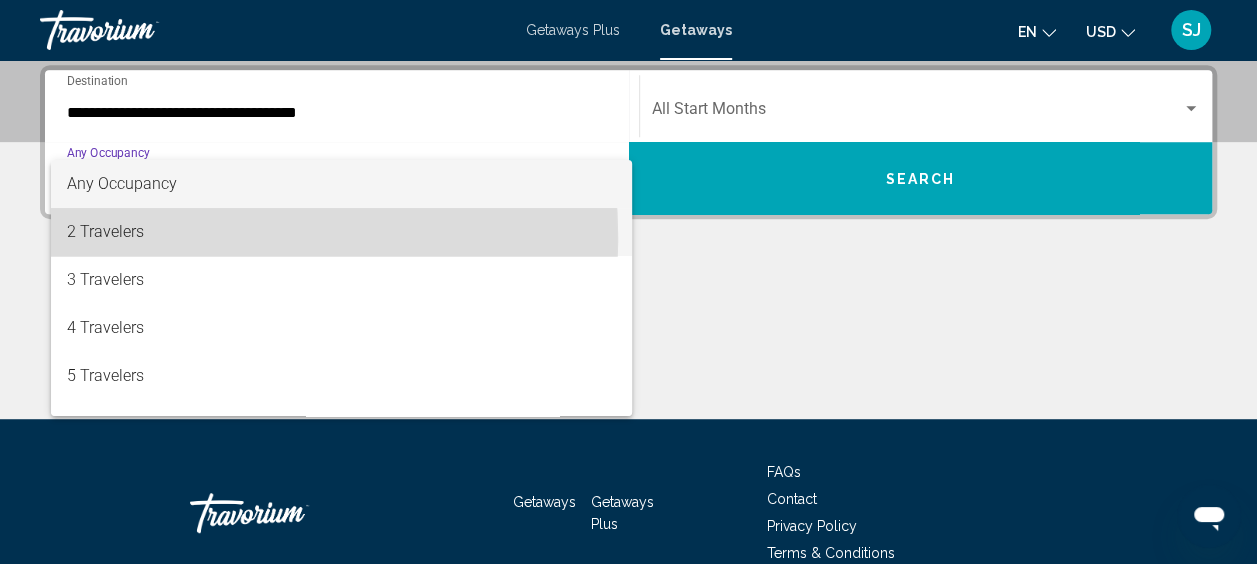 click on "2 Travelers" at bounding box center (342, 232) 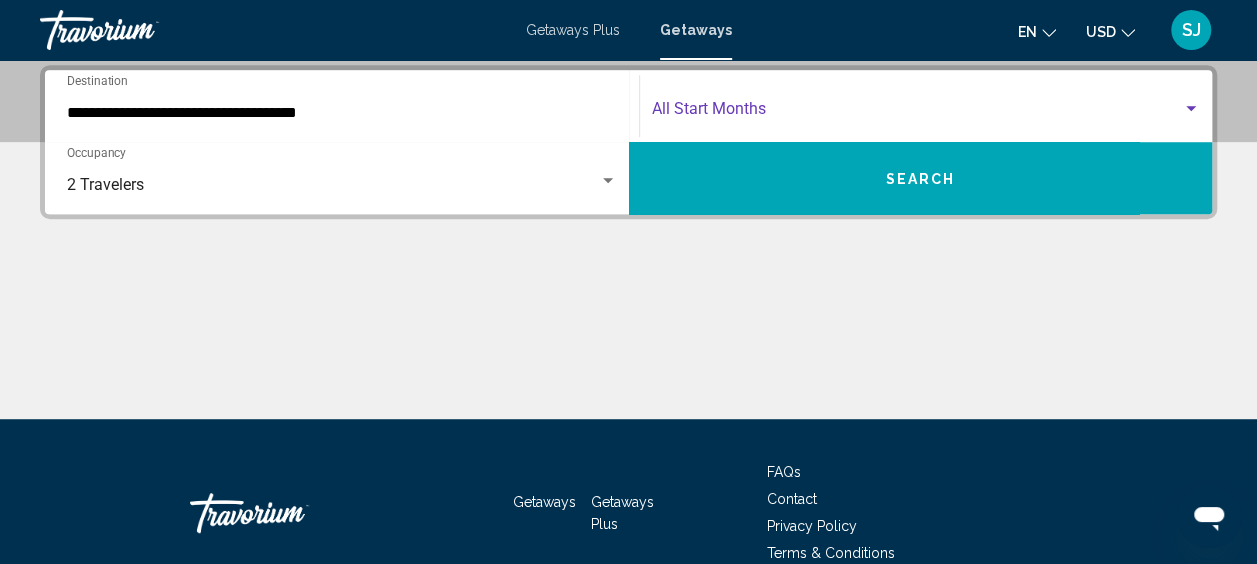 click at bounding box center (1191, 108) 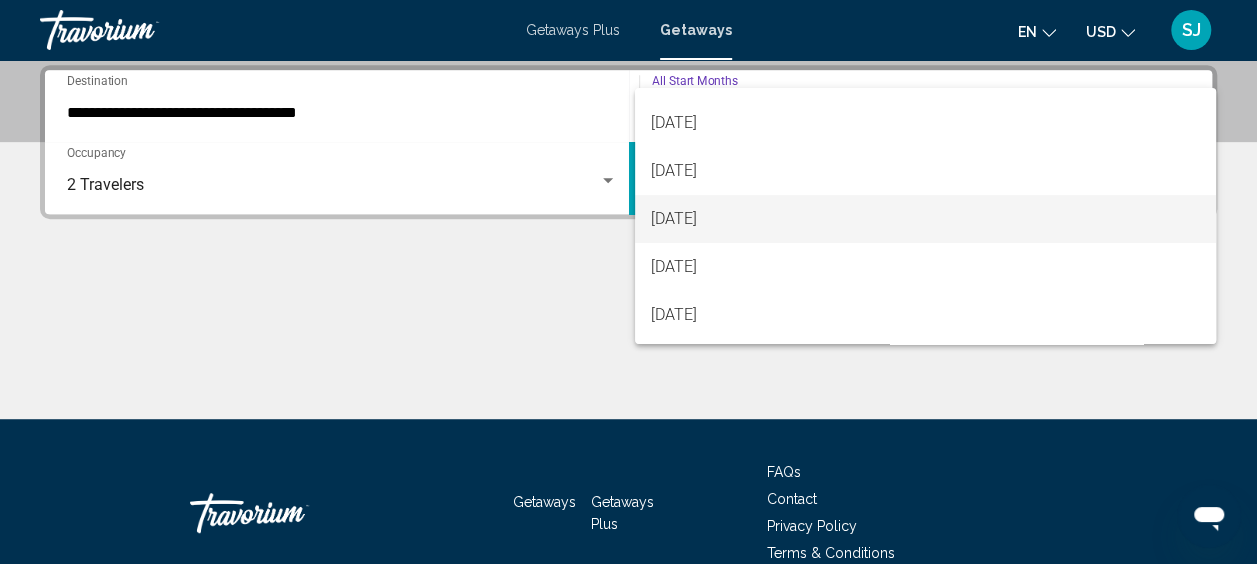 scroll, scrollTop: 200, scrollLeft: 0, axis: vertical 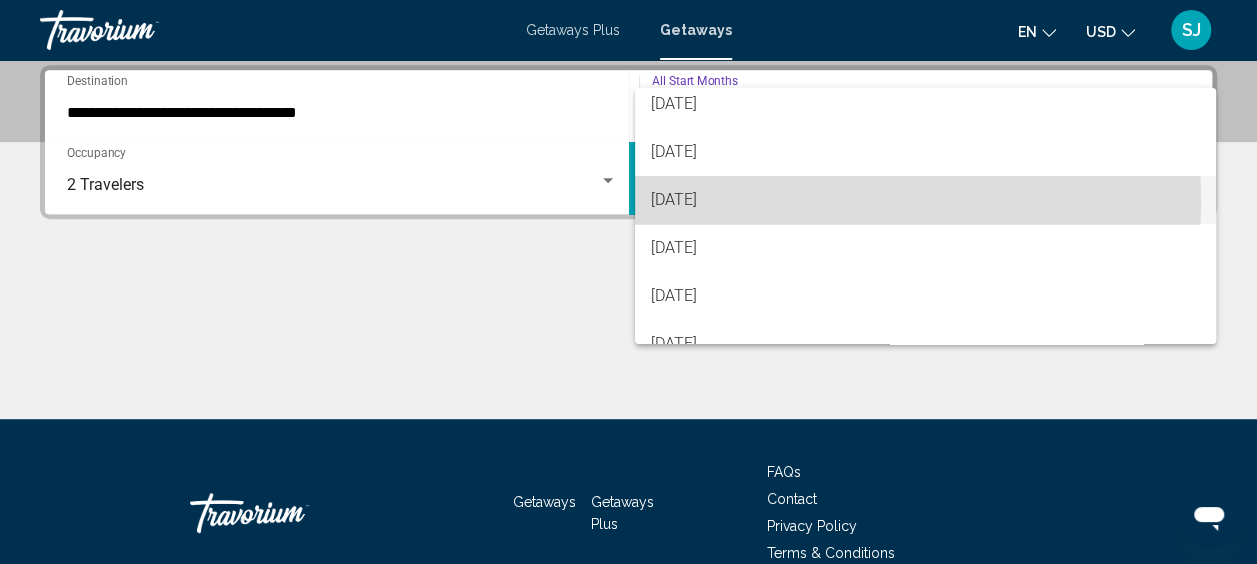 click on "[DATE]" at bounding box center (925, 200) 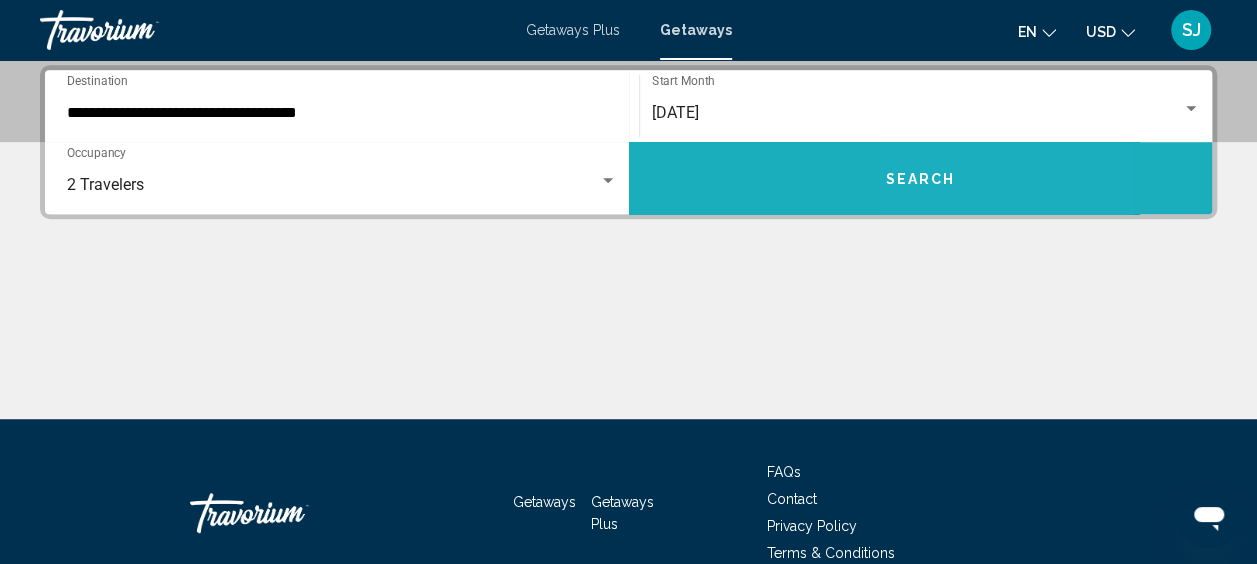 click on "Search" at bounding box center (921, 178) 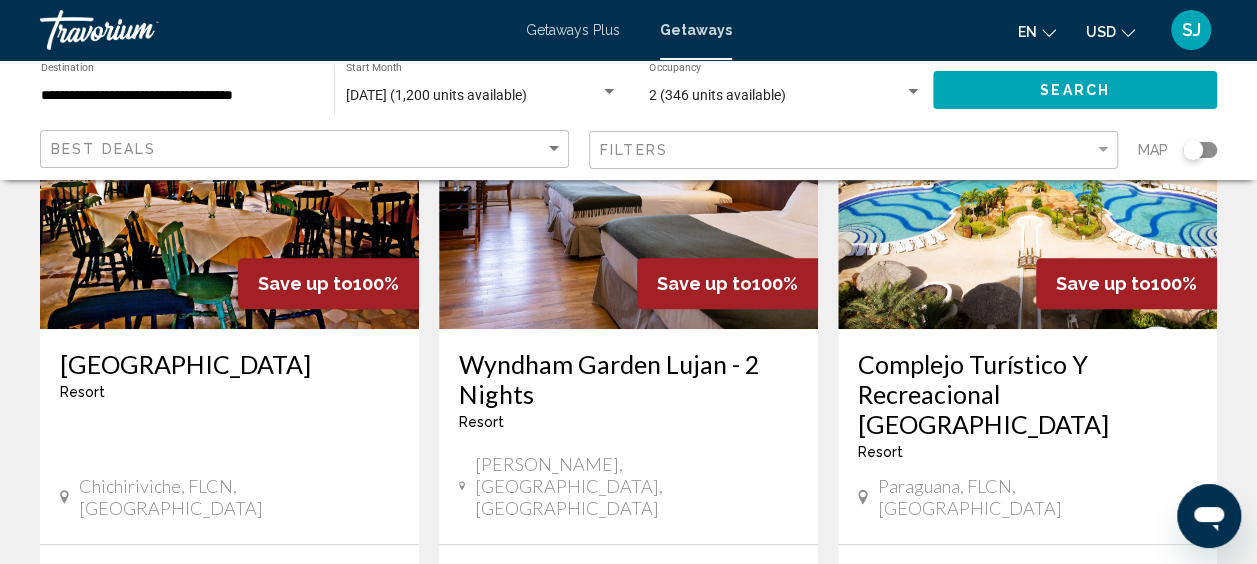 scroll, scrollTop: 100, scrollLeft: 0, axis: vertical 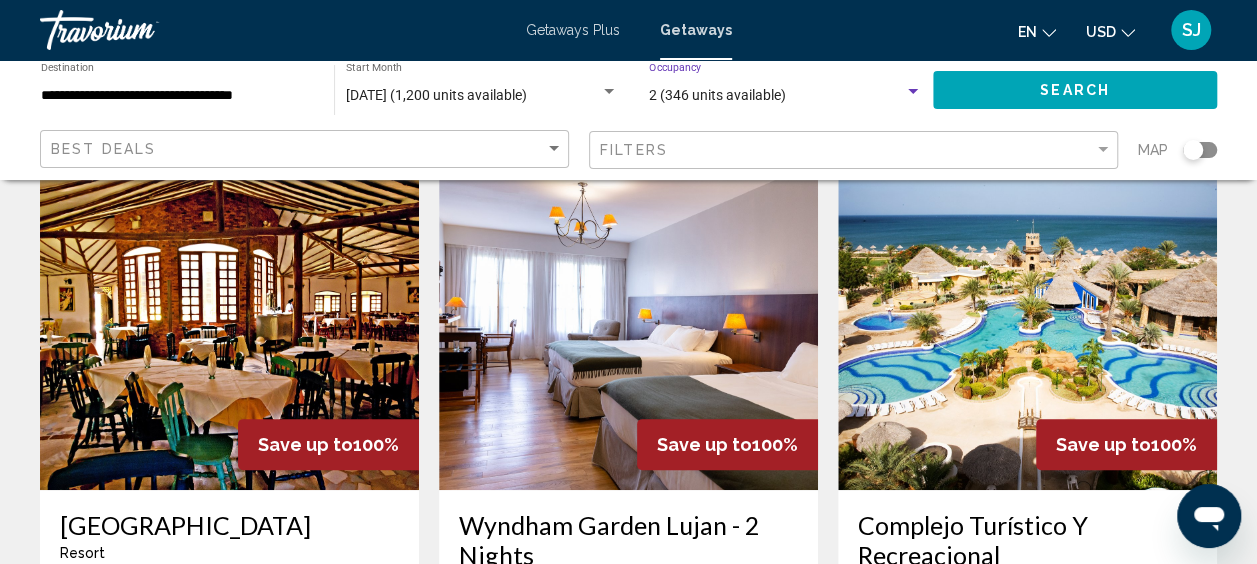 click at bounding box center (913, 91) 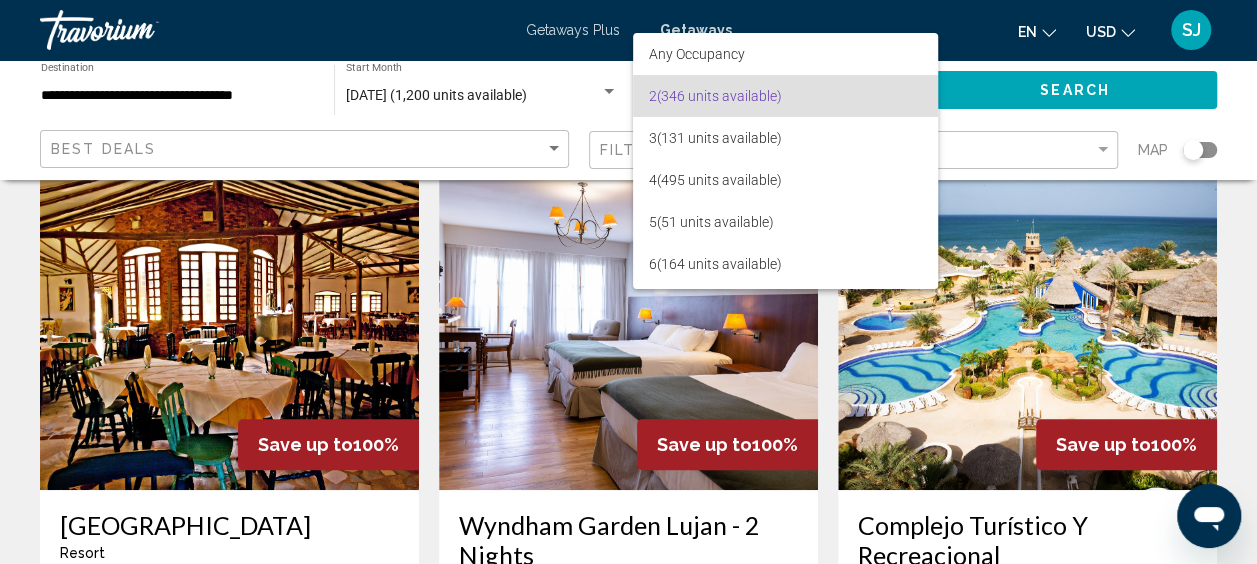 click at bounding box center (628, 282) 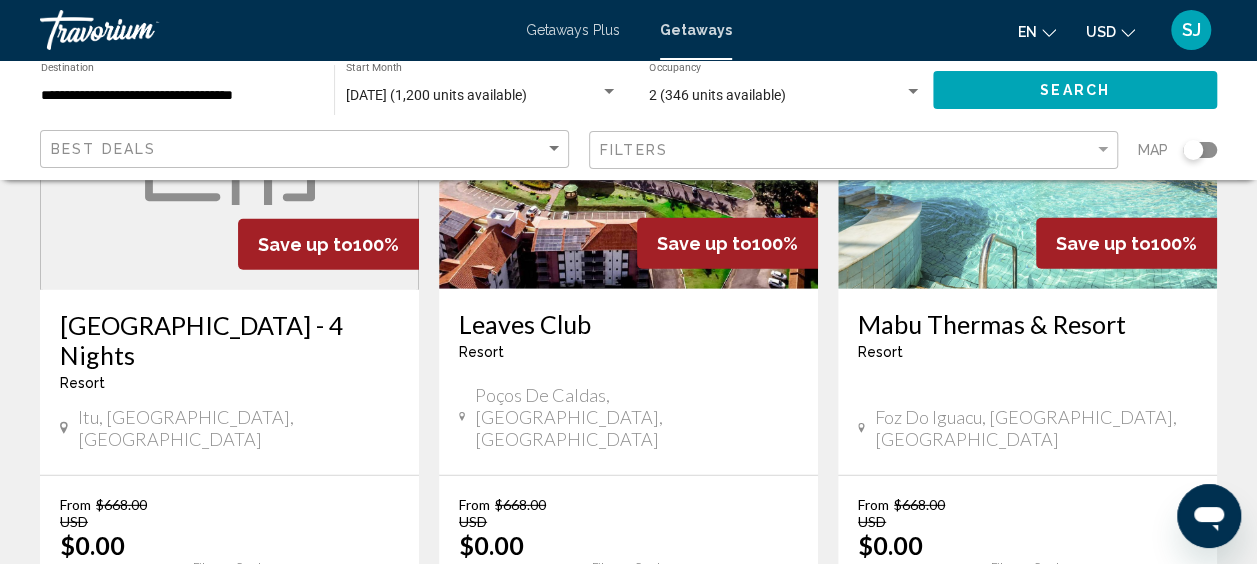 scroll, scrollTop: 2680, scrollLeft: 0, axis: vertical 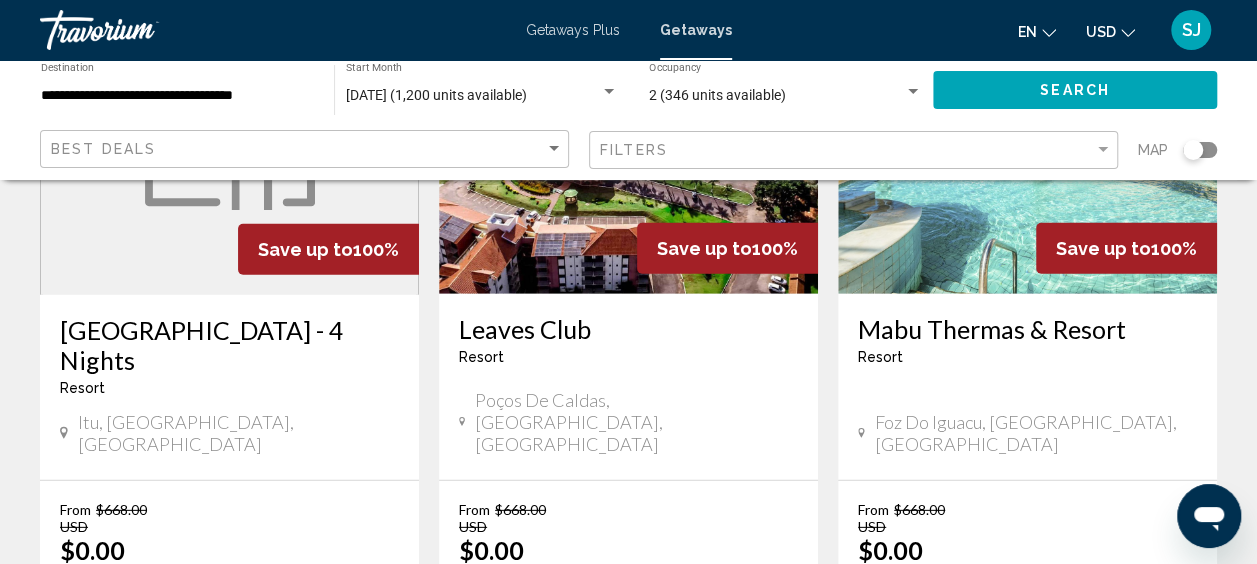 click on "4" at bounding box center [629, 755] 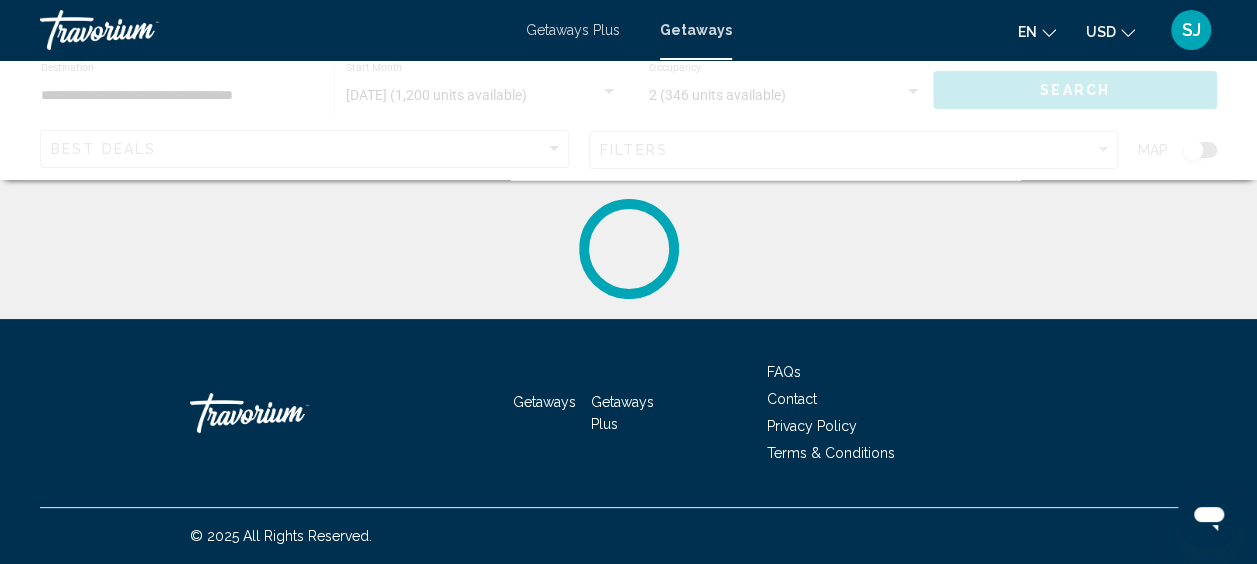 scroll, scrollTop: 0, scrollLeft: 0, axis: both 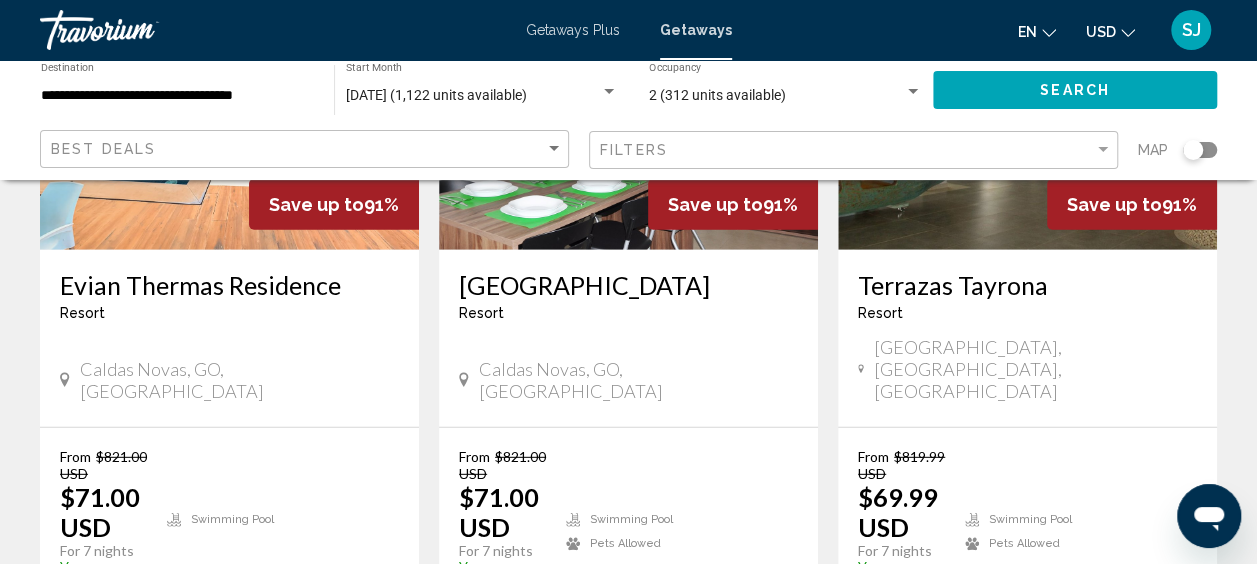 click on "24 units" at bounding box center (1152, 604) 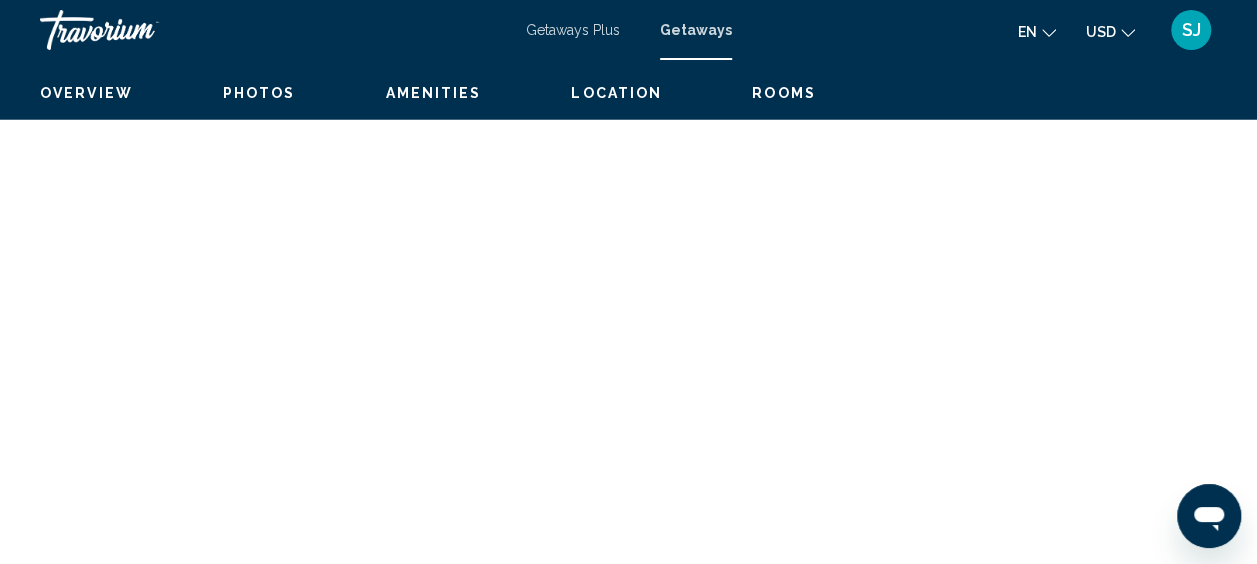 scroll, scrollTop: 252, scrollLeft: 0, axis: vertical 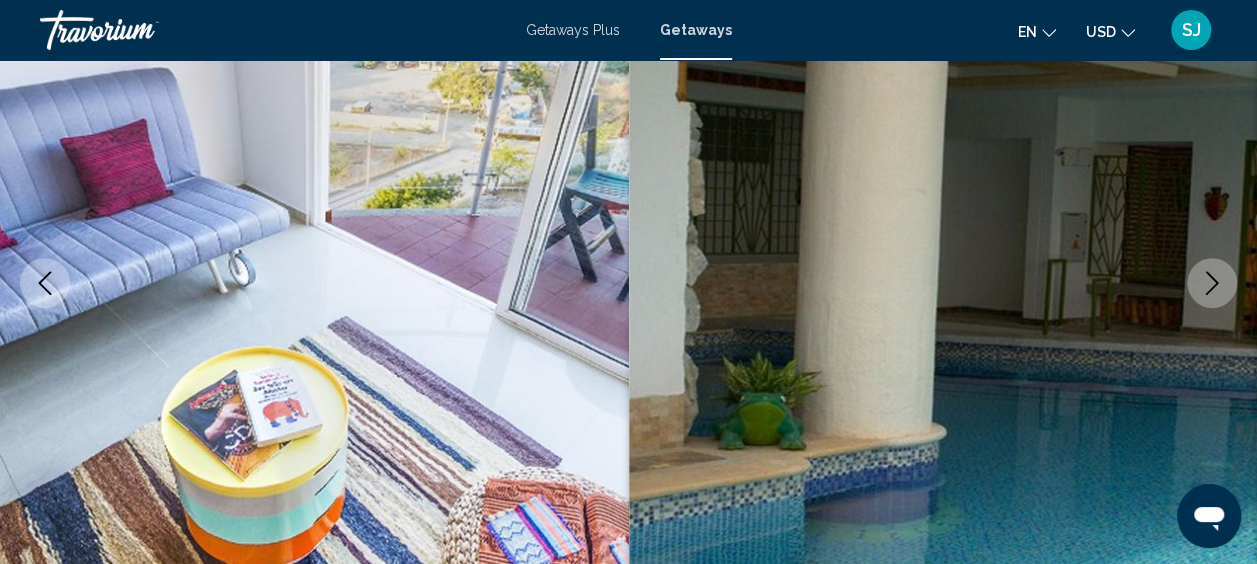 click 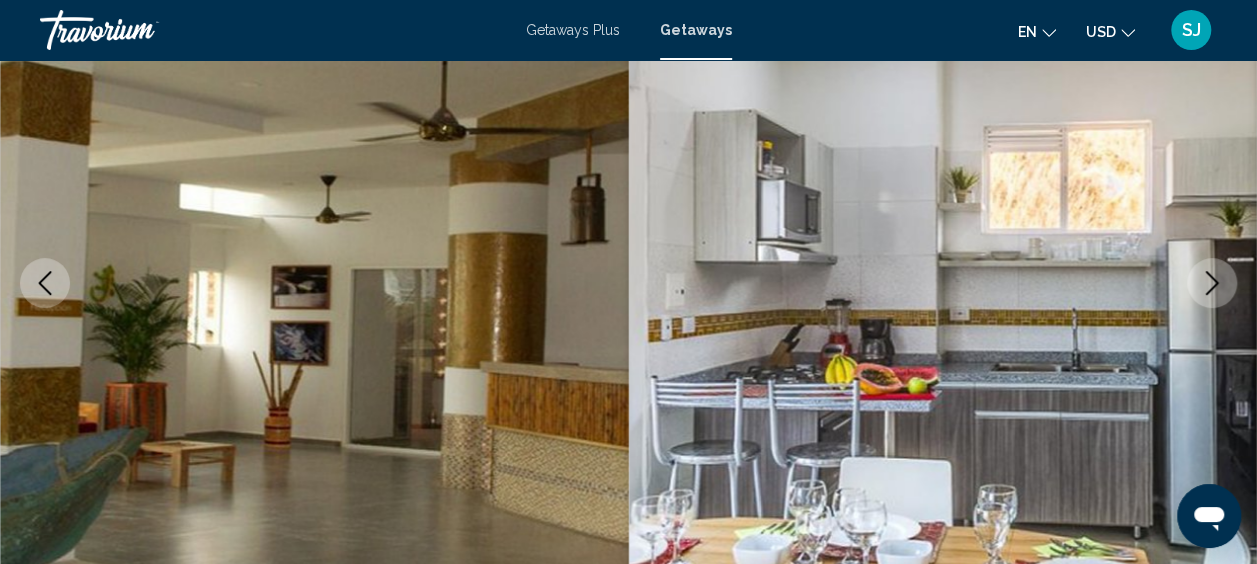 click 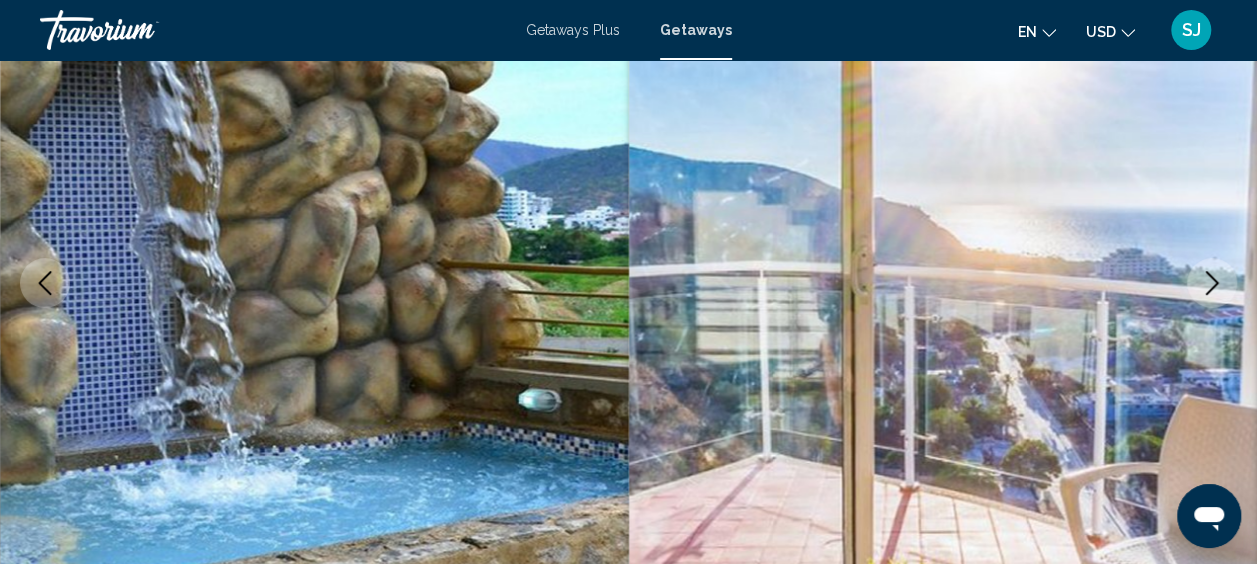 click 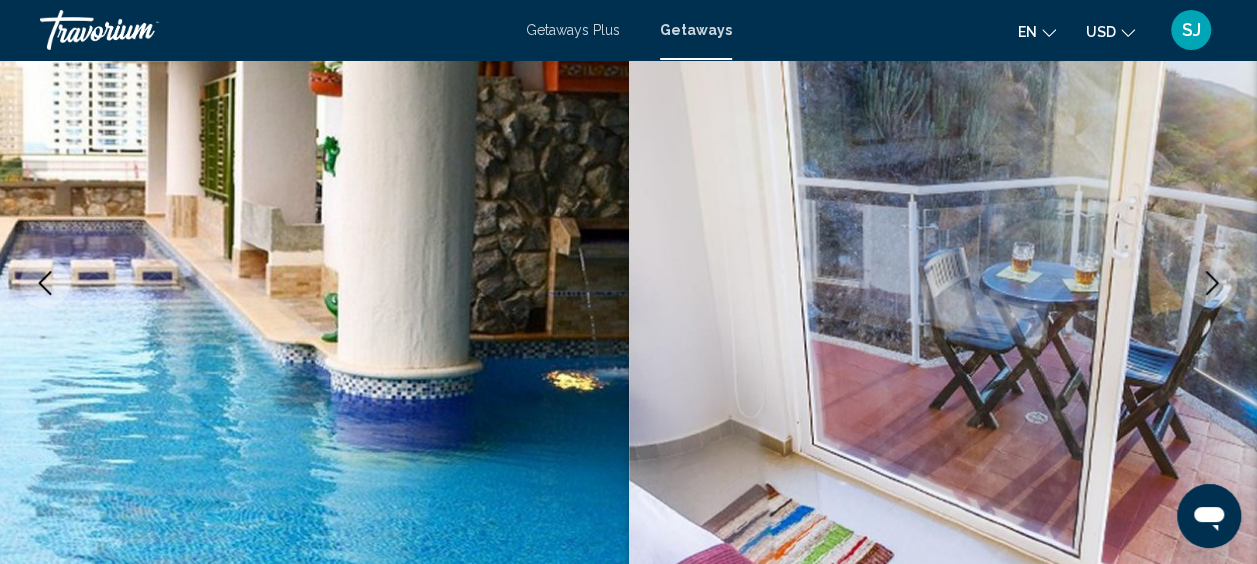 scroll, scrollTop: 0, scrollLeft: 0, axis: both 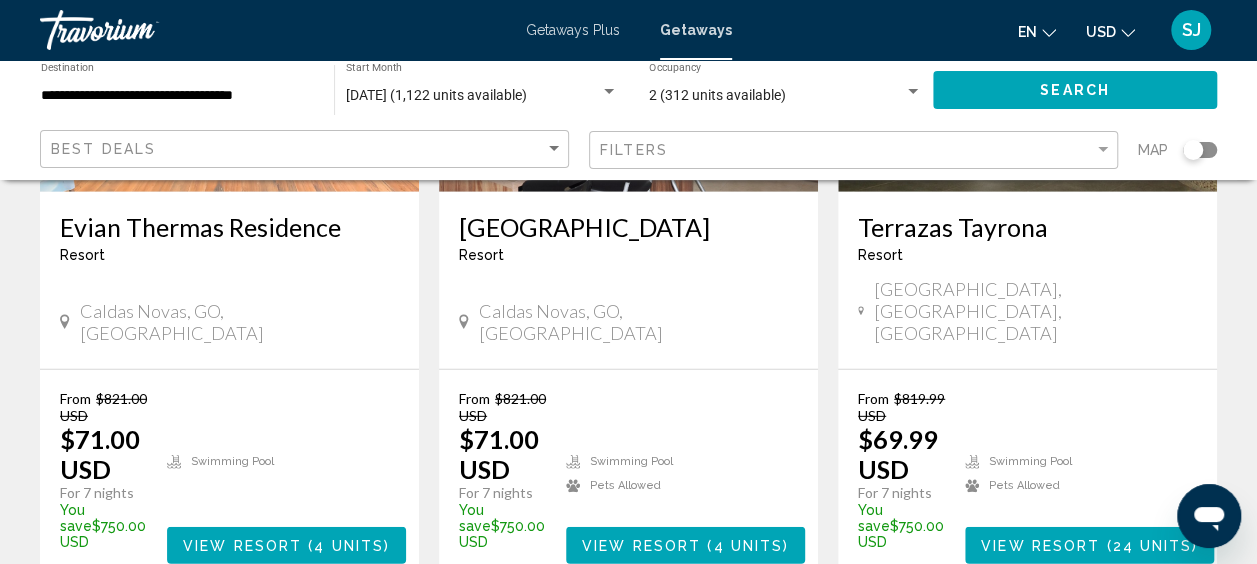 click on "5" at bounding box center (699, 644) 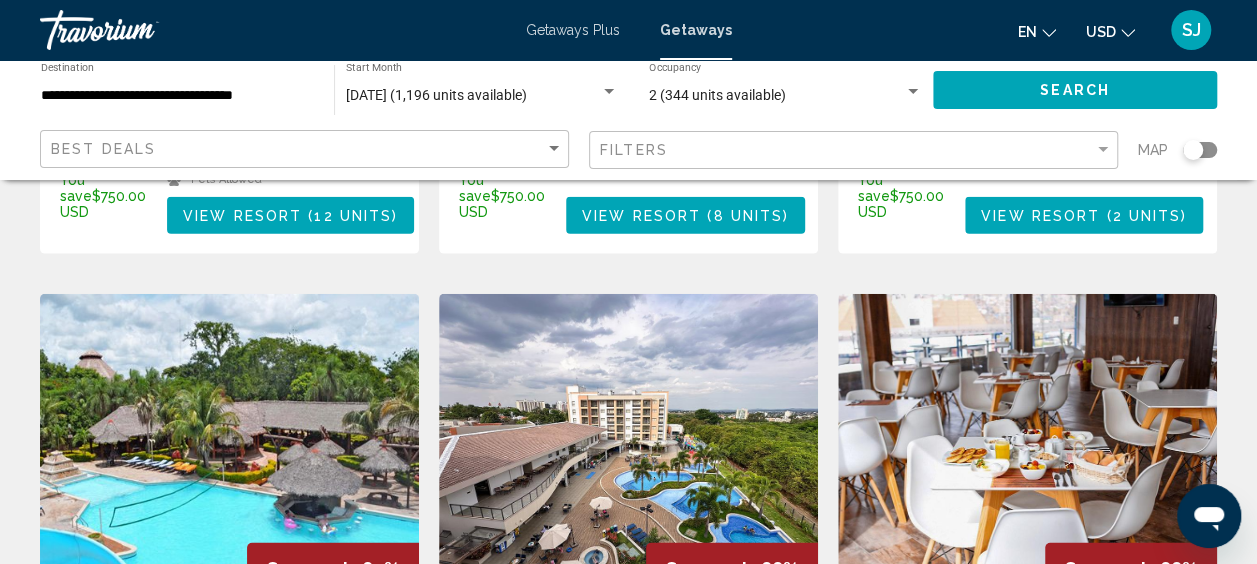 scroll, scrollTop: 2297, scrollLeft: 0, axis: vertical 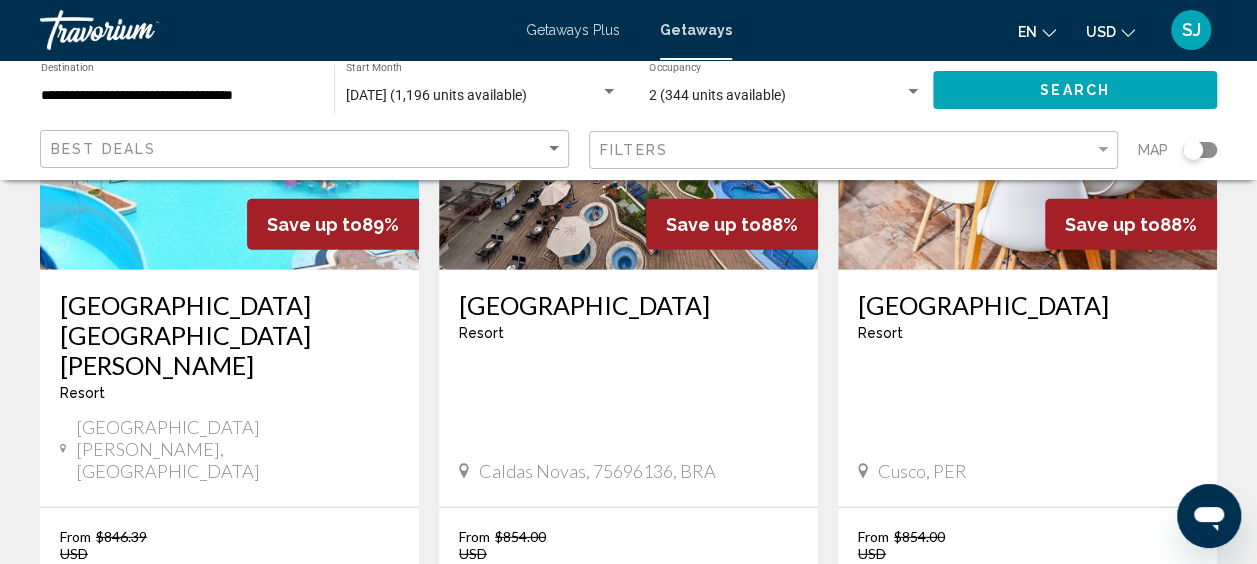 click on "page  6" at bounding box center [698, 782] 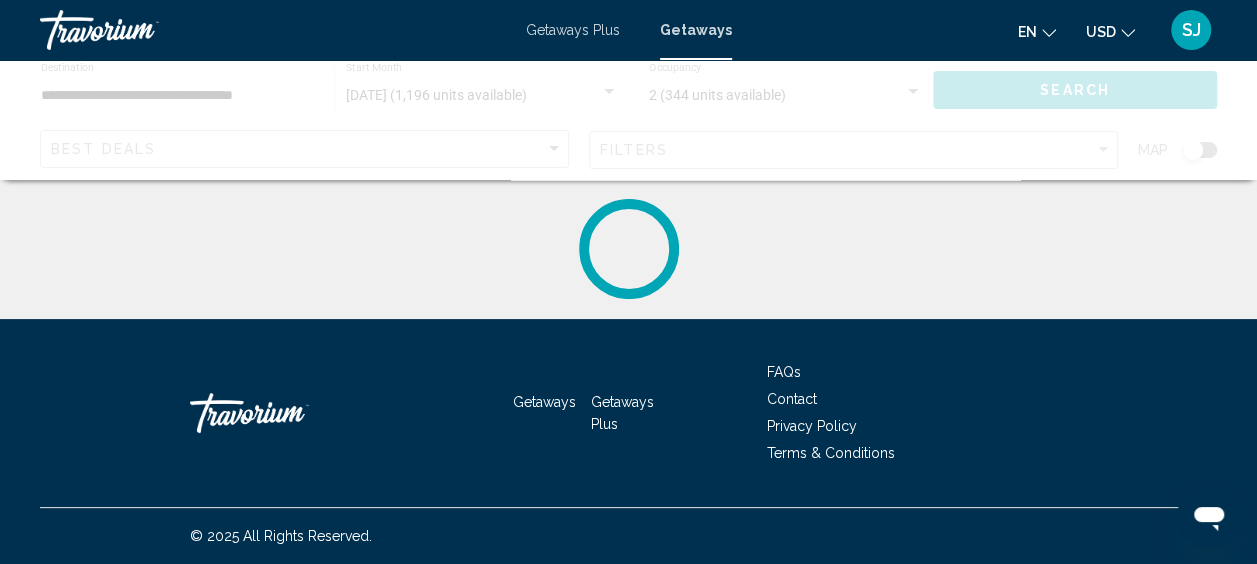 scroll, scrollTop: 0, scrollLeft: 0, axis: both 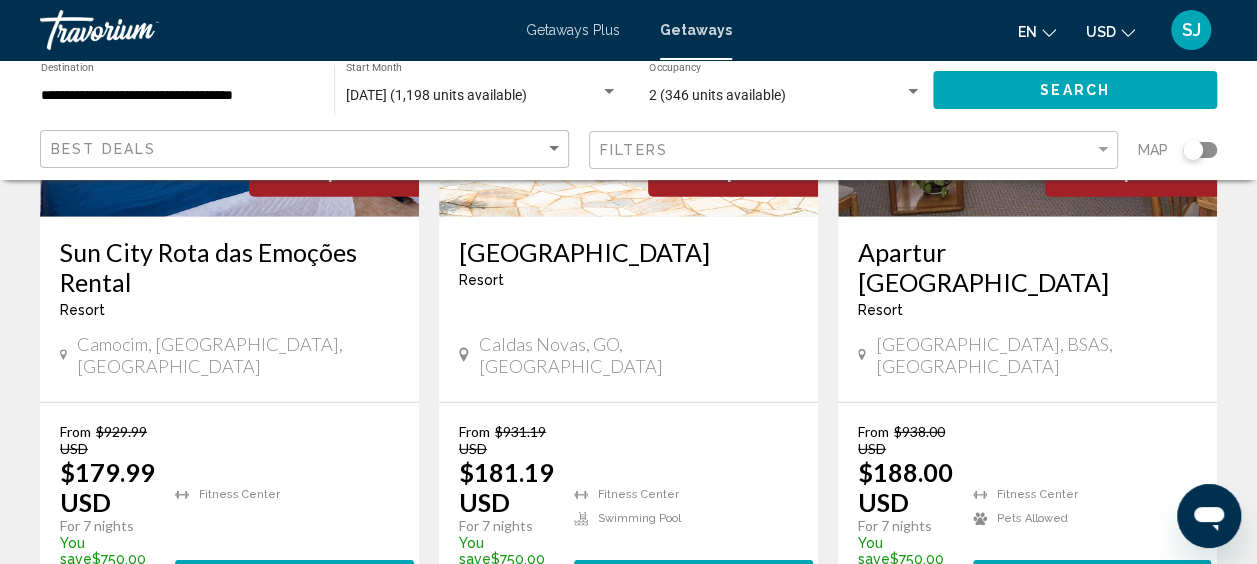 click on "page  7" at bounding box center [698, 677] 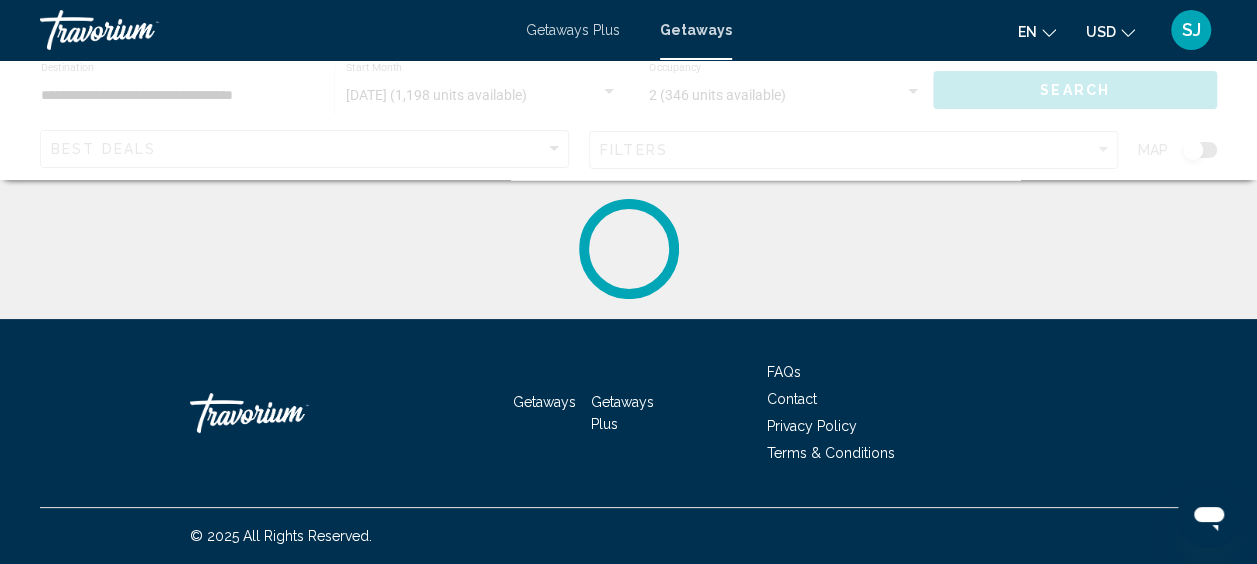 scroll, scrollTop: 0, scrollLeft: 0, axis: both 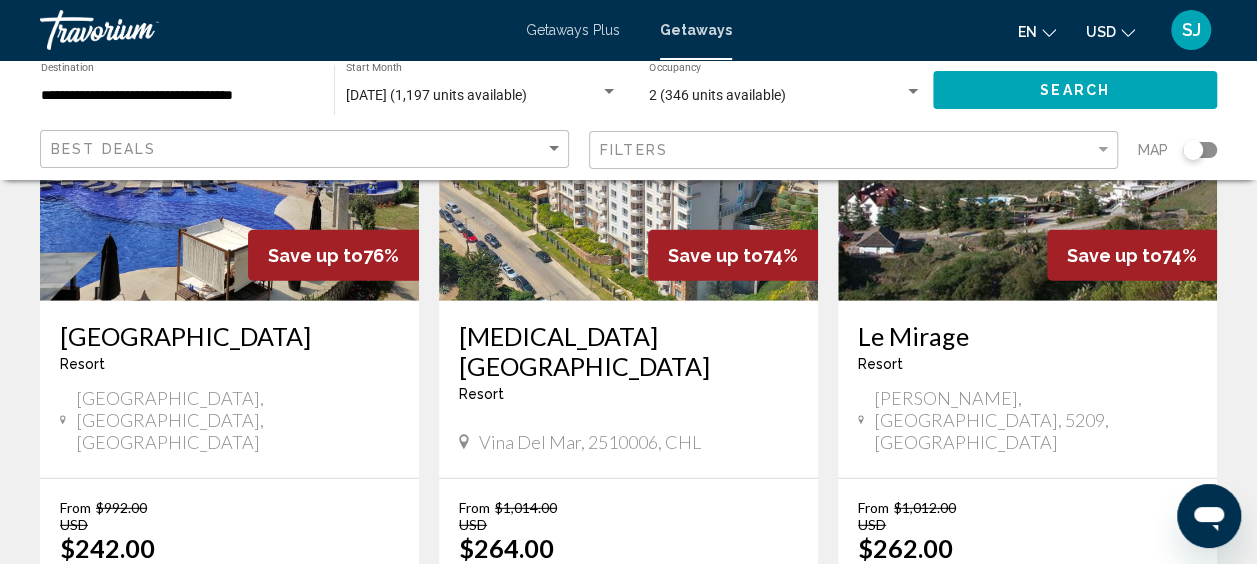 click on "8" at bounding box center (699, 753) 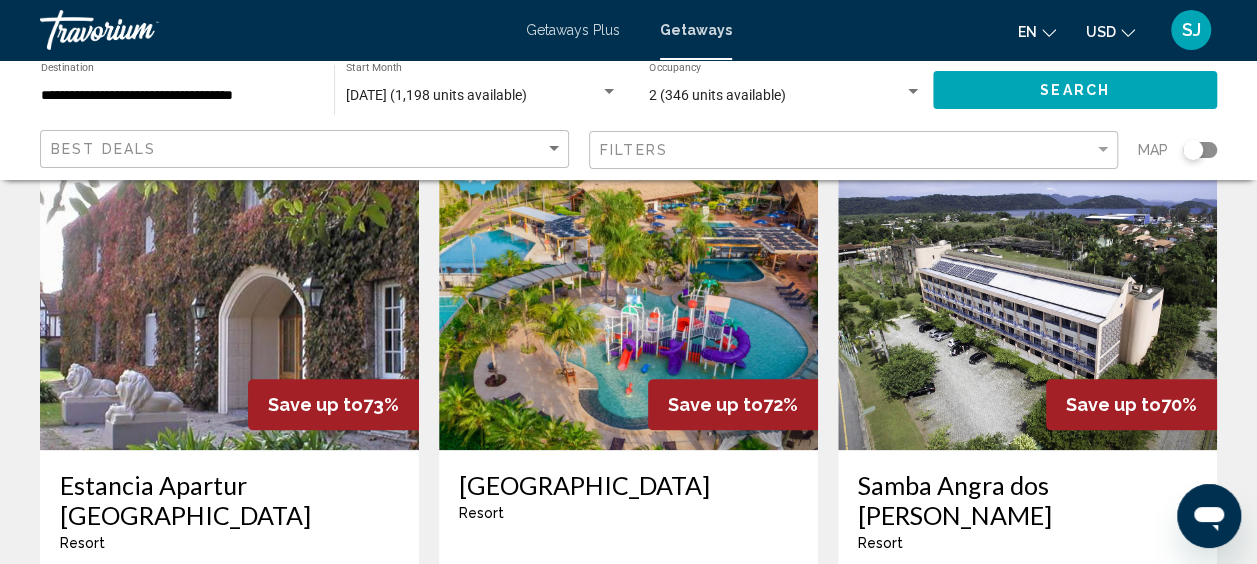 scroll, scrollTop: 926, scrollLeft: 0, axis: vertical 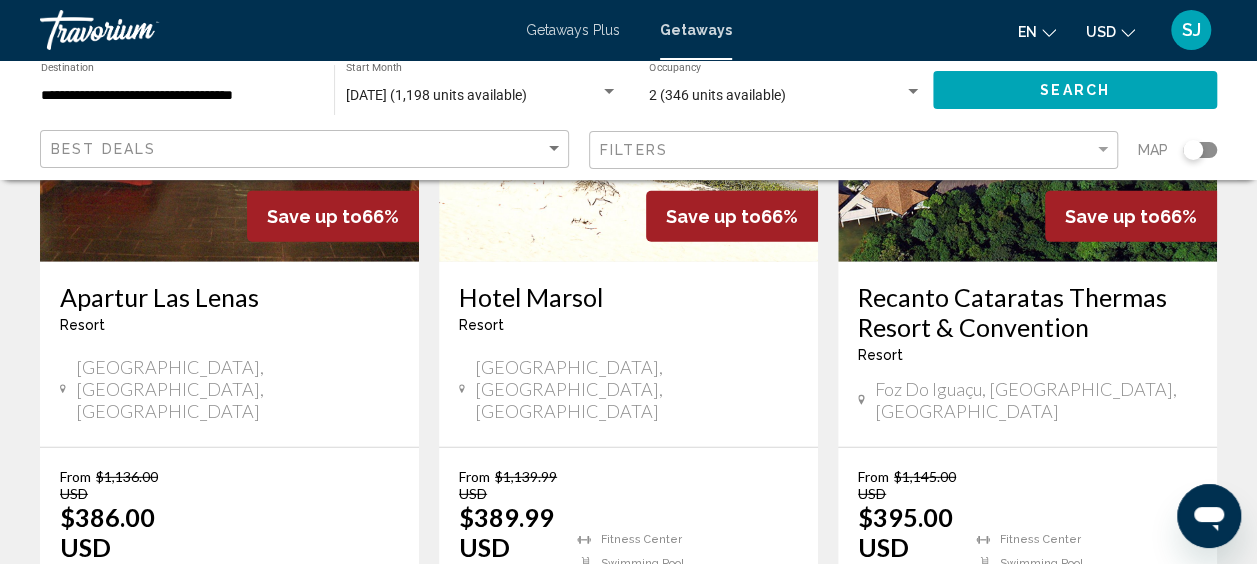 click on "9" at bounding box center [769, 722] 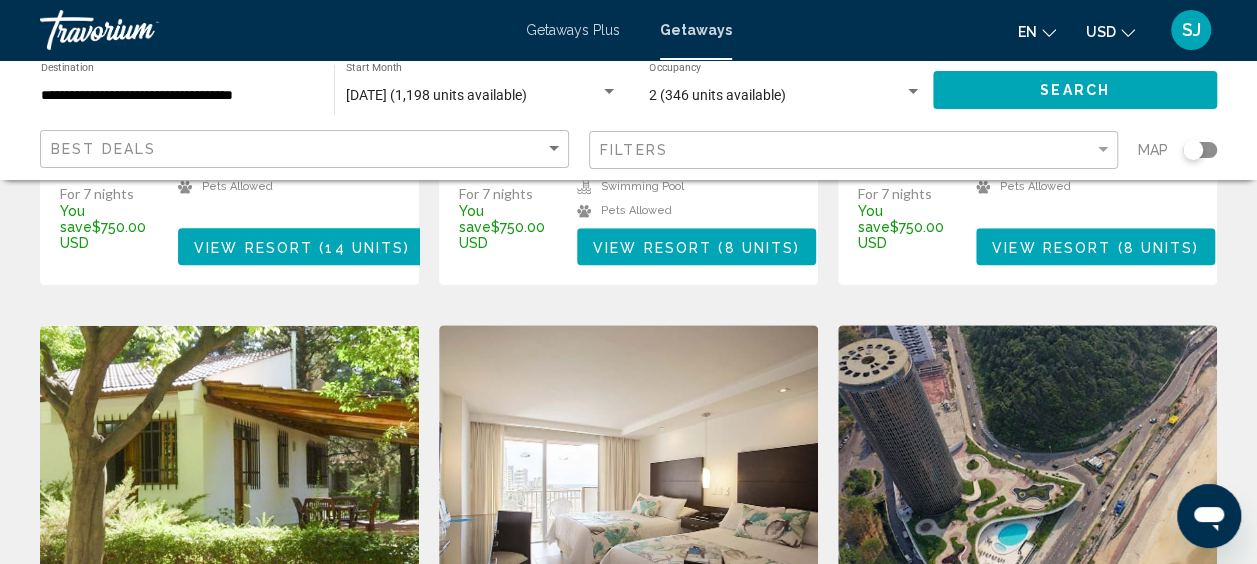 scroll, scrollTop: 723, scrollLeft: 0, axis: vertical 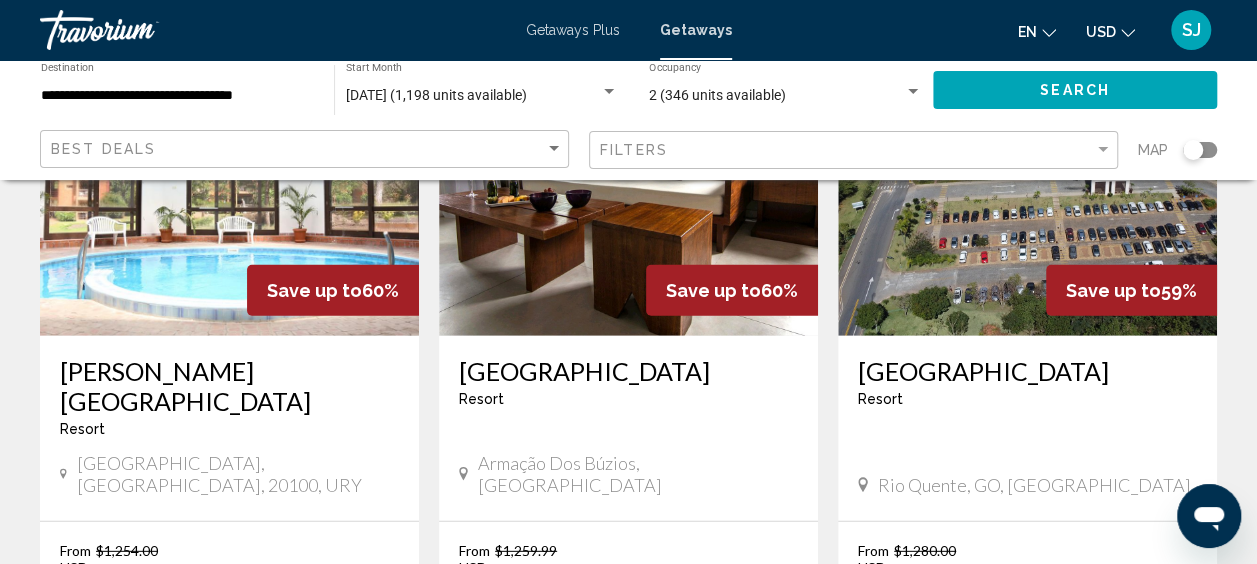 click on "10" at bounding box center [839, 796] 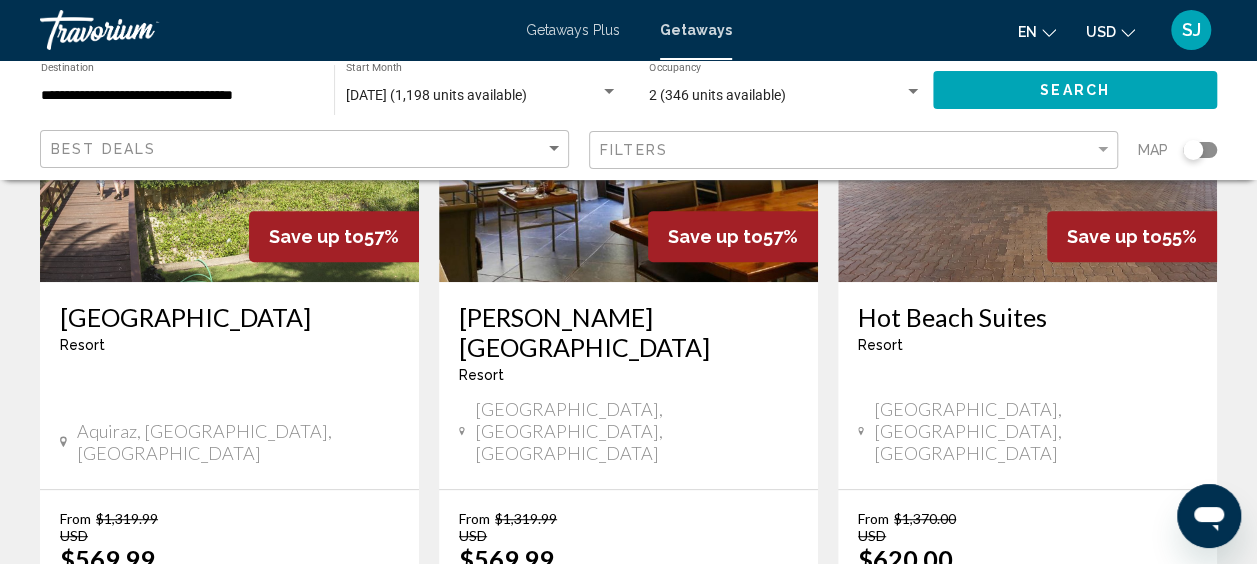 scroll, scrollTop: 313, scrollLeft: 0, axis: vertical 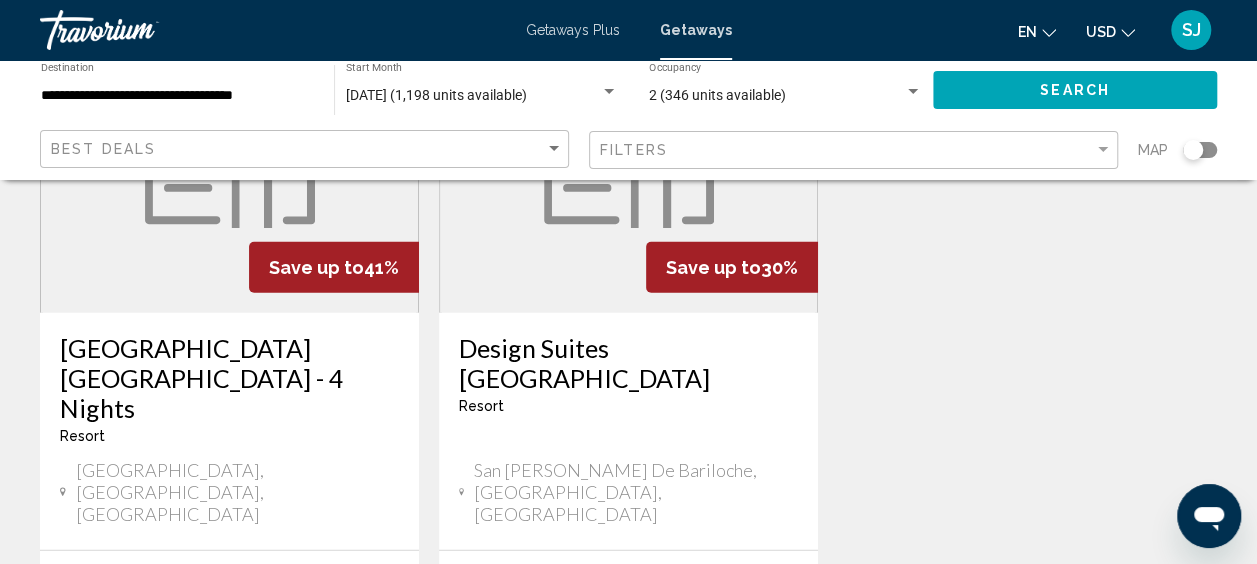 click on "page  6" at bounding box center [558, 809] 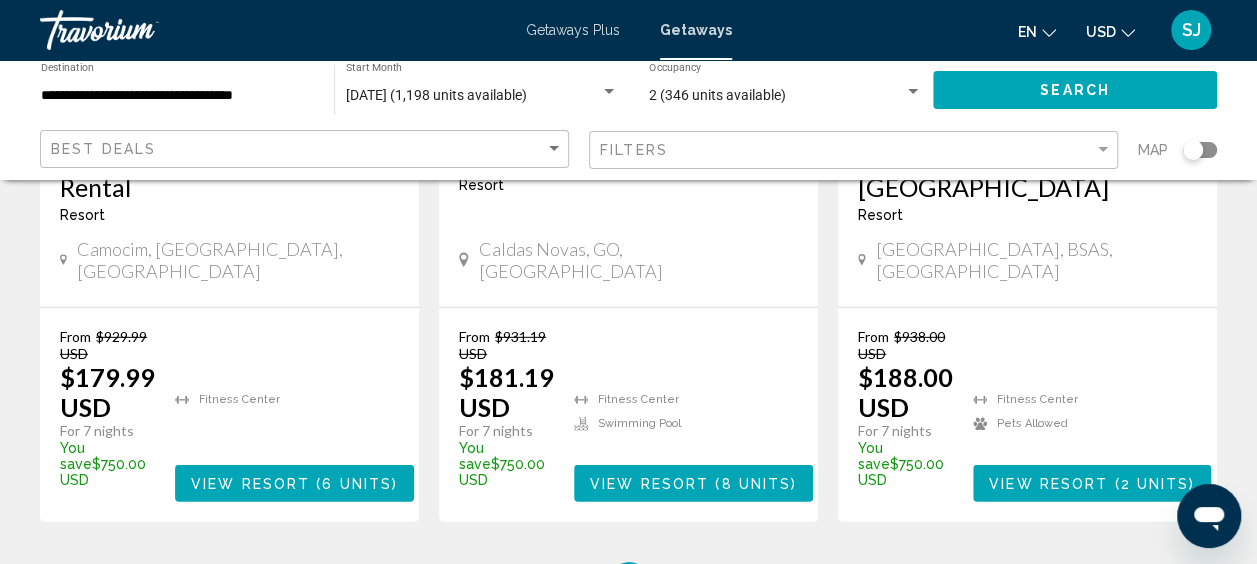 scroll, scrollTop: 2800, scrollLeft: 0, axis: vertical 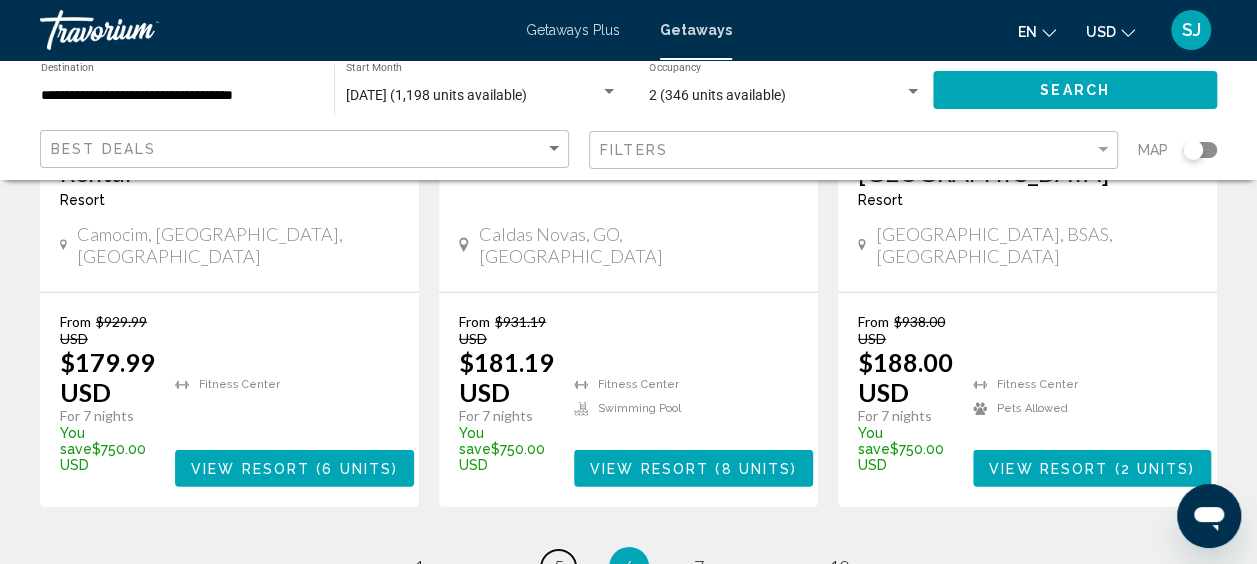 click on "5" at bounding box center [559, 567] 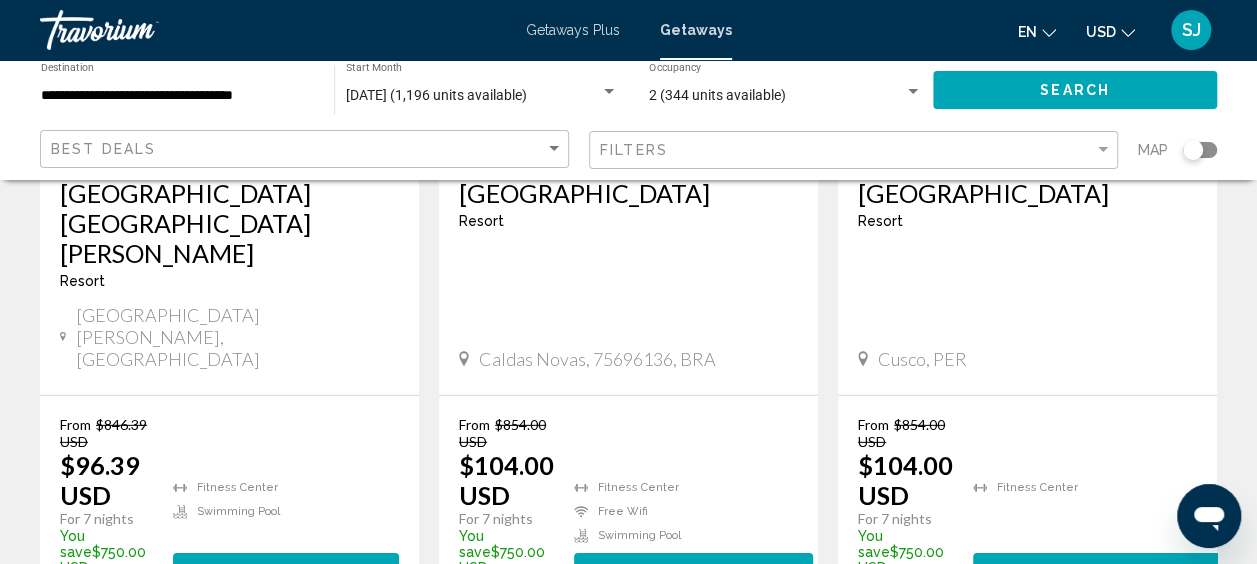 scroll, scrollTop: 2800, scrollLeft: 0, axis: vertical 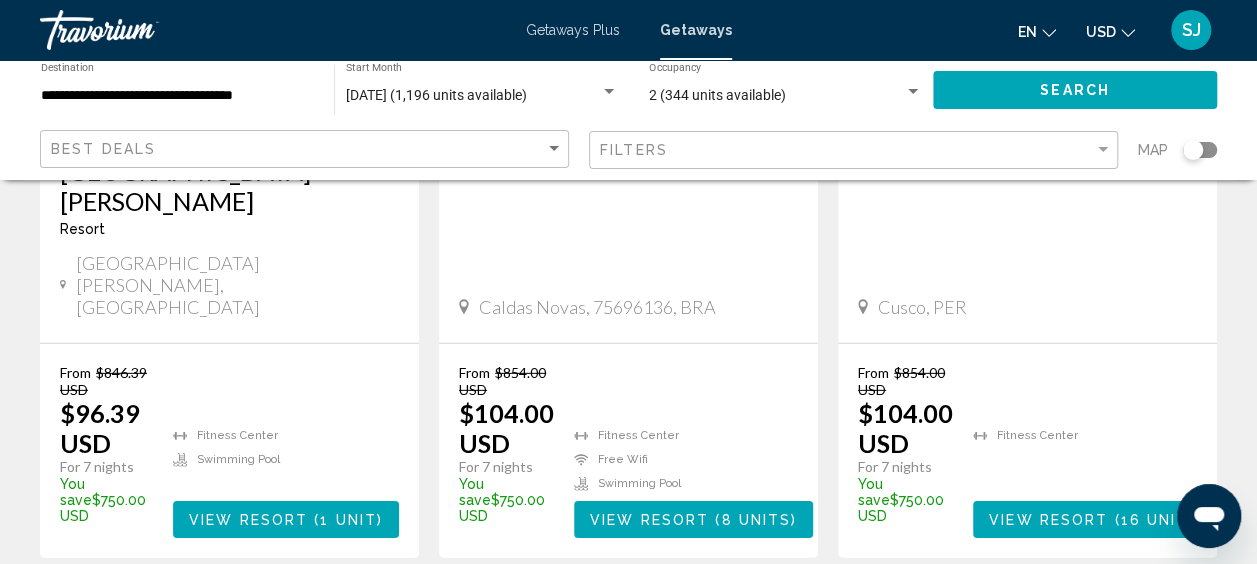 click on "page  4" at bounding box center [558, 618] 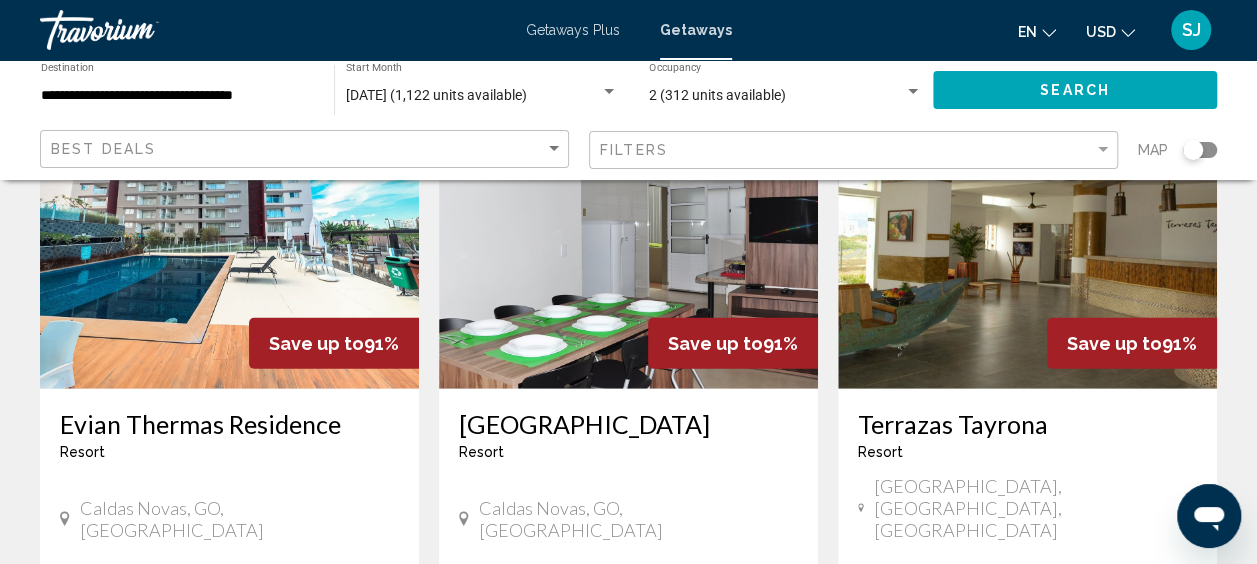 scroll, scrollTop: 2400, scrollLeft: 0, axis: vertical 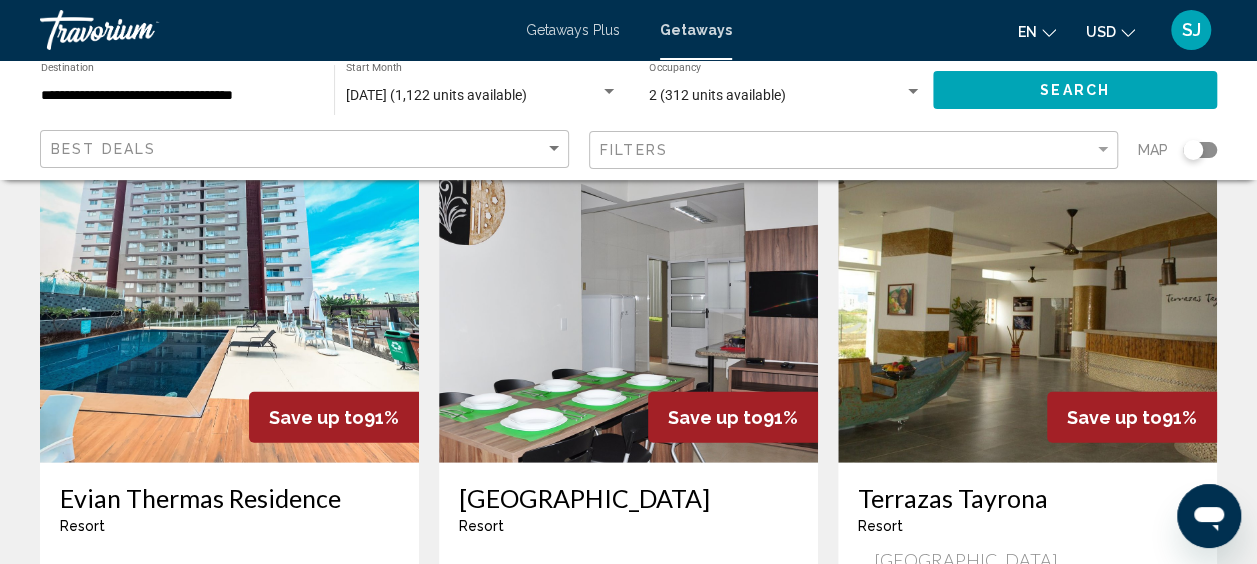 click on "Terrazas Tayrona  Resort  -  This is an adults only resort
Santa Marta, MAGD, Colombia" at bounding box center [1027, 551] 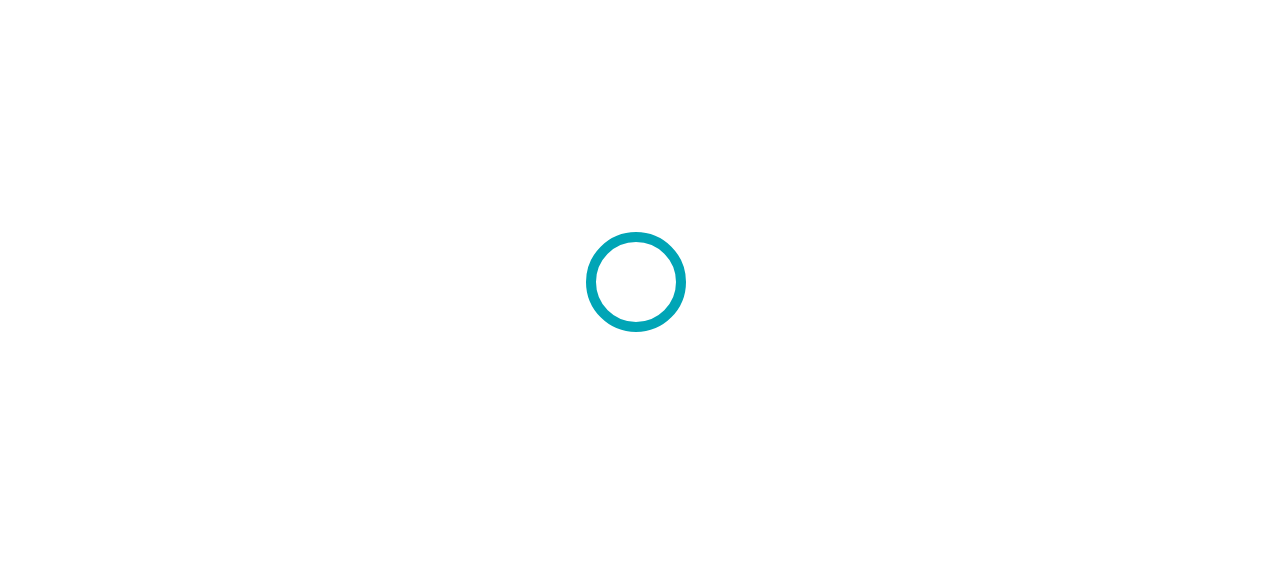 scroll, scrollTop: 0, scrollLeft: 0, axis: both 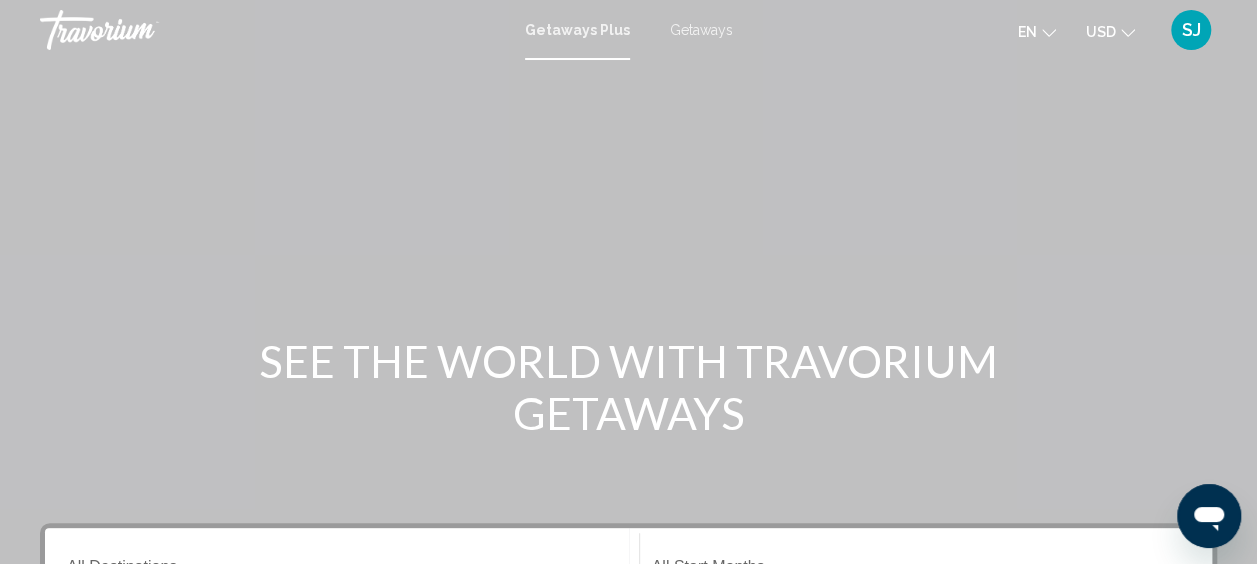 click on "Getaways Plus" at bounding box center [577, 30] 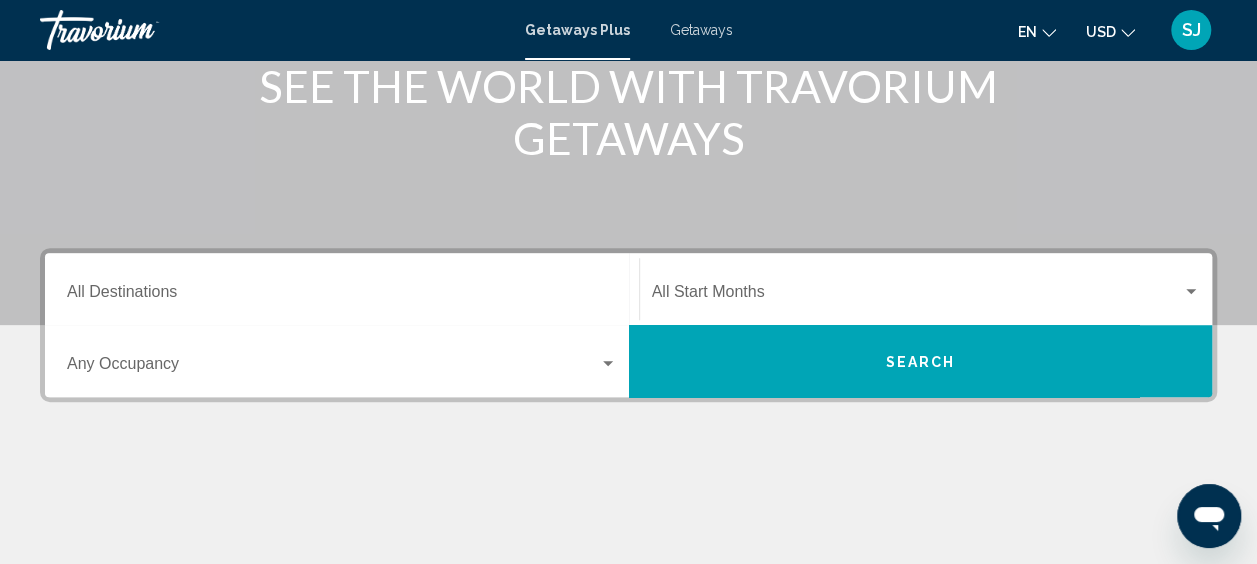 scroll, scrollTop: 400, scrollLeft: 0, axis: vertical 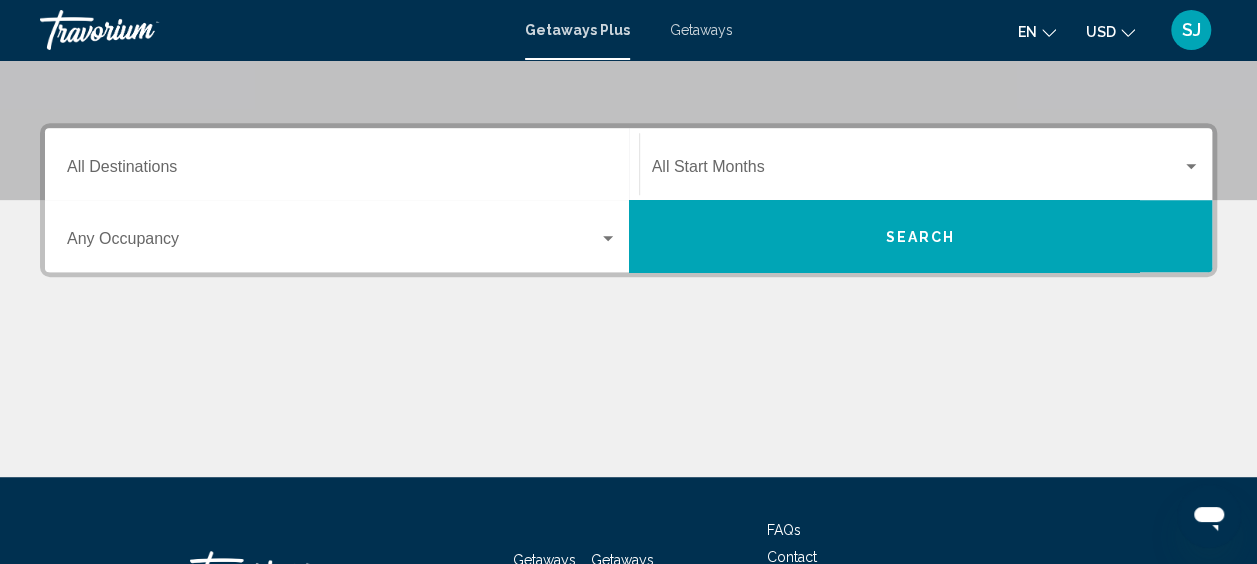 click on "Destination All Destinations" at bounding box center [342, 164] 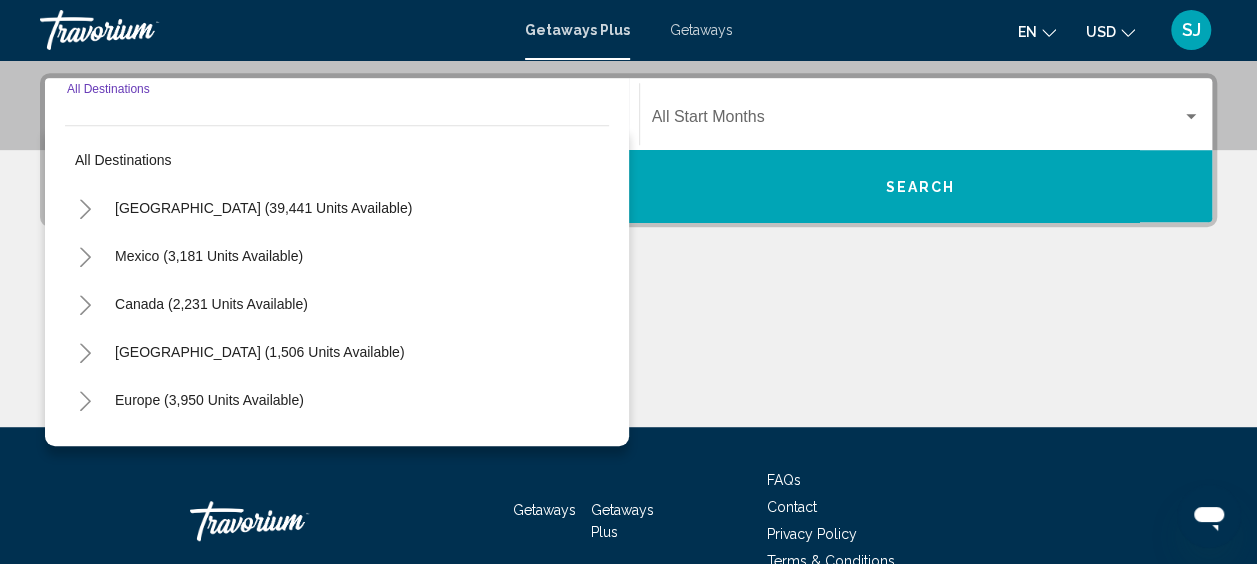 scroll, scrollTop: 458, scrollLeft: 0, axis: vertical 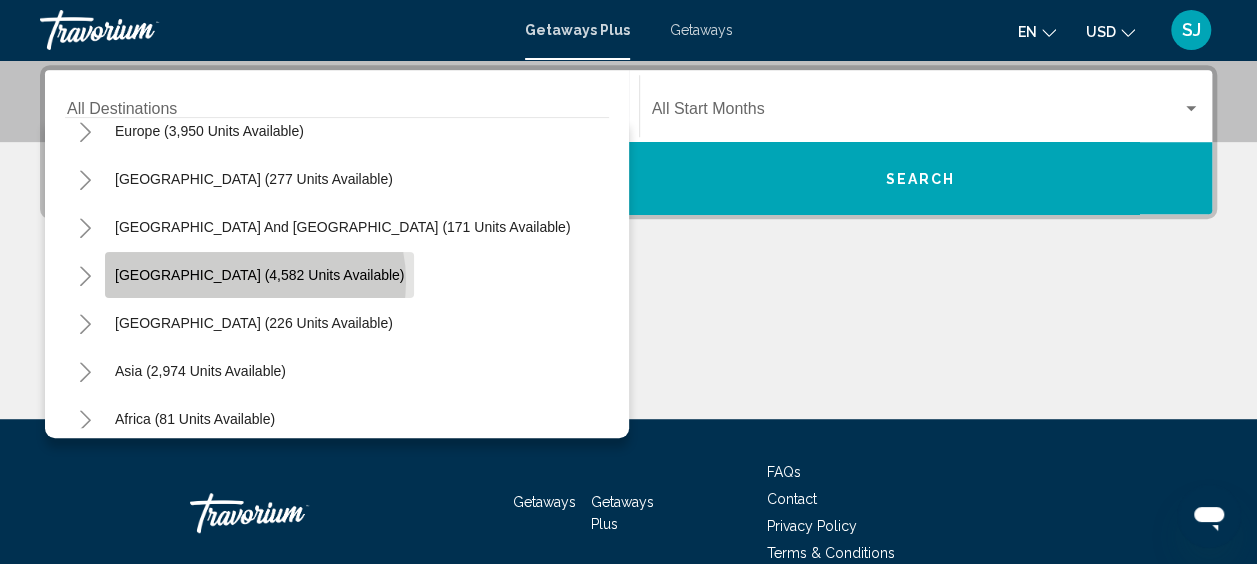 click on "[GEOGRAPHIC_DATA] (4,582 units available)" 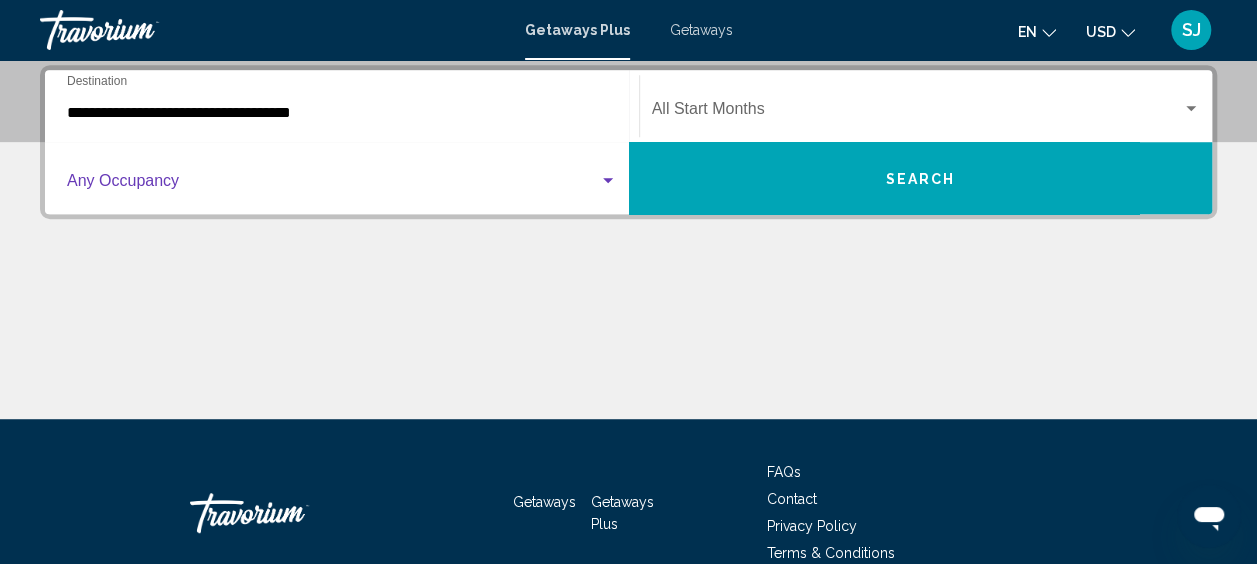 click at bounding box center [333, 185] 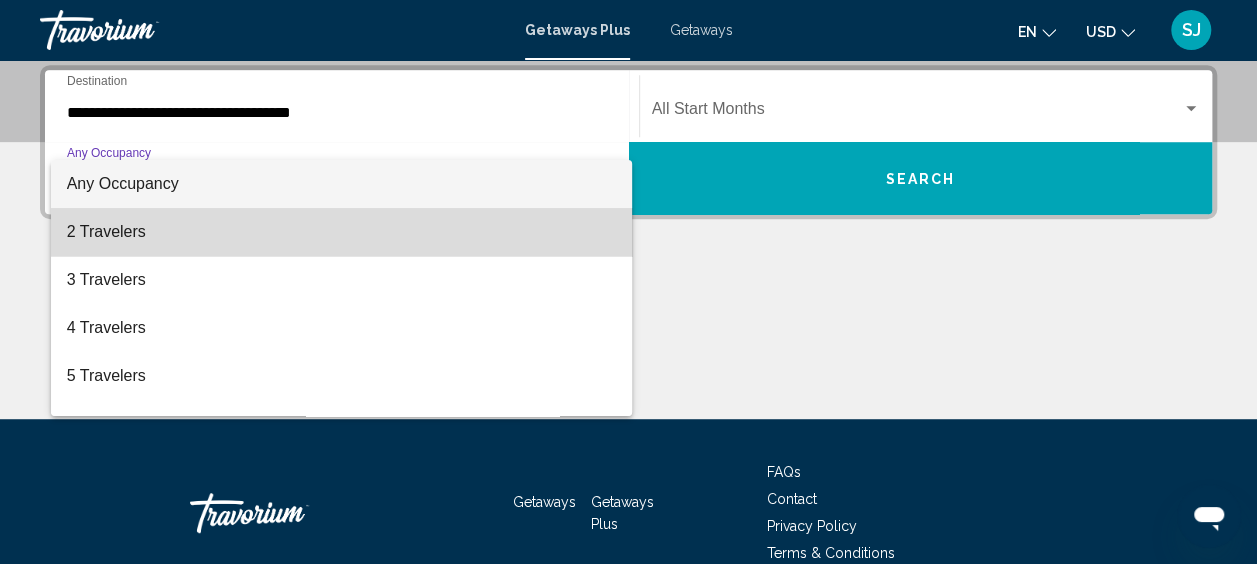 click on "2 Travelers" at bounding box center (342, 232) 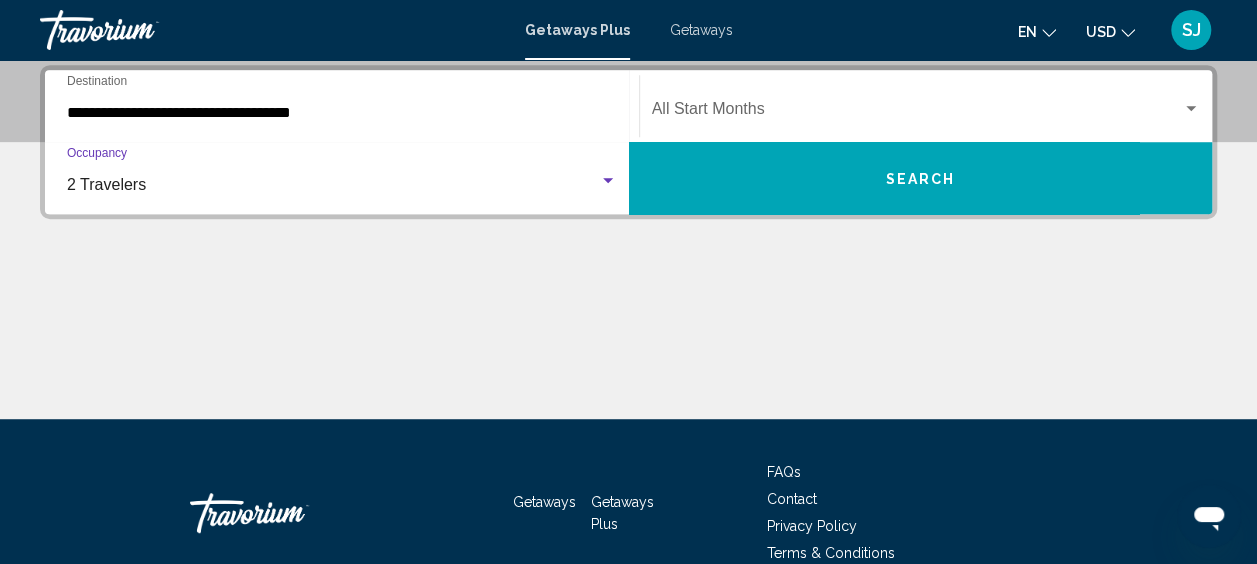 click on "Start Month All Start Months" 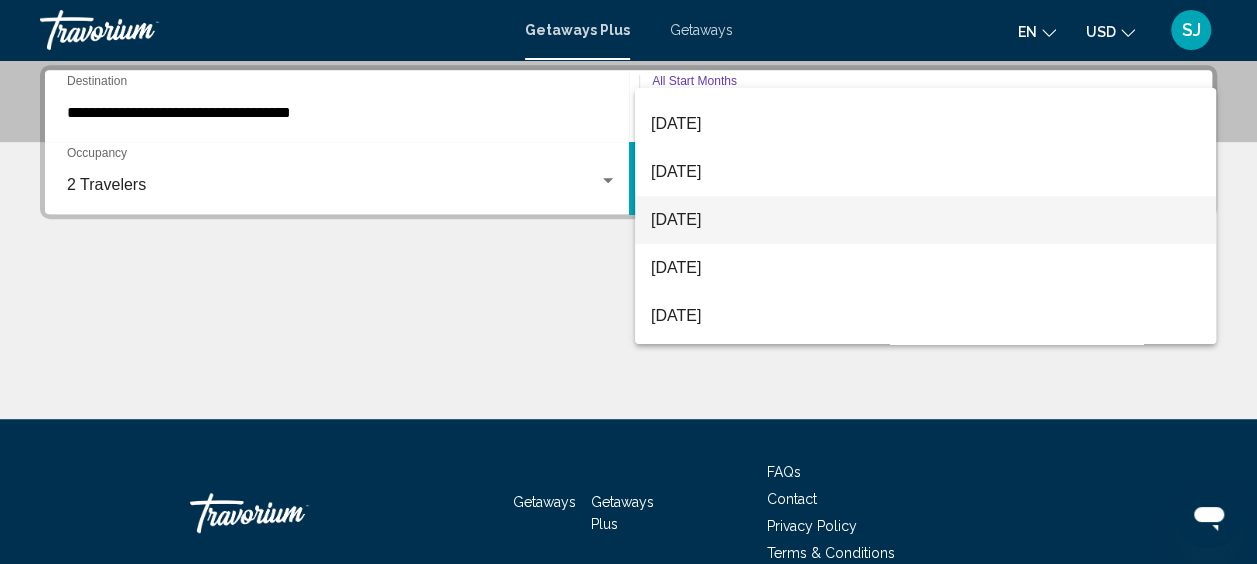 scroll, scrollTop: 300, scrollLeft: 0, axis: vertical 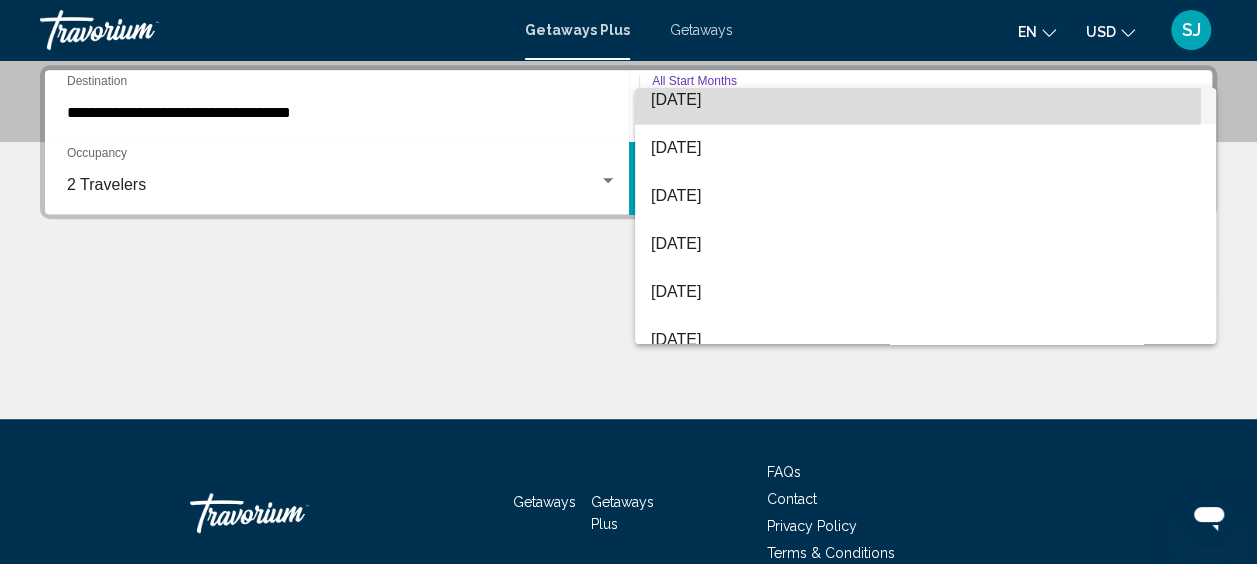 click on "[DATE]" at bounding box center [925, 100] 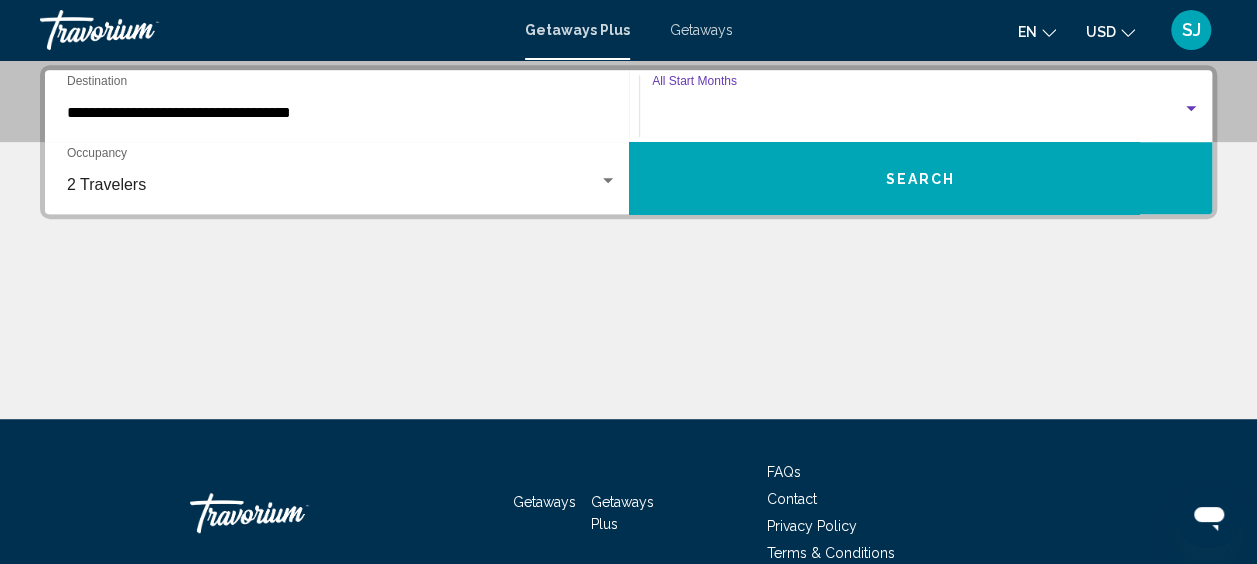 scroll, scrollTop: 288, scrollLeft: 0, axis: vertical 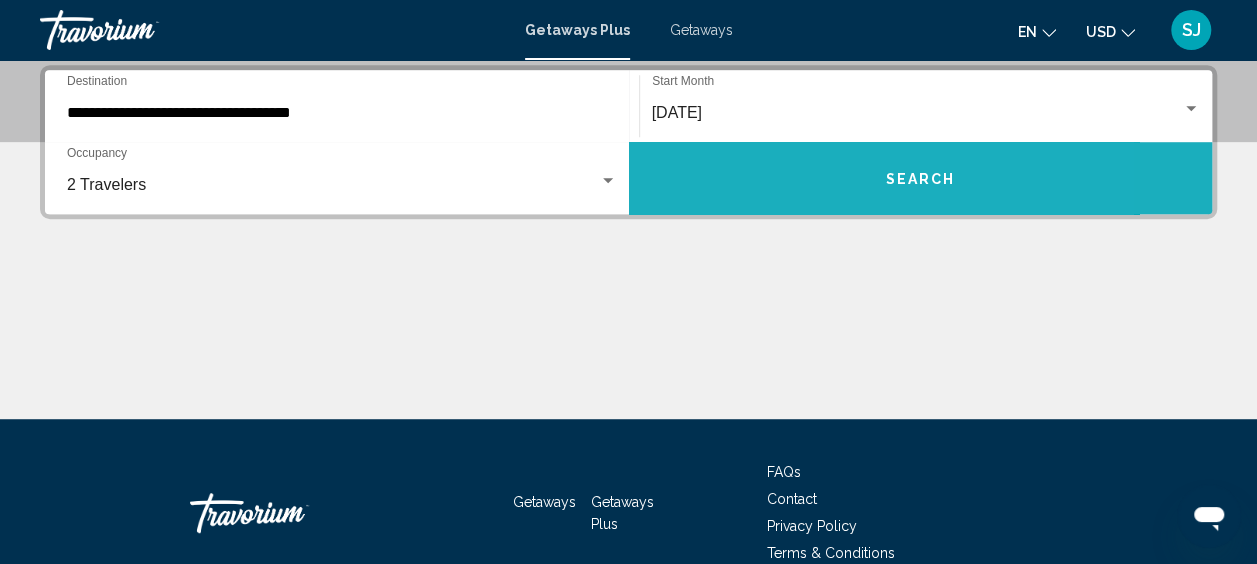click on "Search" at bounding box center [921, 178] 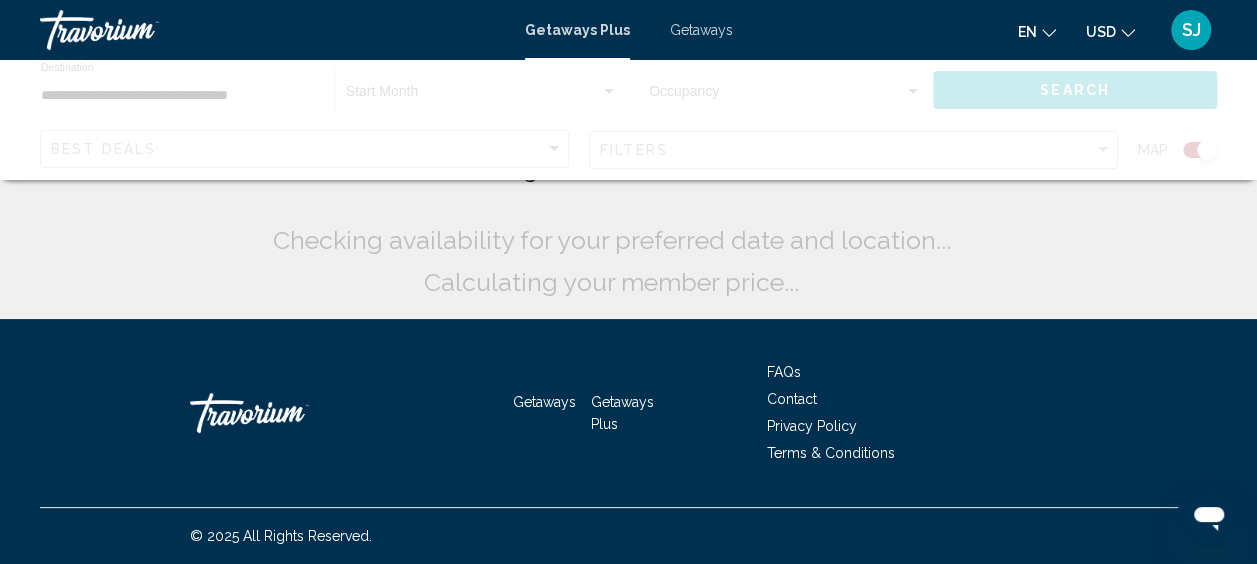 scroll, scrollTop: 0, scrollLeft: 0, axis: both 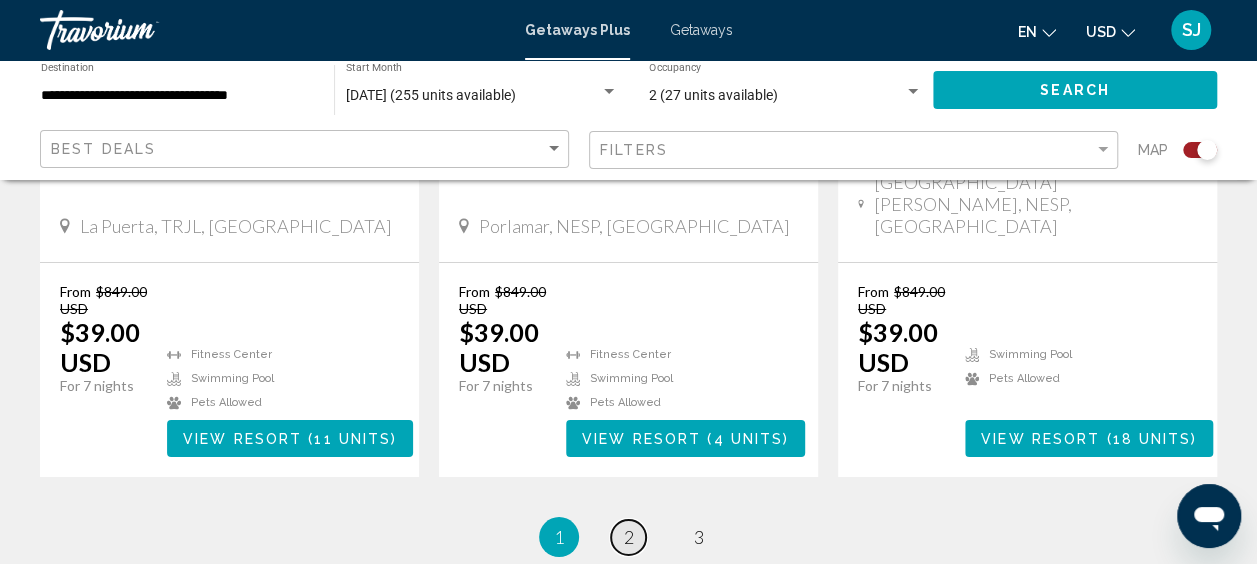 click on "page  2" at bounding box center [628, 537] 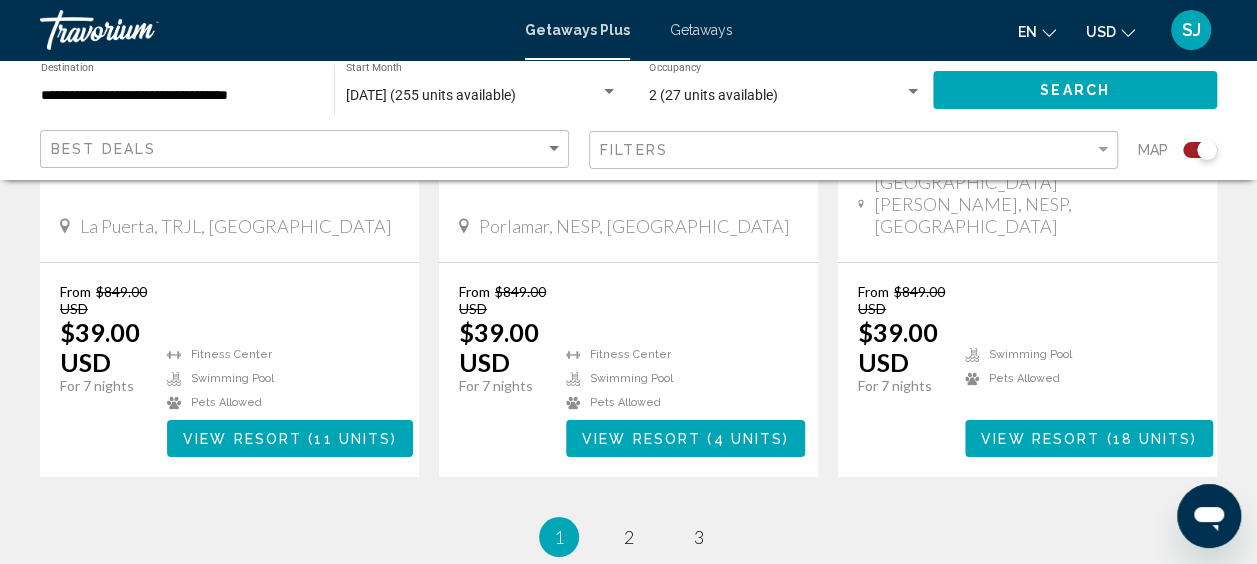 scroll, scrollTop: 0, scrollLeft: 0, axis: both 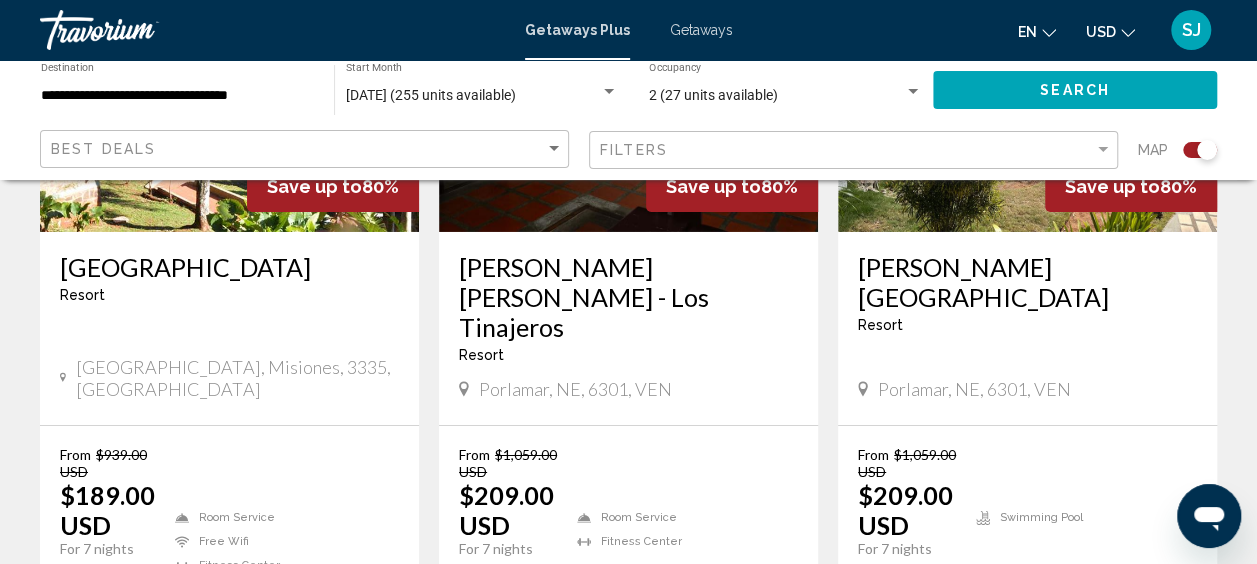 click on "page  3" at bounding box center (698, 700) 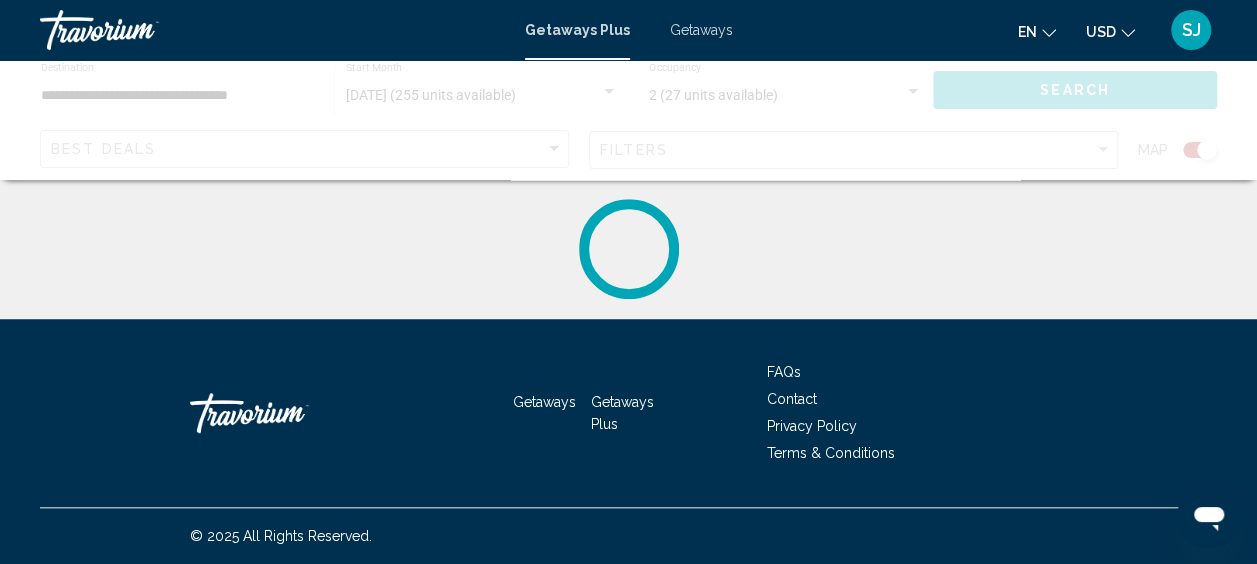 scroll, scrollTop: 0, scrollLeft: 0, axis: both 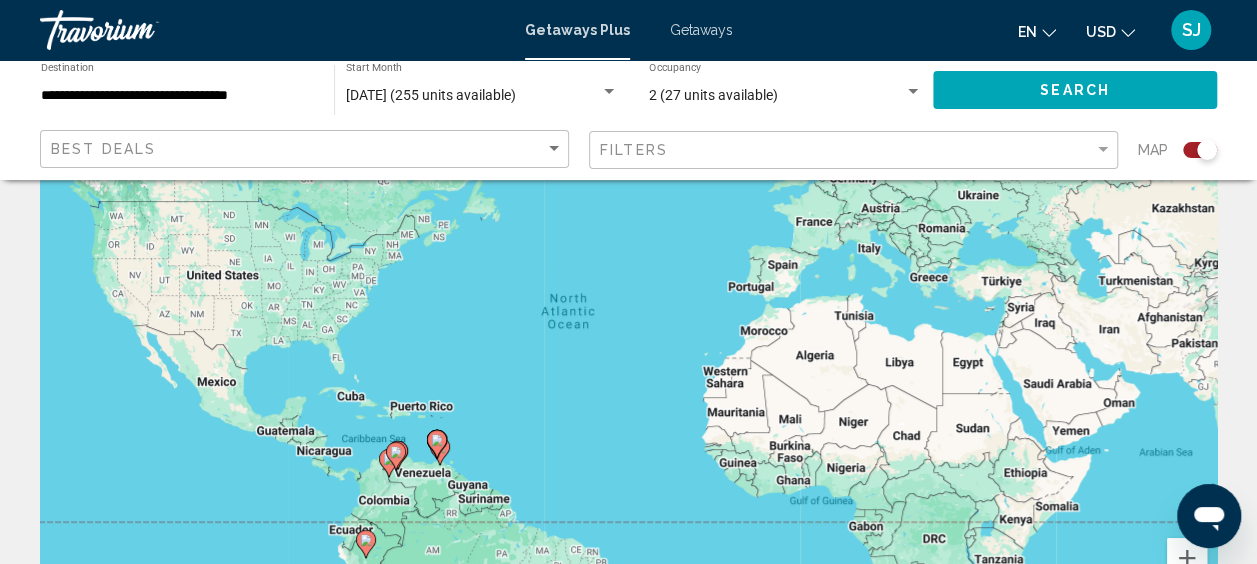 click on "Getaways" at bounding box center [701, 30] 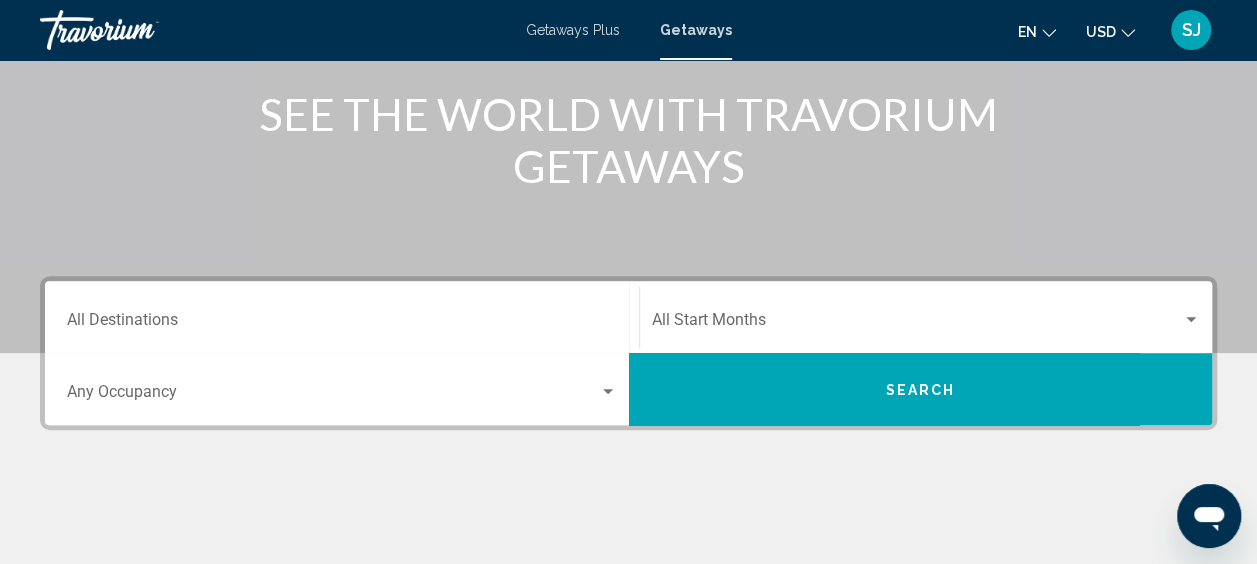 scroll, scrollTop: 300, scrollLeft: 0, axis: vertical 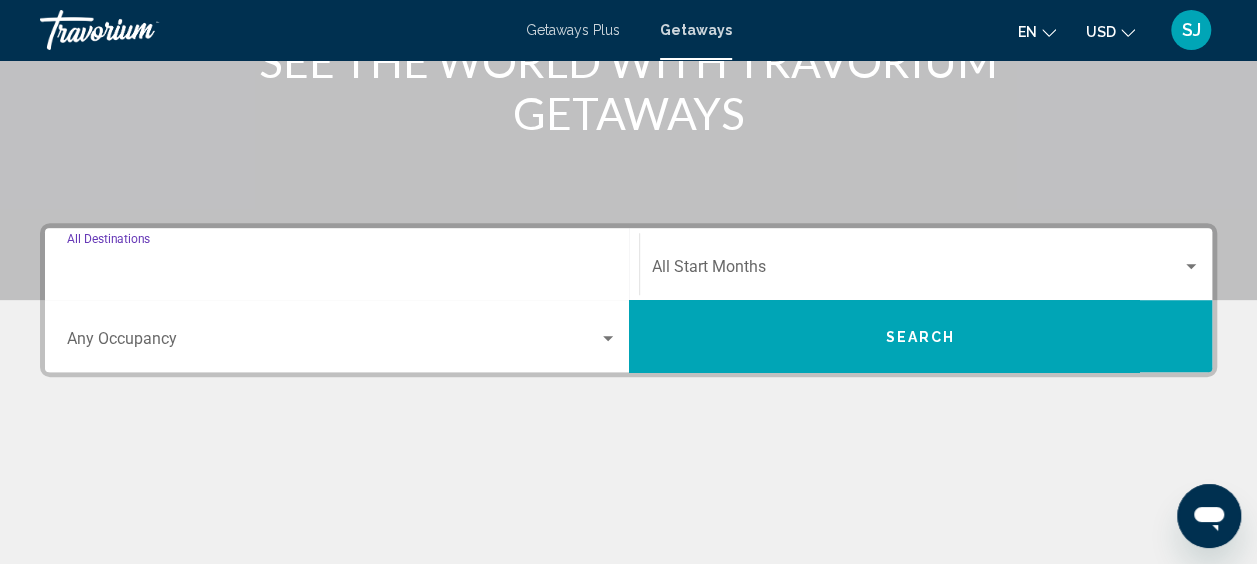 click on "Destination All Destinations" at bounding box center (342, 271) 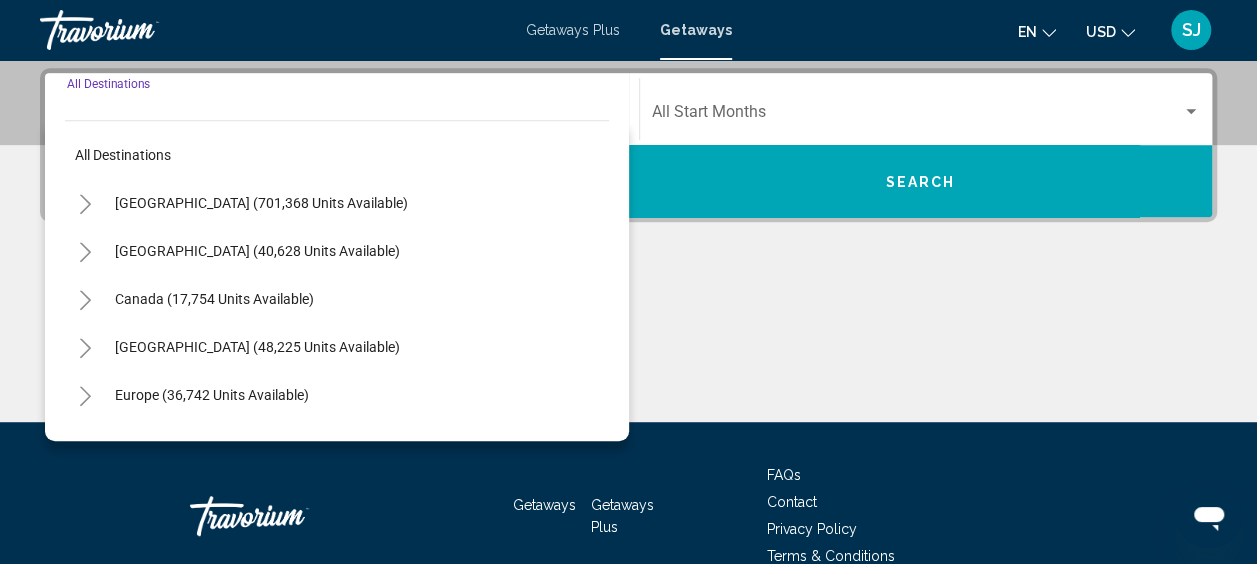 scroll, scrollTop: 458, scrollLeft: 0, axis: vertical 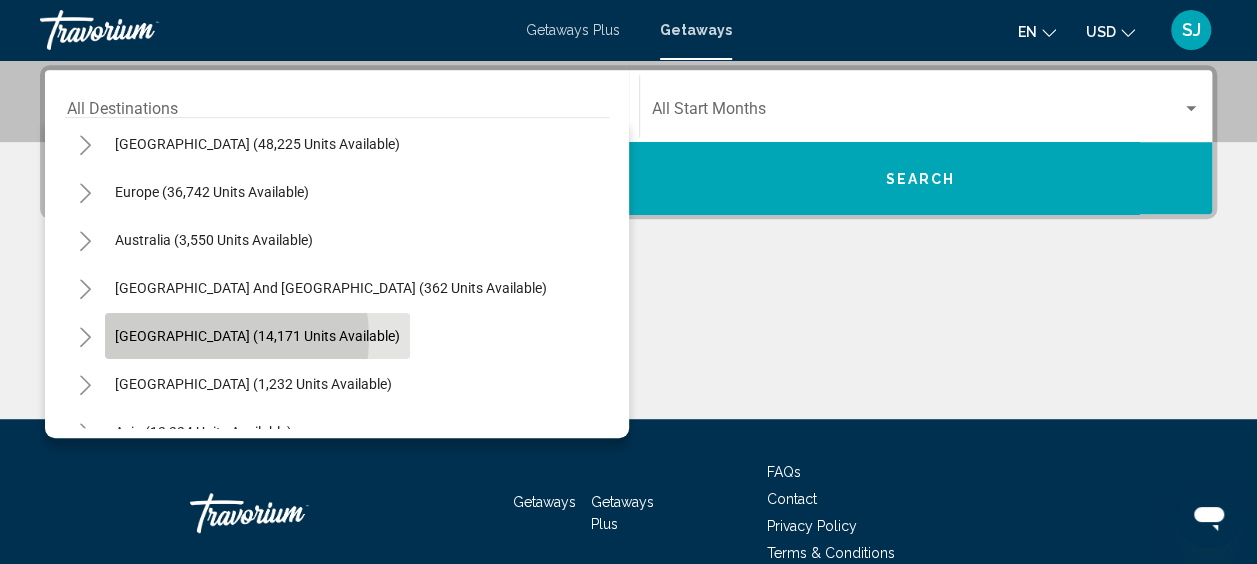 click on "[GEOGRAPHIC_DATA] (14,171 units available)" 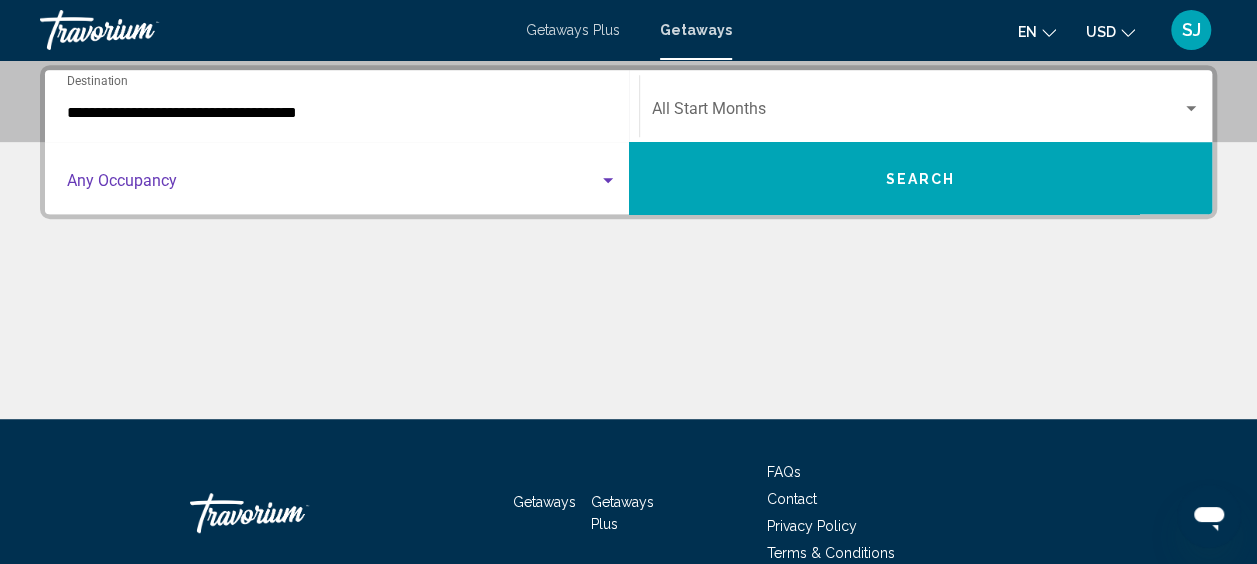 click at bounding box center [608, 181] 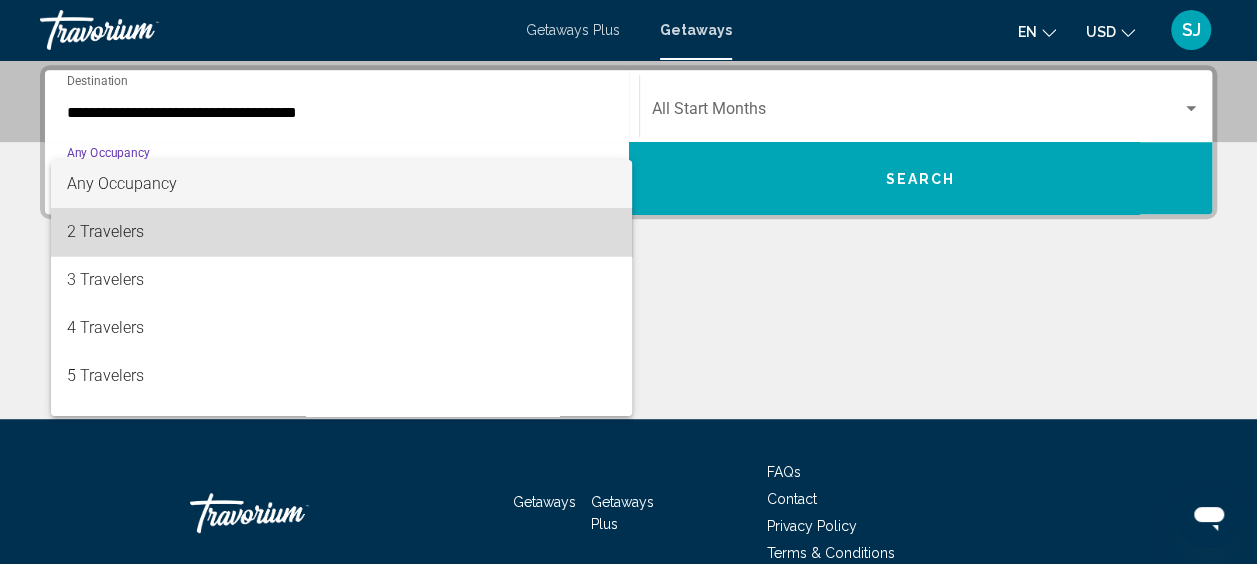 click on "2 Travelers" at bounding box center [342, 232] 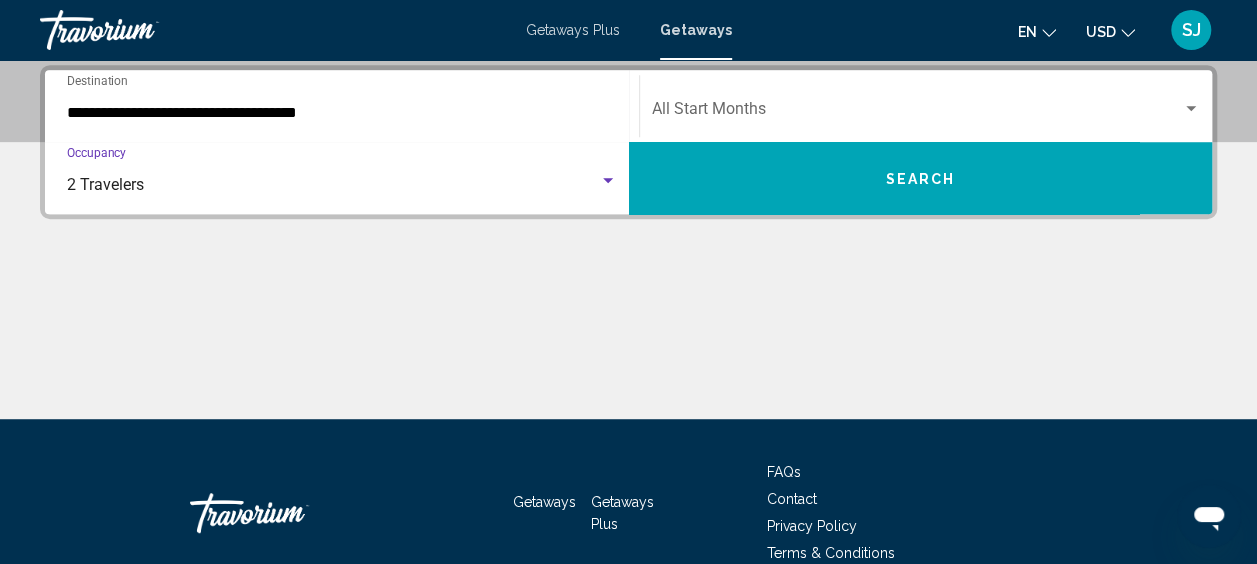click at bounding box center [917, 113] 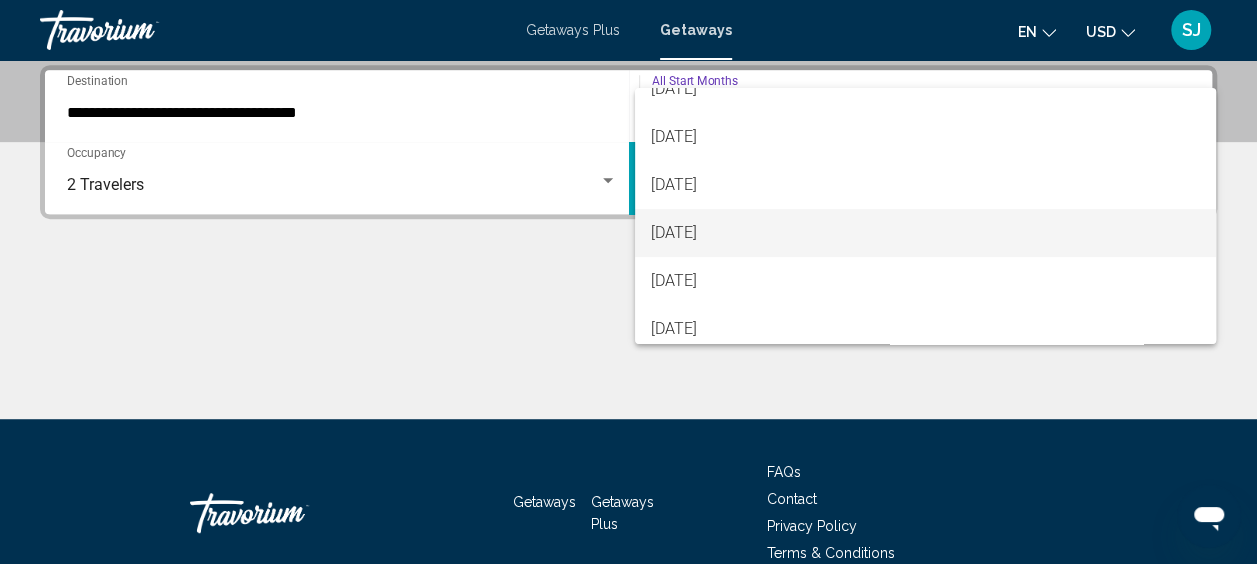 scroll, scrollTop: 300, scrollLeft: 0, axis: vertical 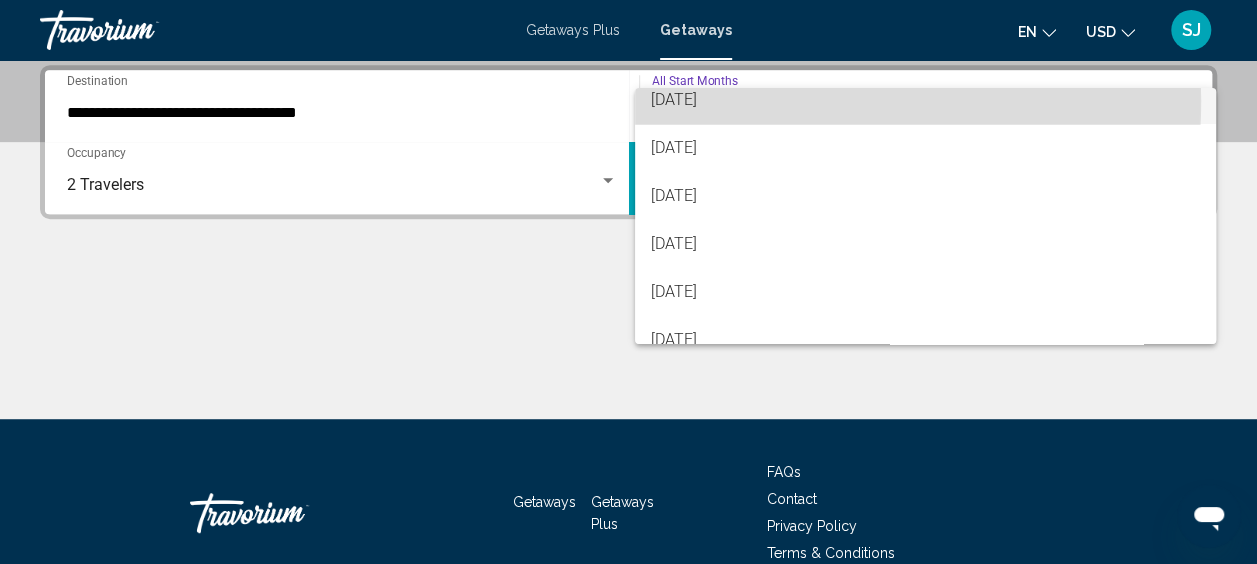 click on "[DATE]" at bounding box center (925, 100) 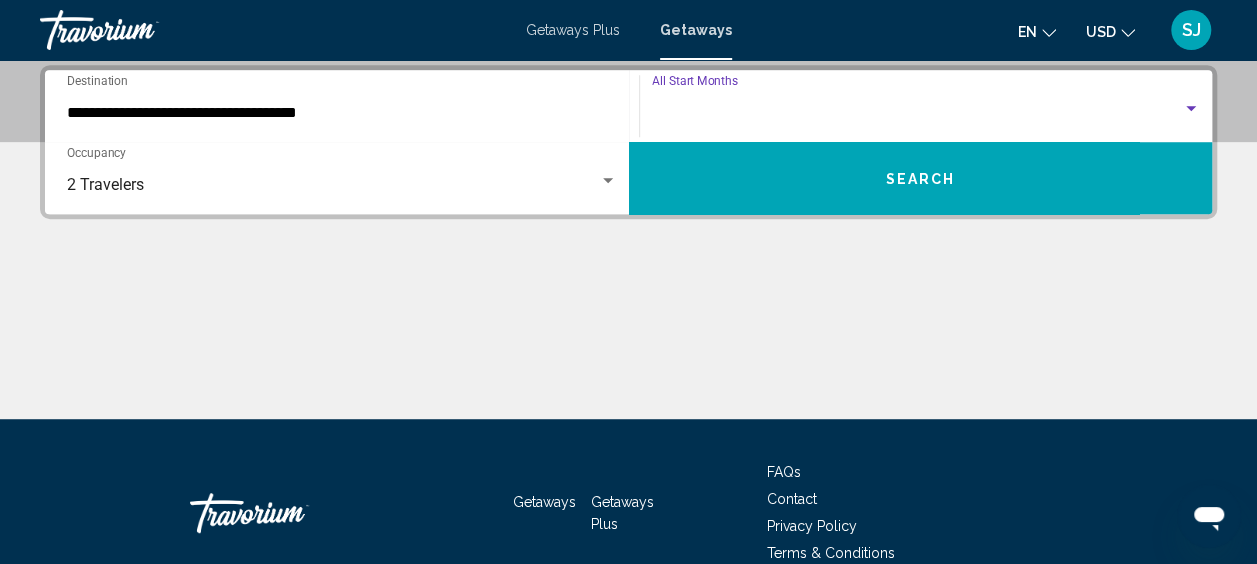 scroll, scrollTop: 288, scrollLeft: 0, axis: vertical 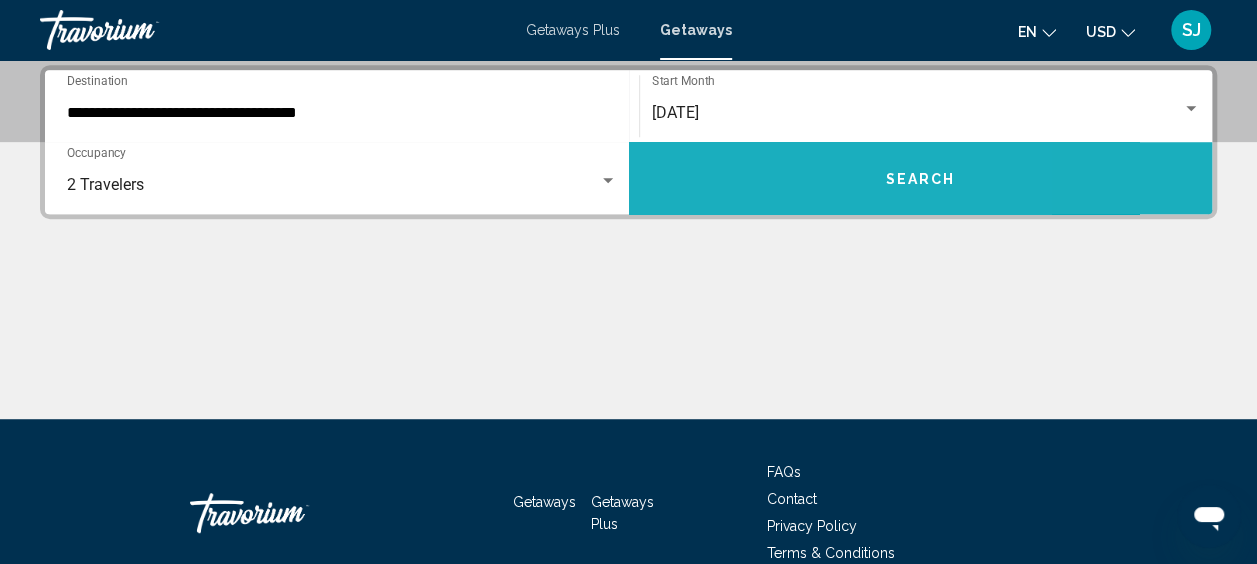 click on "Search" at bounding box center (921, 178) 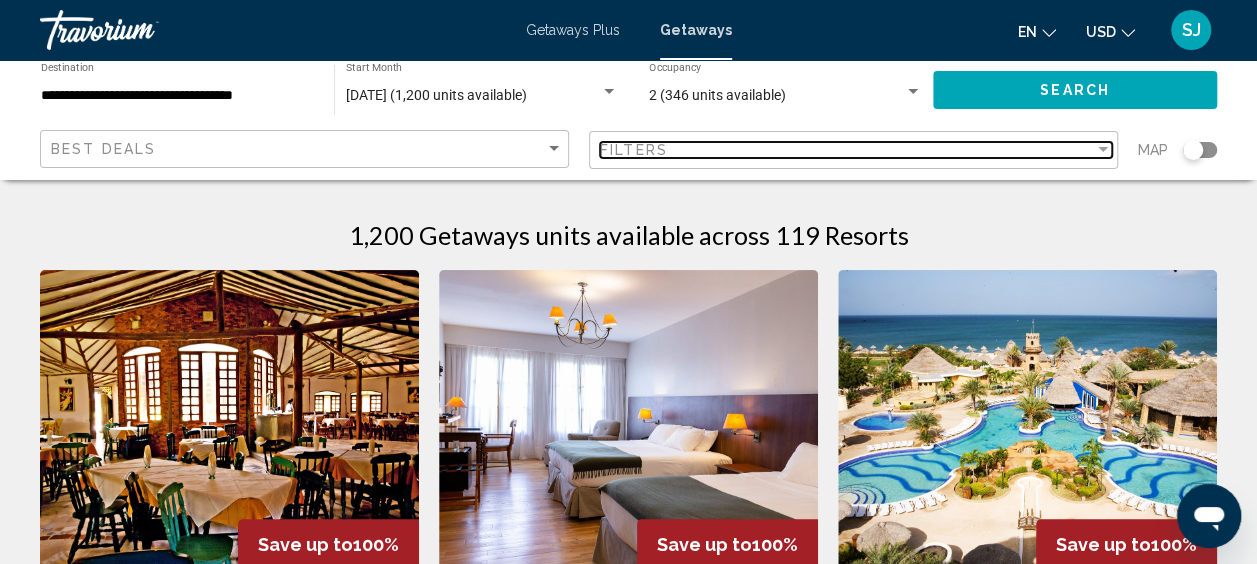 click at bounding box center [1103, 150] 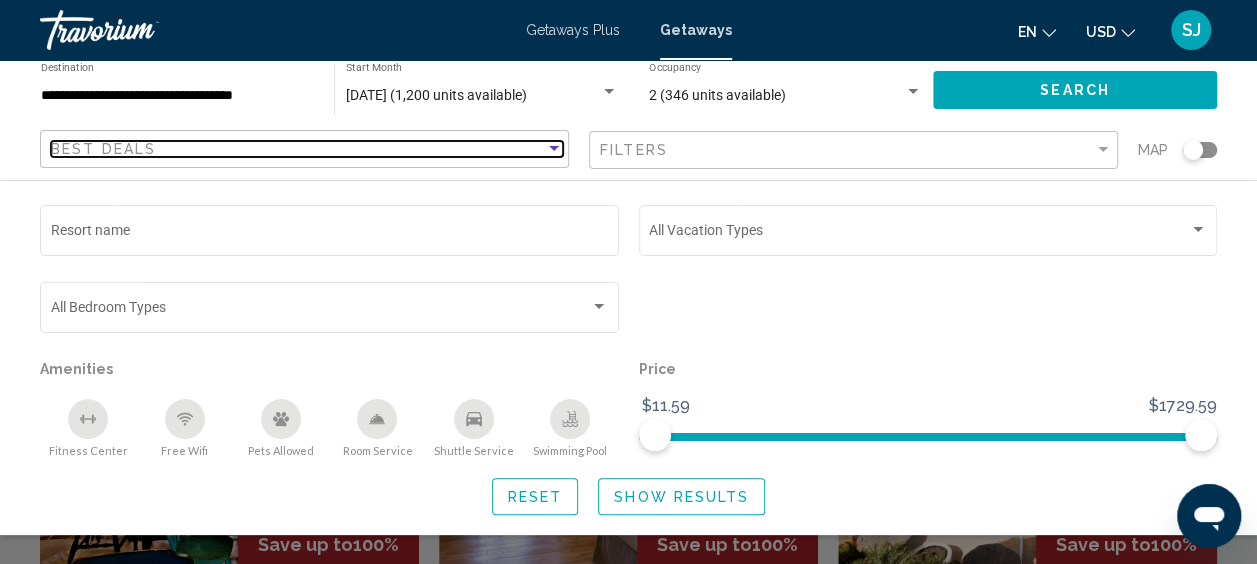 click at bounding box center [554, 148] 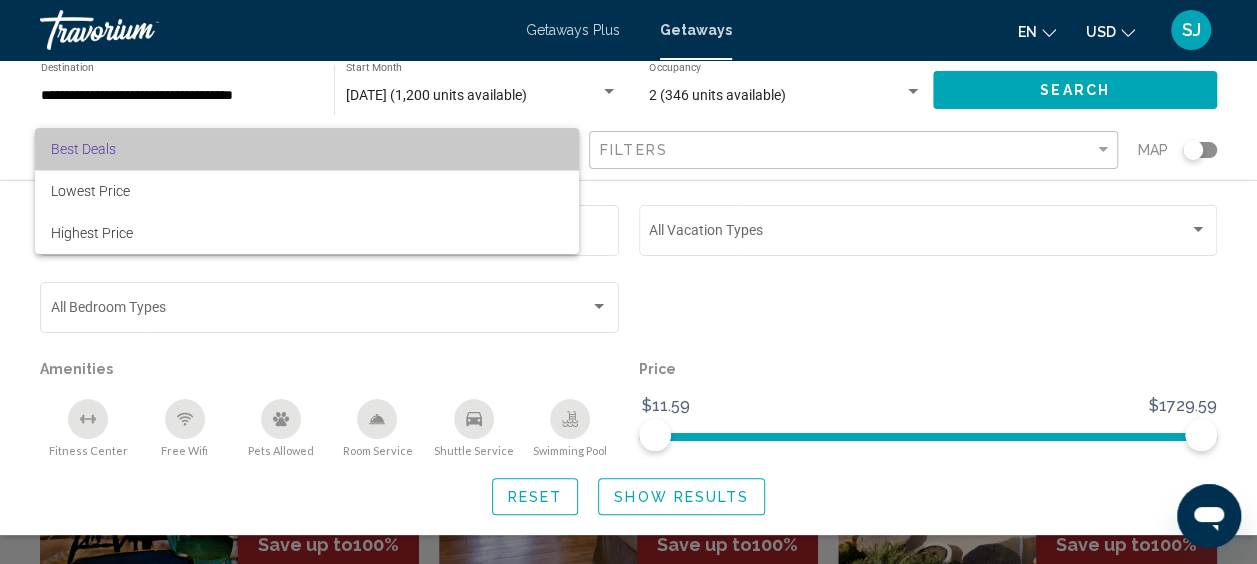 click on "Best Deals" at bounding box center (307, 149) 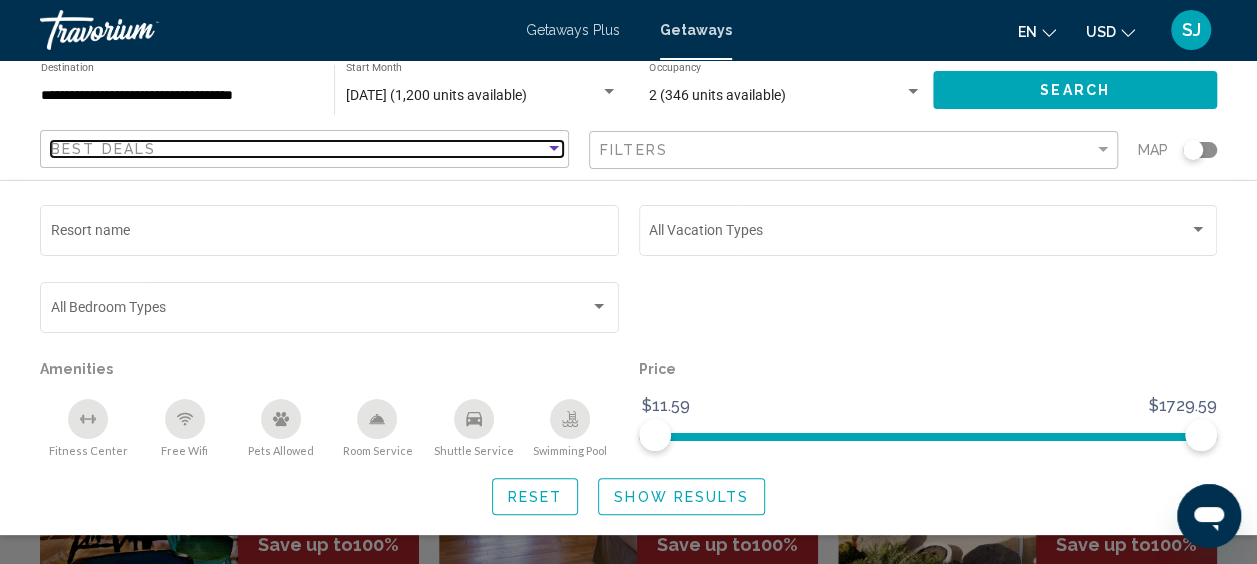 click at bounding box center (554, 149) 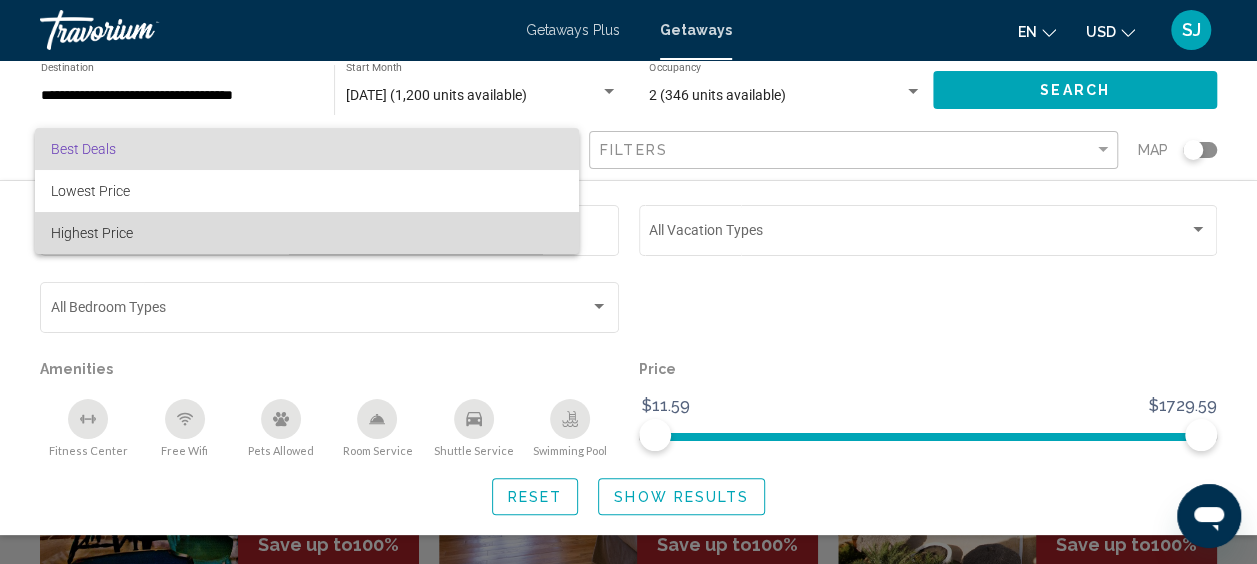 click on "Highest Price" at bounding box center (307, 233) 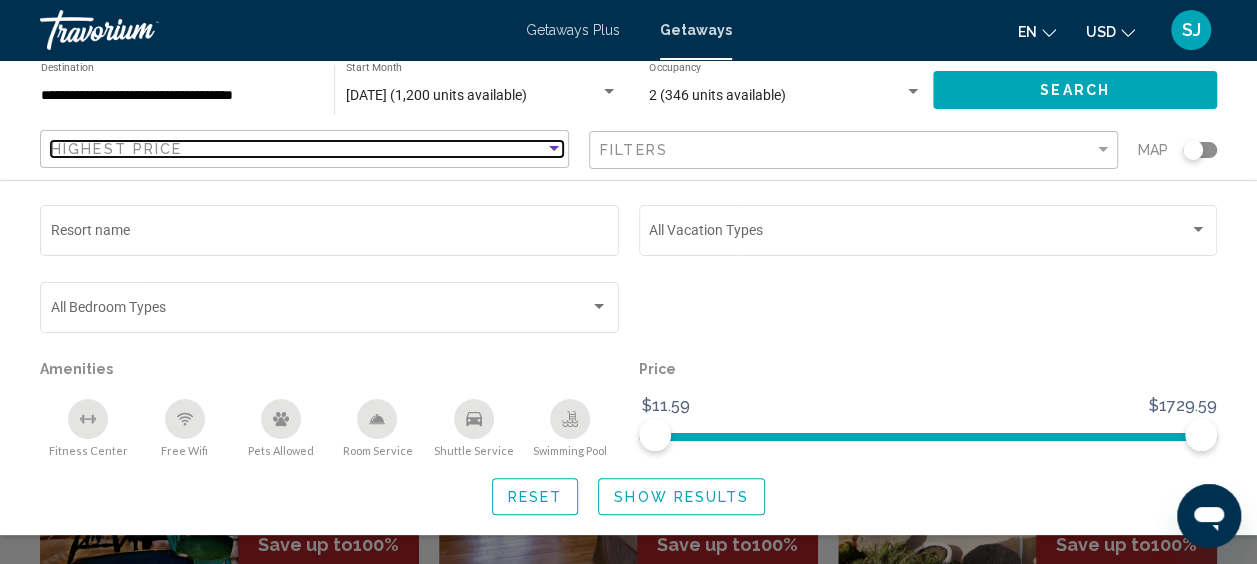 click at bounding box center (554, 149) 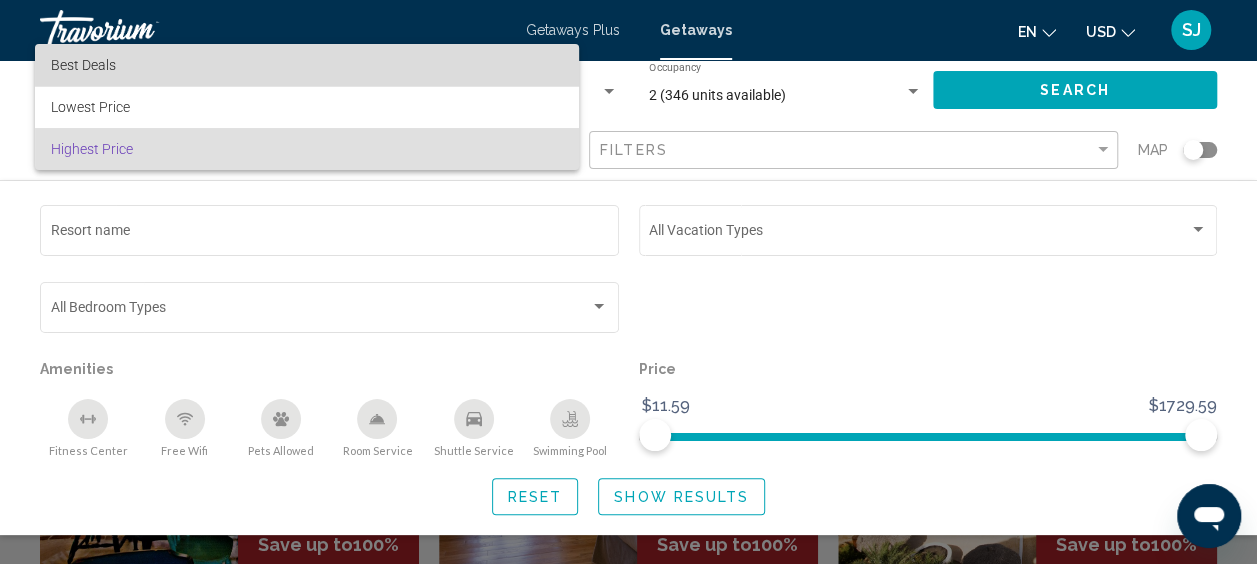 click on "Best Deals" at bounding box center (307, 65) 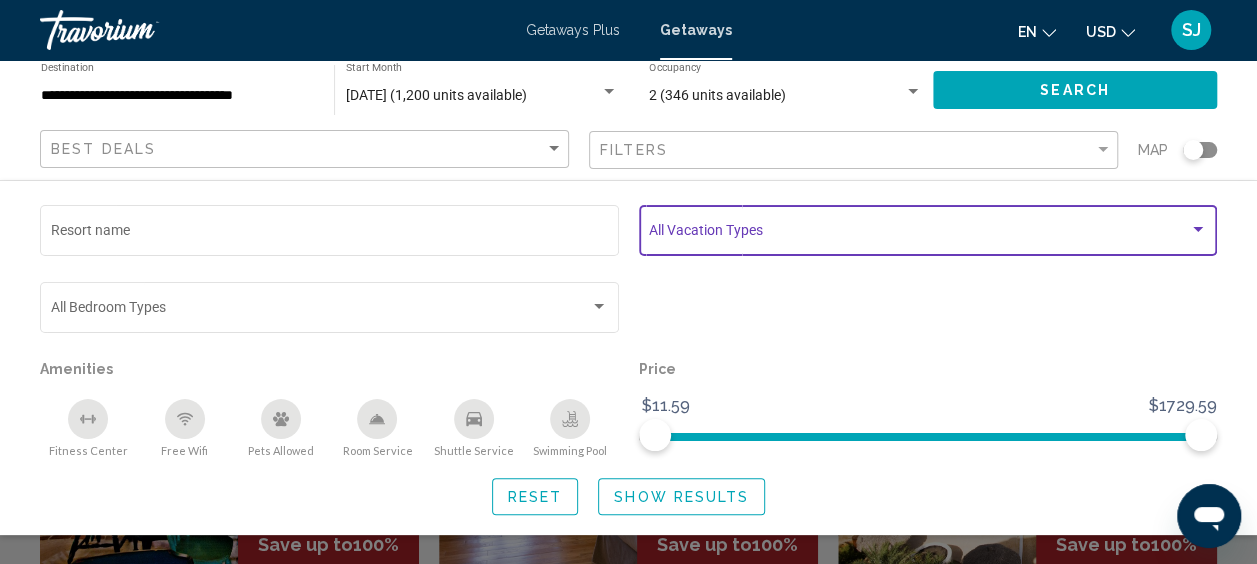 click at bounding box center [1198, 230] 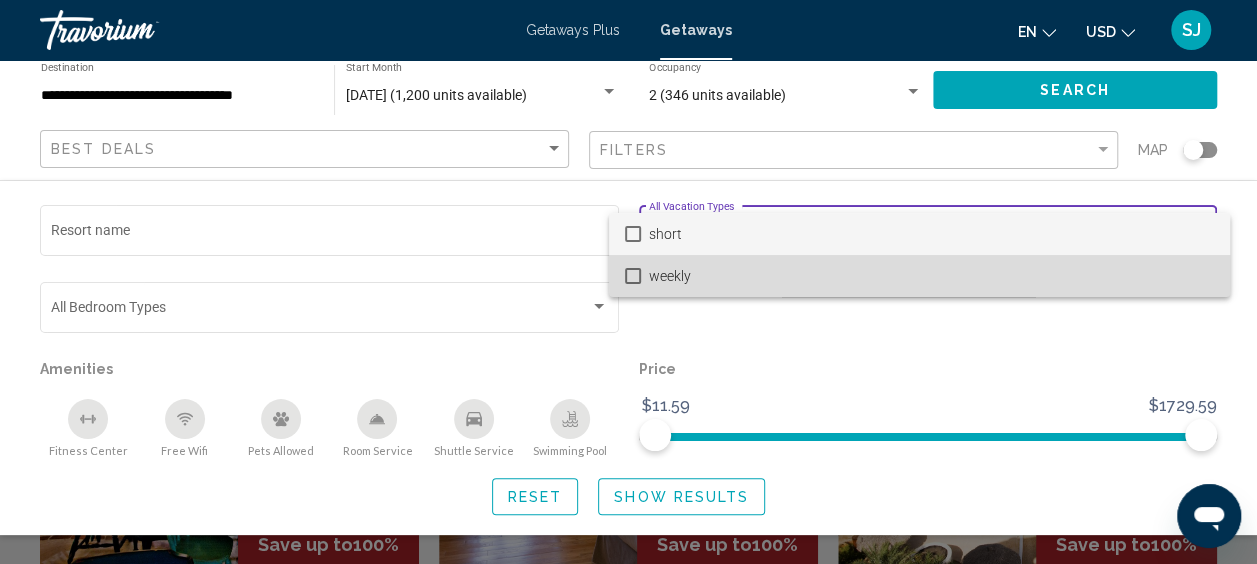 click at bounding box center (633, 276) 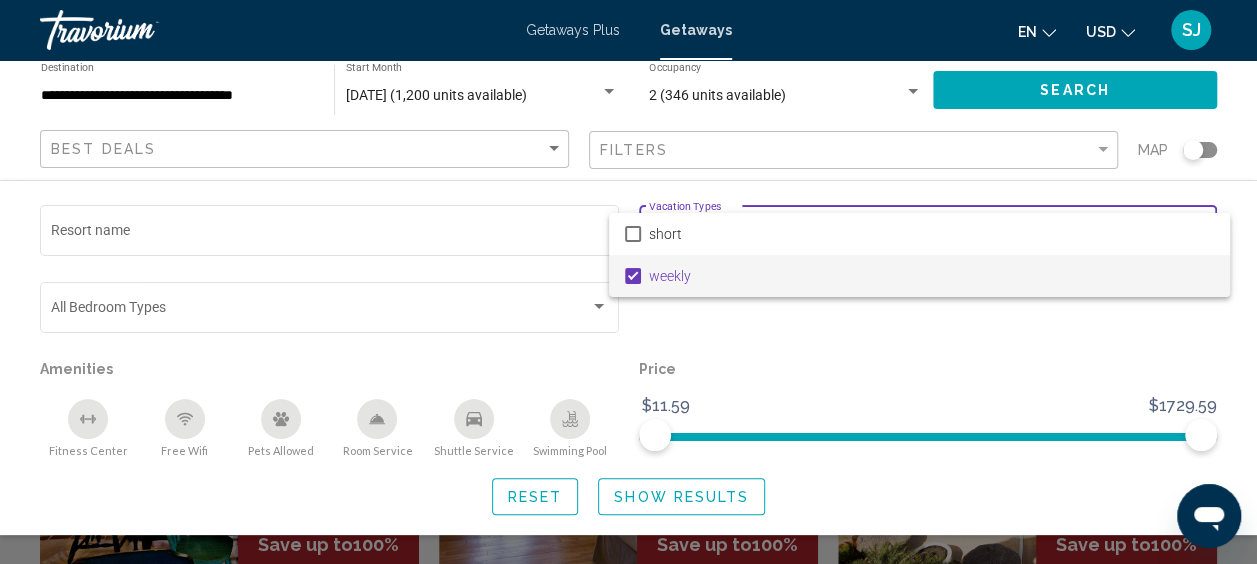 click at bounding box center (628, 282) 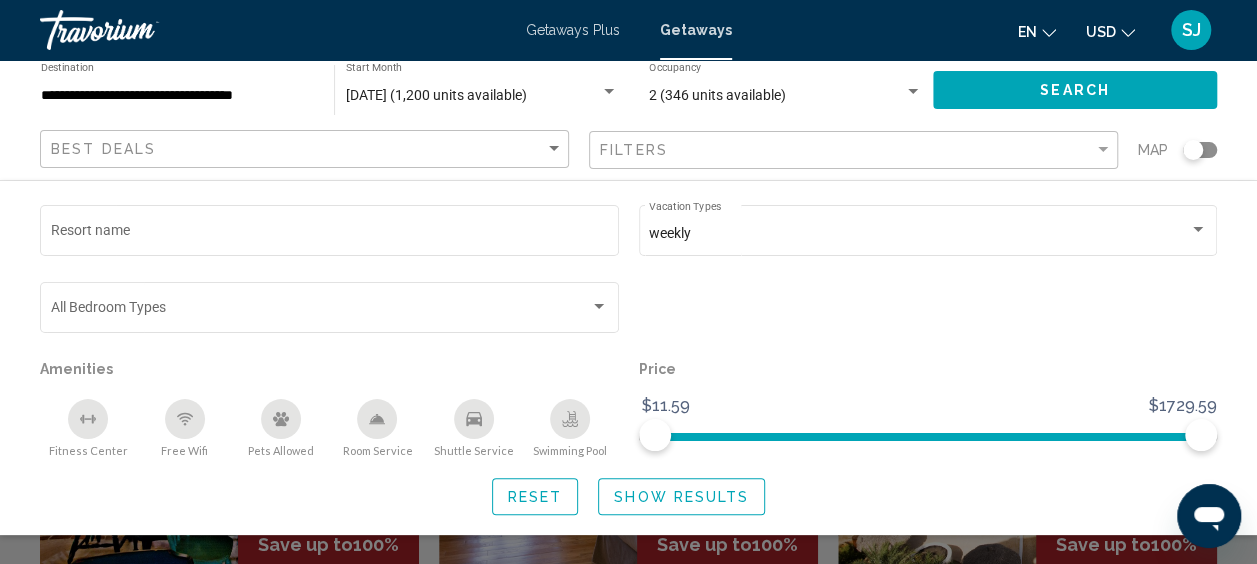 click 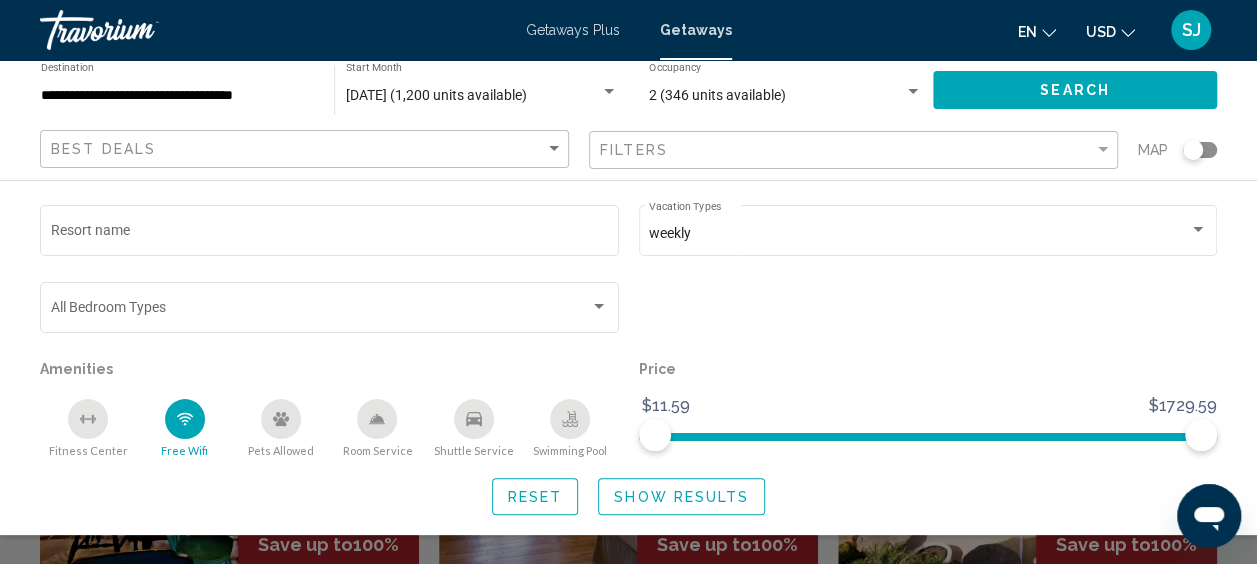 click 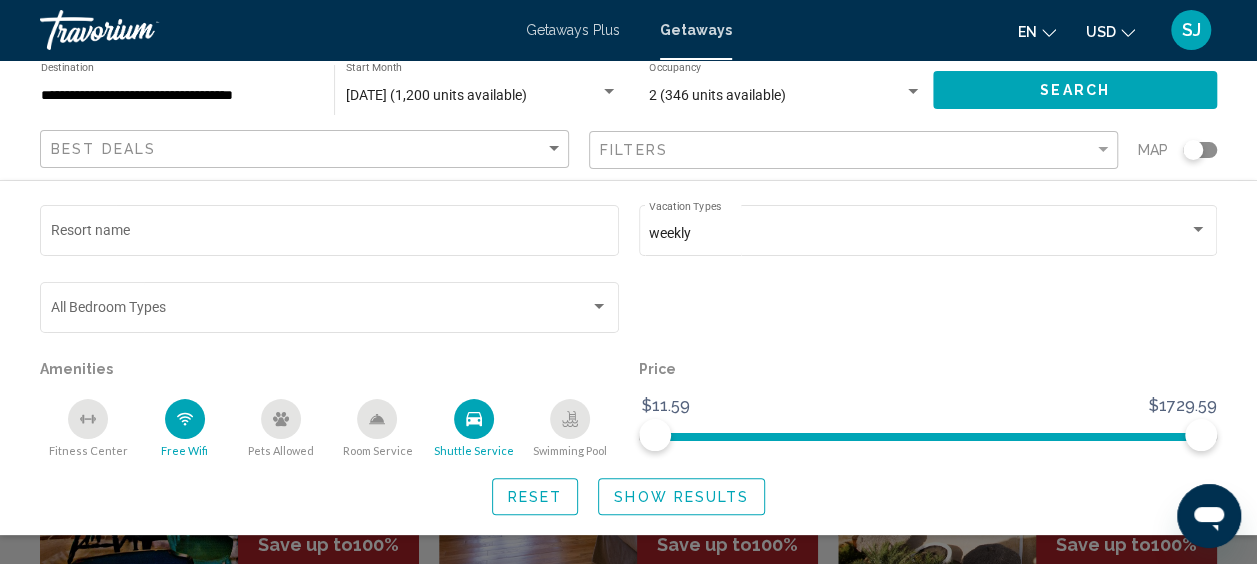 click 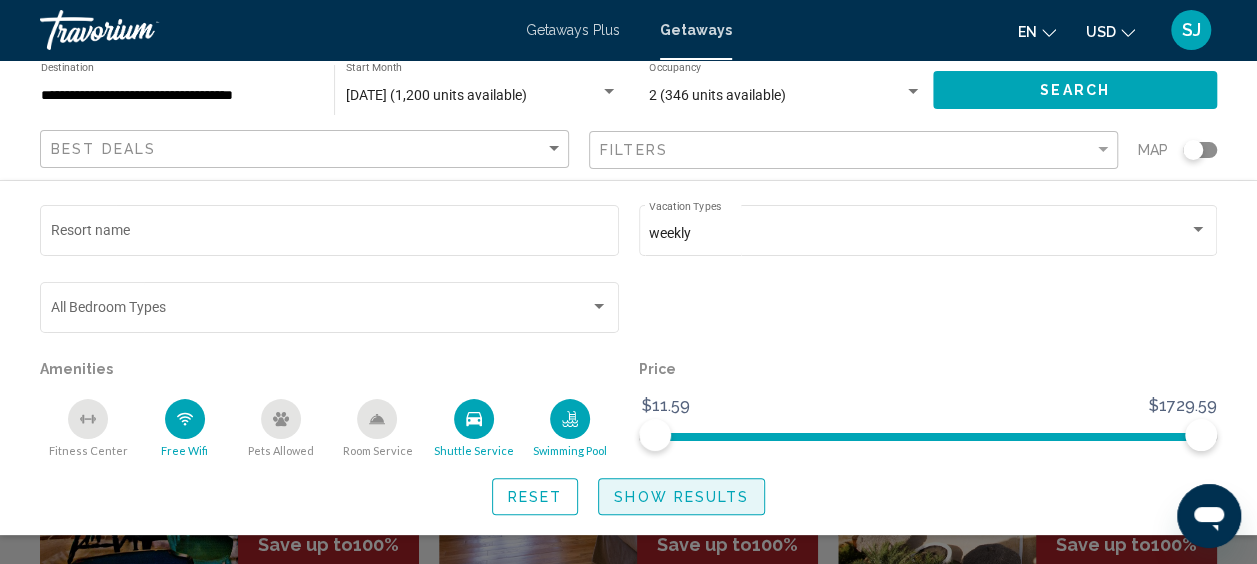 click on "Show Results" 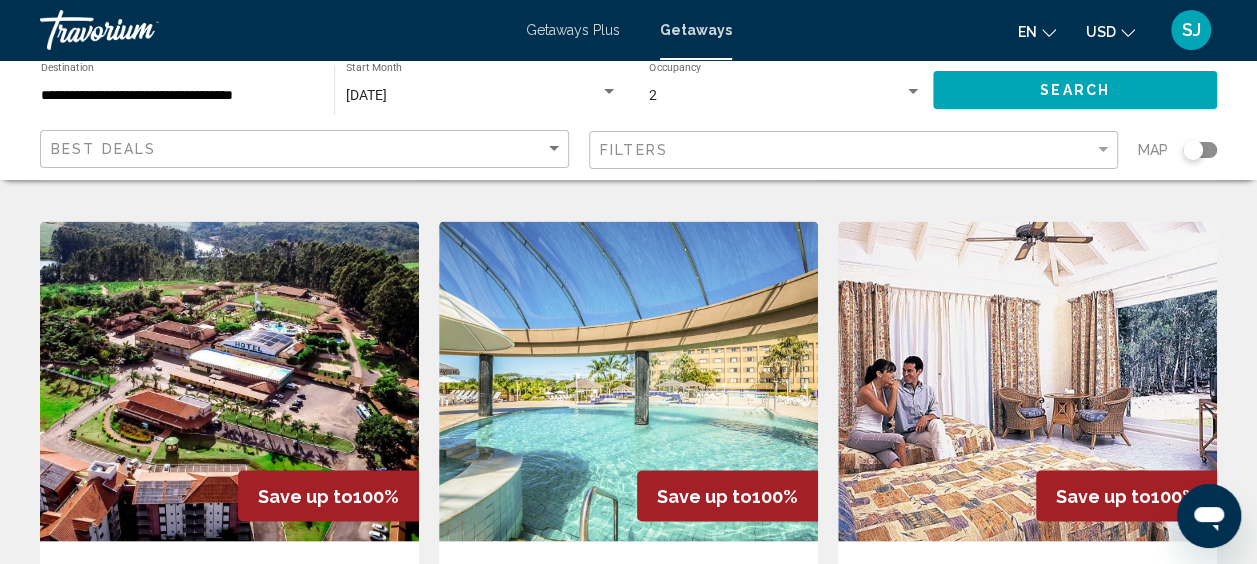 scroll, scrollTop: 1647, scrollLeft: 0, axis: vertical 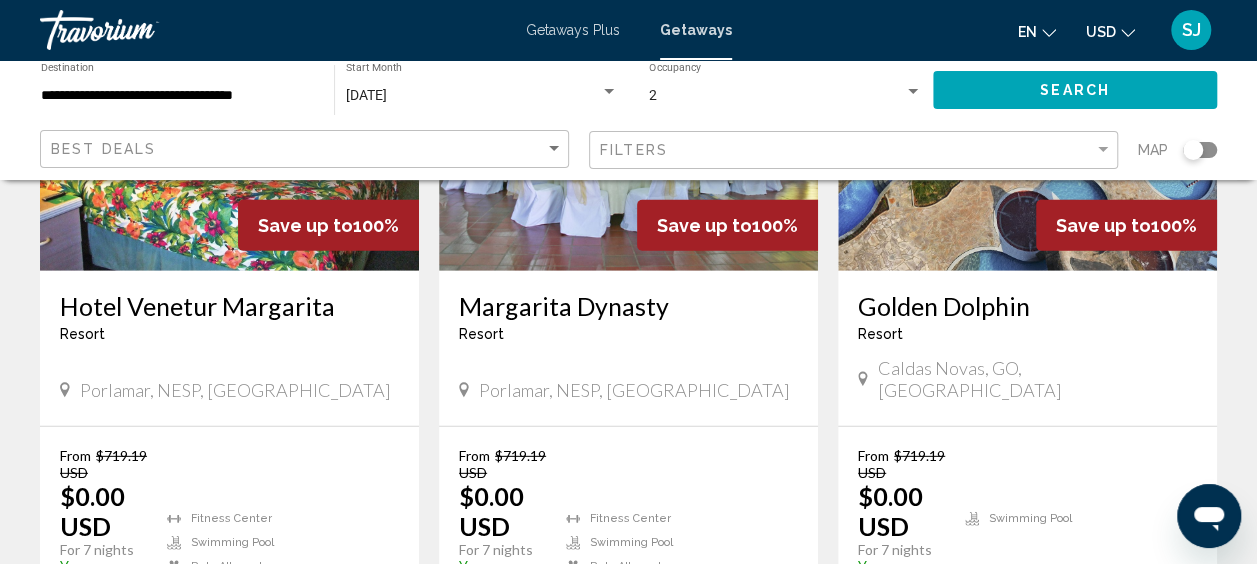 drag, startPoint x: 522, startPoint y: 400, endPoint x: 523, endPoint y: 413, distance: 13.038404 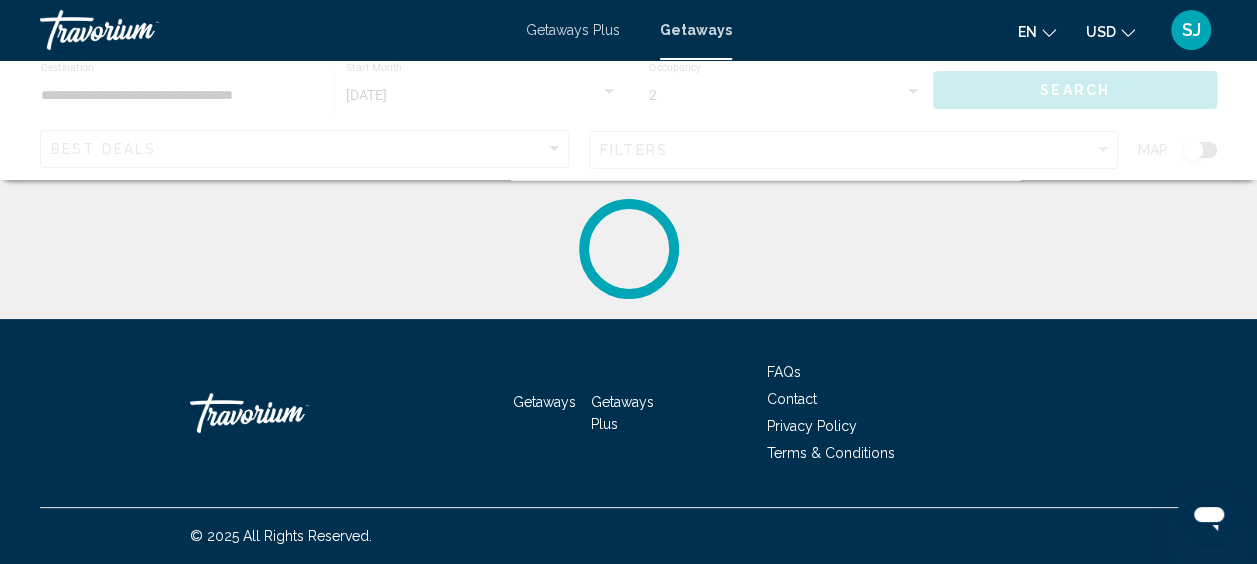 scroll, scrollTop: 0, scrollLeft: 0, axis: both 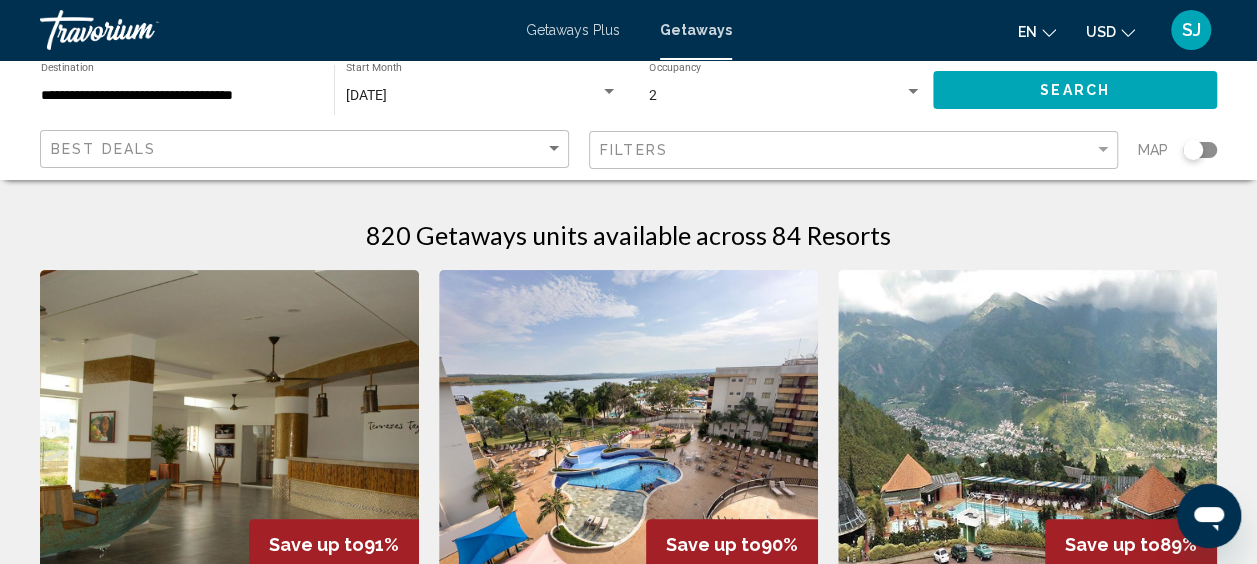 click on "820 Getaways units available across 84 Resorts" at bounding box center [628, 235] 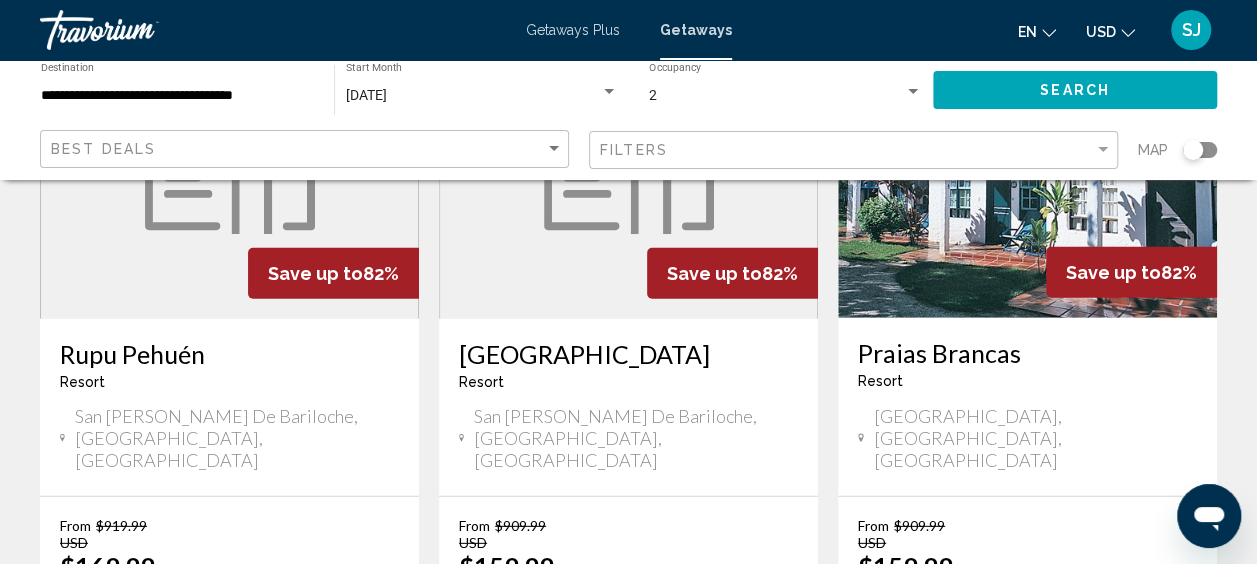 scroll, scrollTop: 2592, scrollLeft: 0, axis: vertical 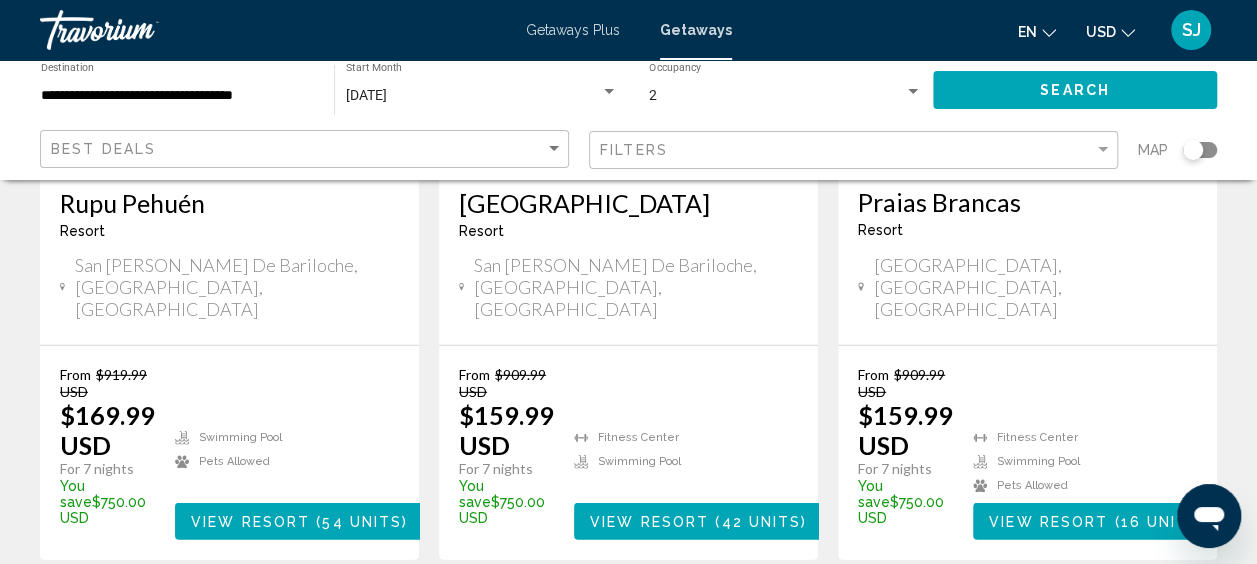 click on "2" at bounding box center (489, 620) 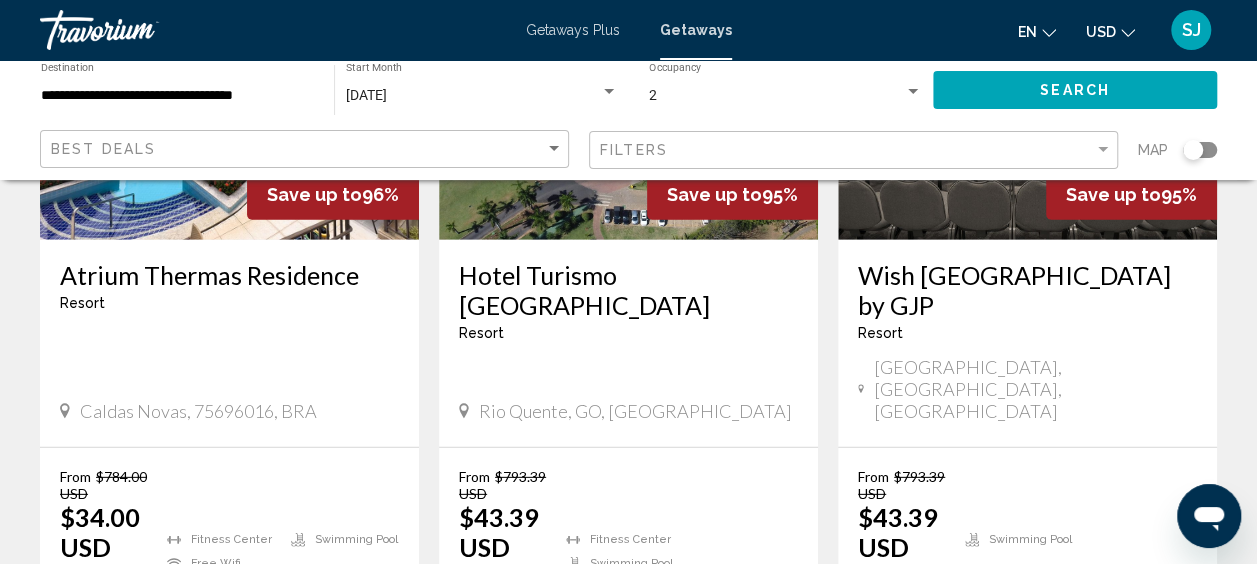 scroll, scrollTop: 2727, scrollLeft: 0, axis: vertical 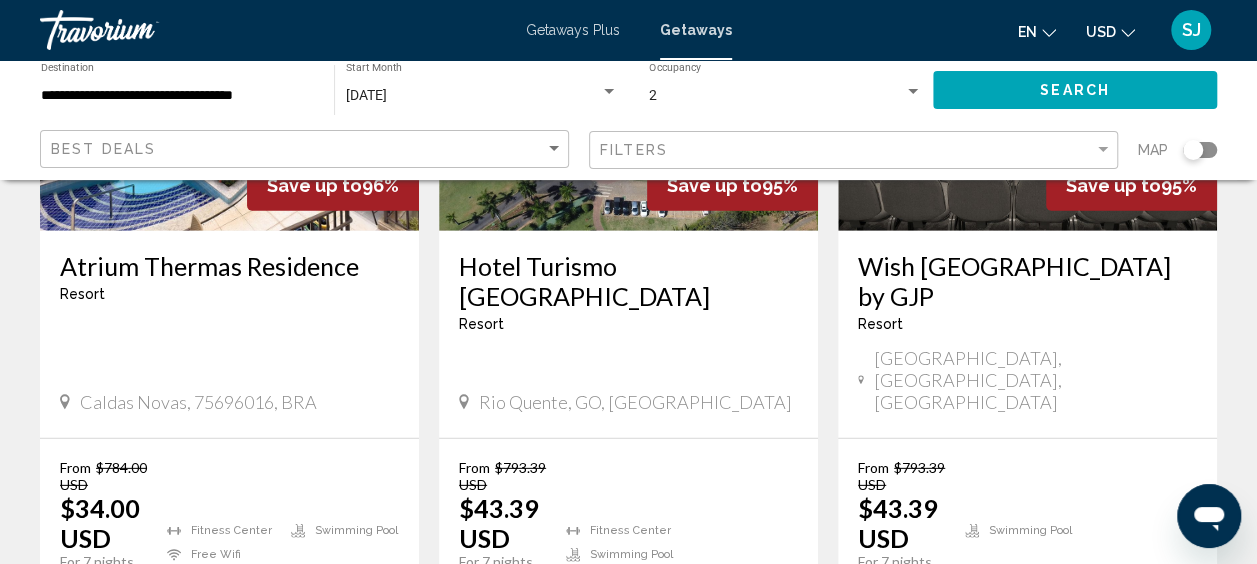 click on "page  3" at bounding box center (558, 713) 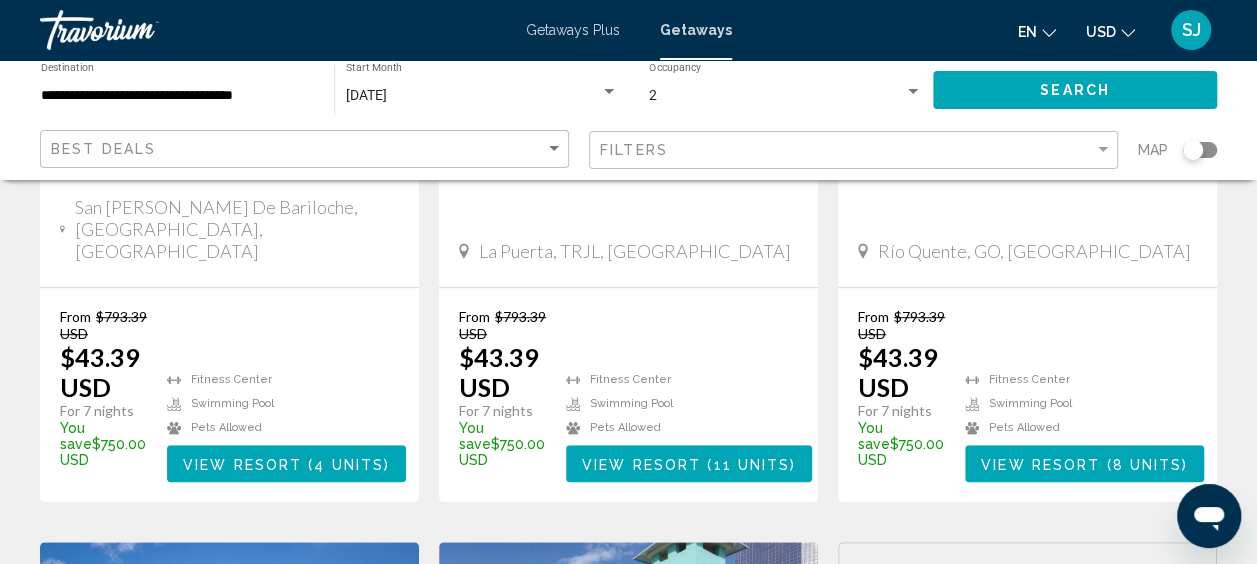 scroll, scrollTop: 485, scrollLeft: 0, axis: vertical 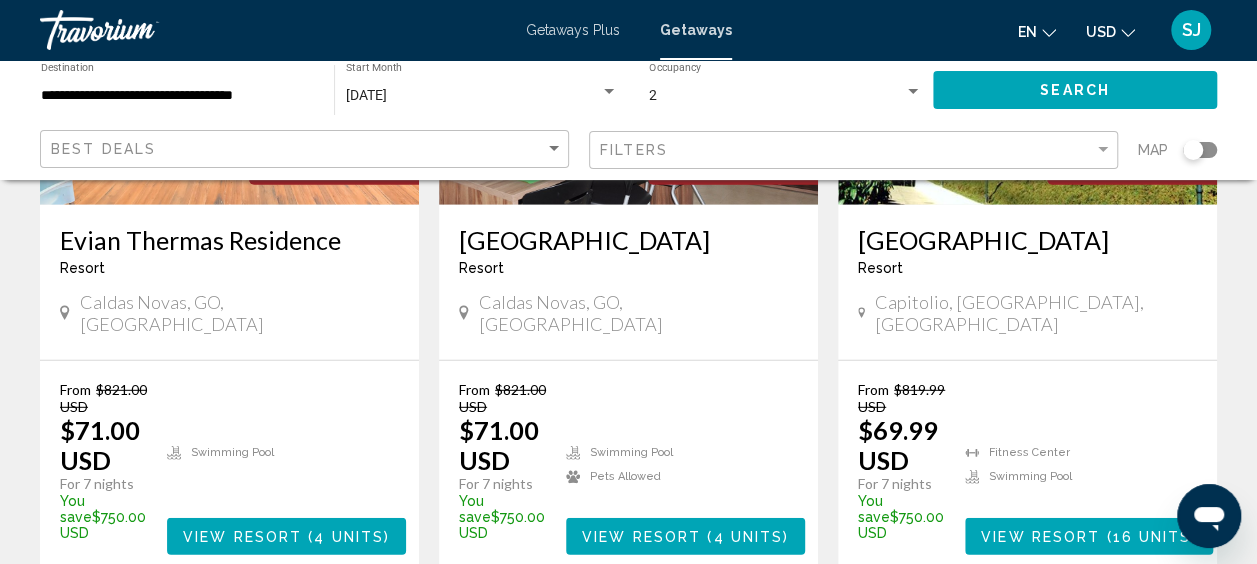 drag, startPoint x: 1253, startPoint y: 450, endPoint x: 624, endPoint y: 488, distance: 630.1468 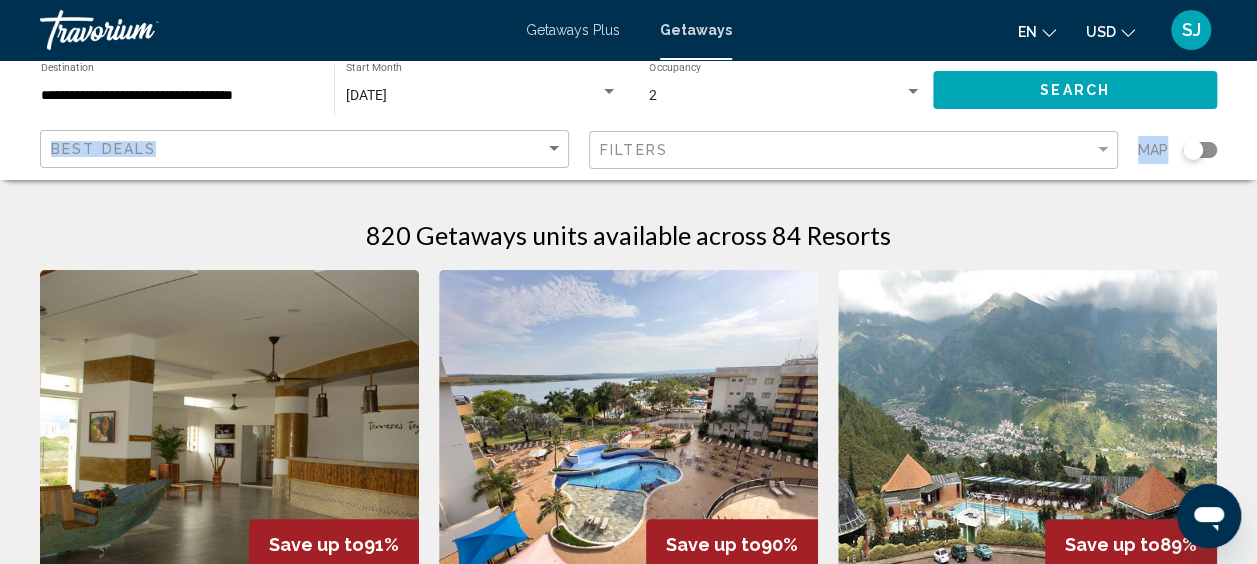 drag, startPoint x: 1254, startPoint y: 84, endPoint x: 1248, endPoint y: 130, distance: 46.389652 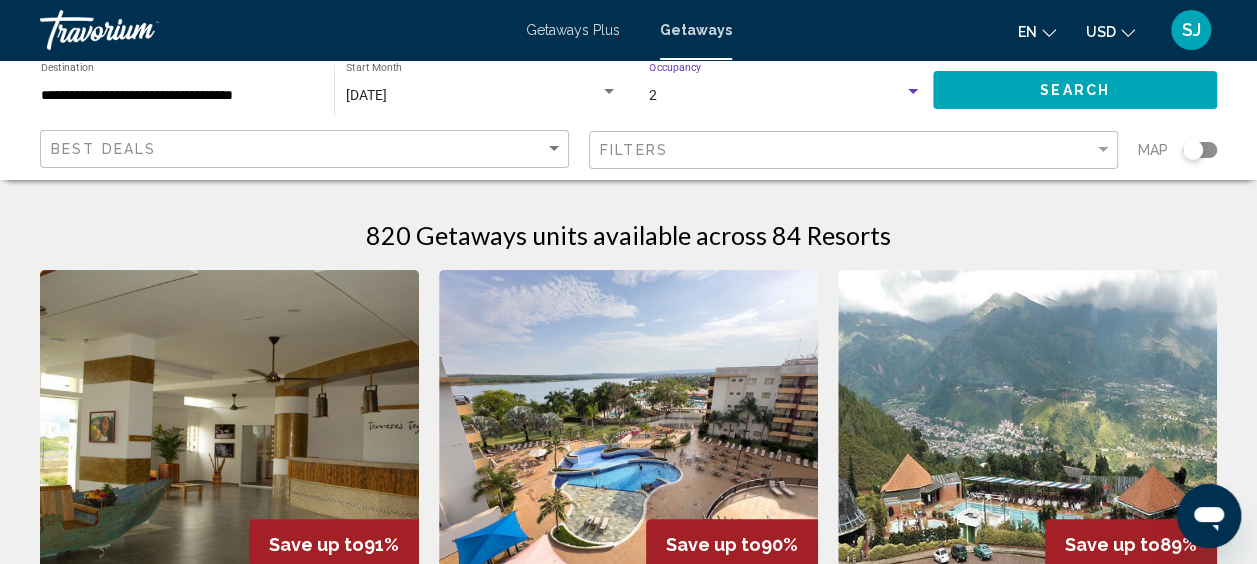 click on "2" at bounding box center [776, 96] 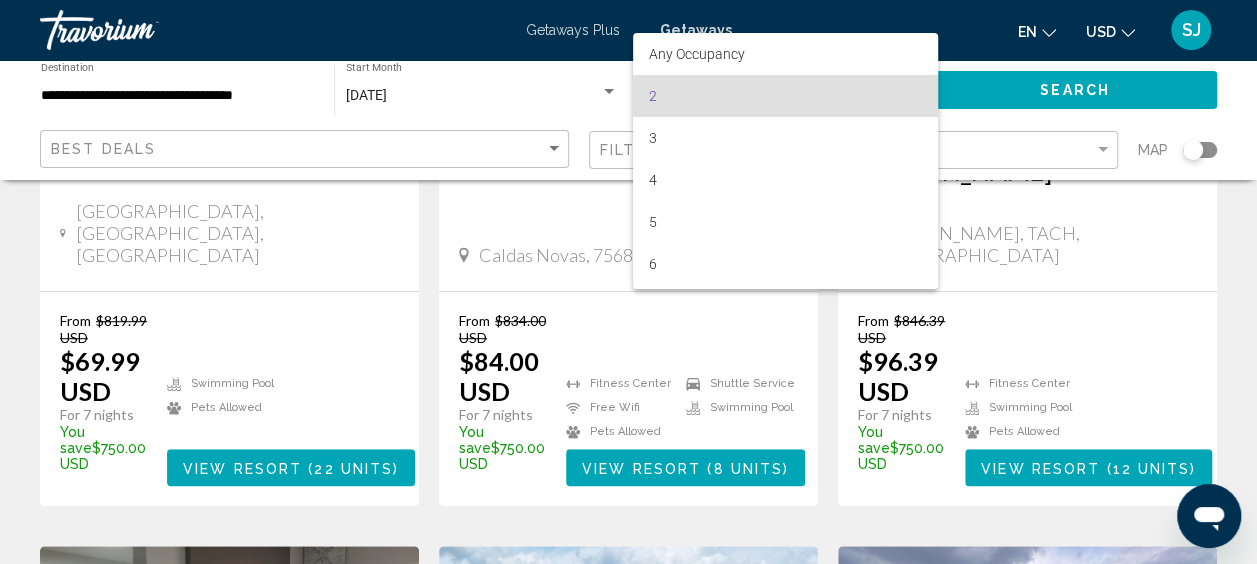 scroll, scrollTop: 492, scrollLeft: 0, axis: vertical 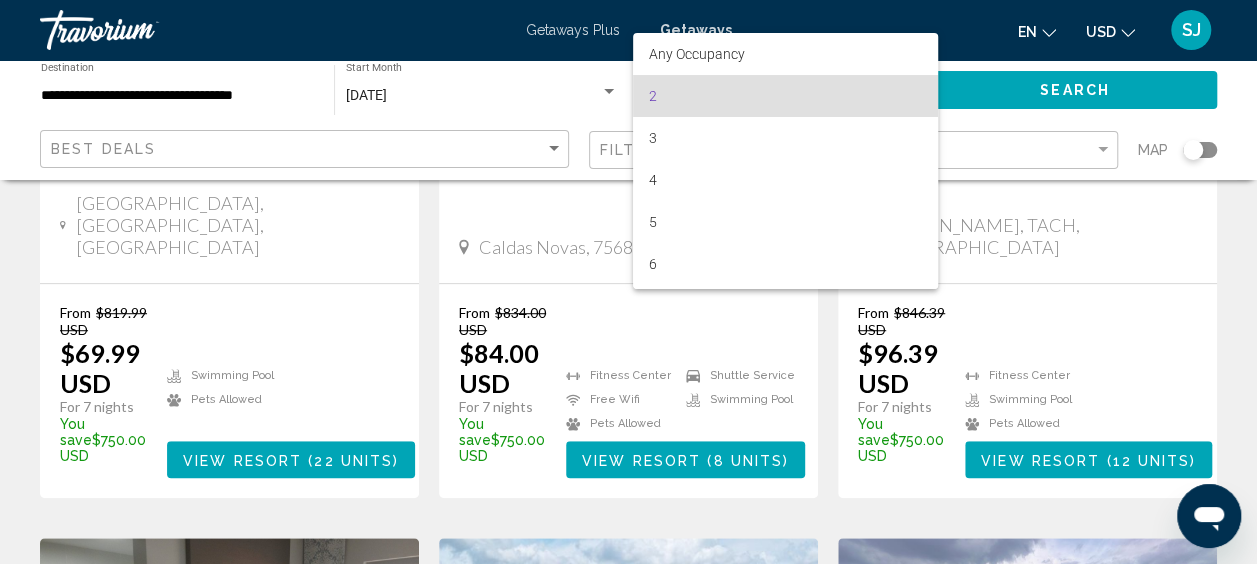 click at bounding box center (628, 282) 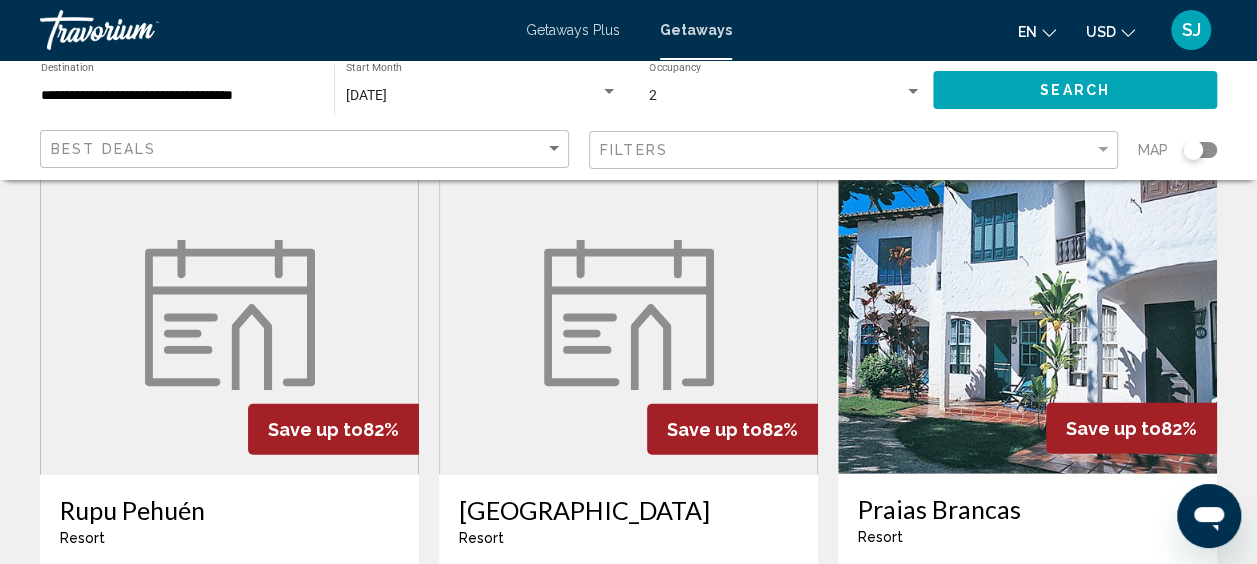 scroll, scrollTop: 2449, scrollLeft: 0, axis: vertical 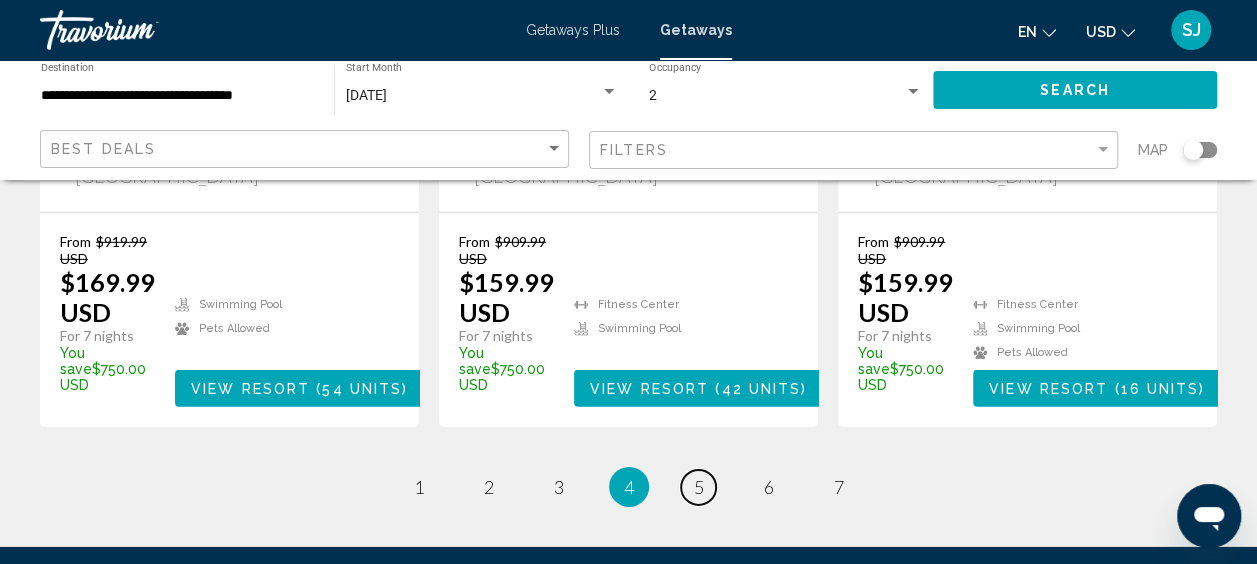 click on "5" at bounding box center [699, 487] 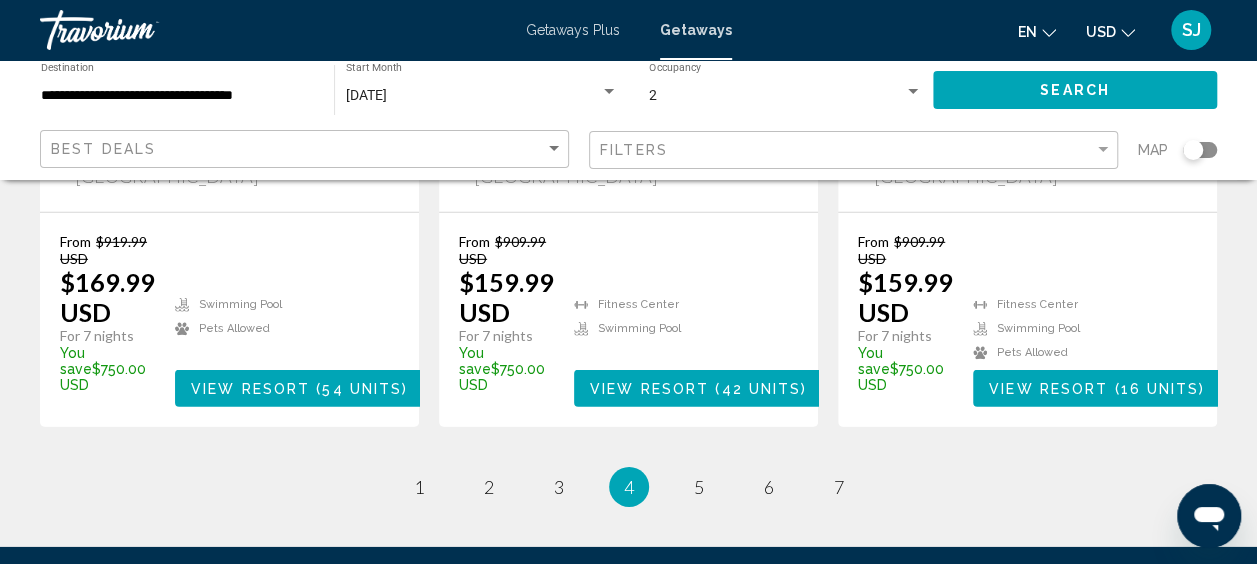 scroll, scrollTop: 0, scrollLeft: 0, axis: both 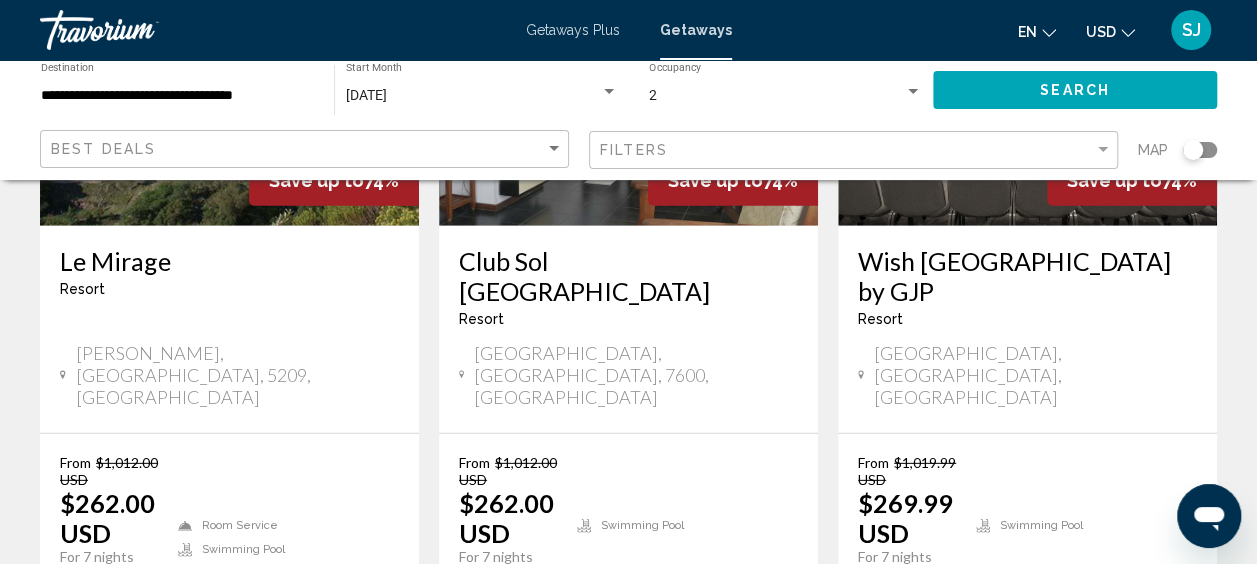 click on "6" at bounding box center [769, 708] 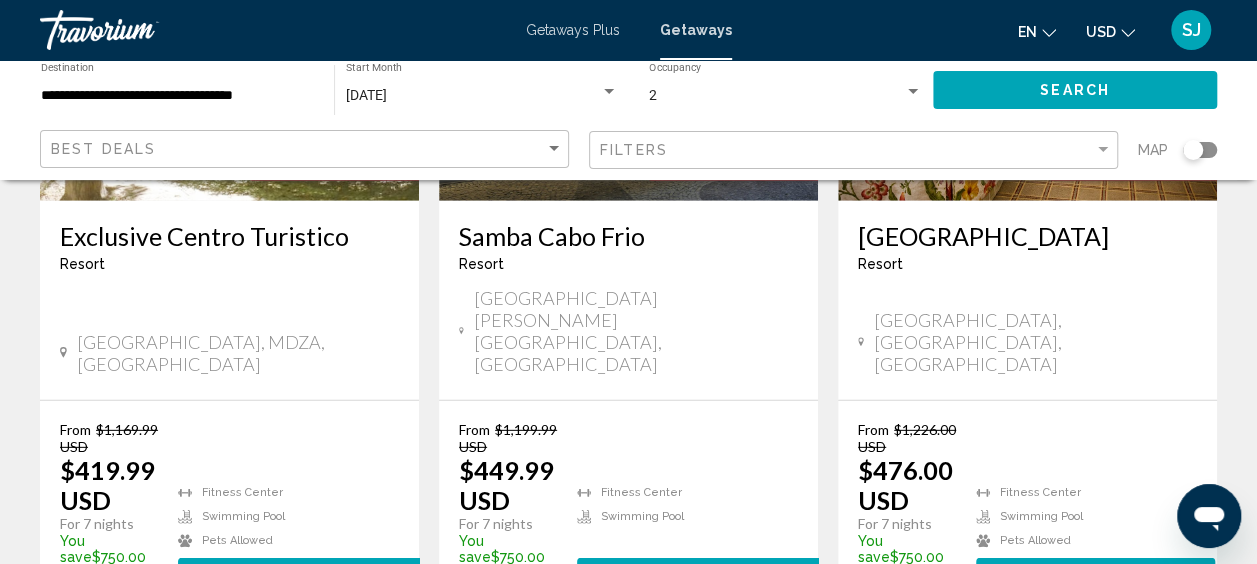 scroll, scrollTop: 2696, scrollLeft: 0, axis: vertical 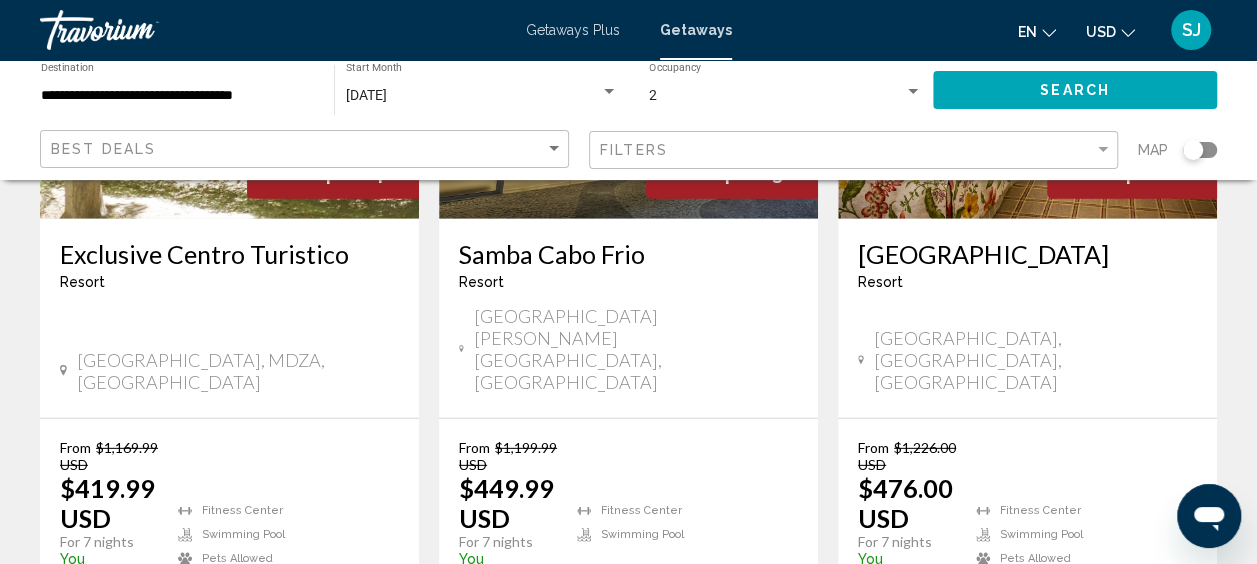 click on "7" at bounding box center (839, 693) 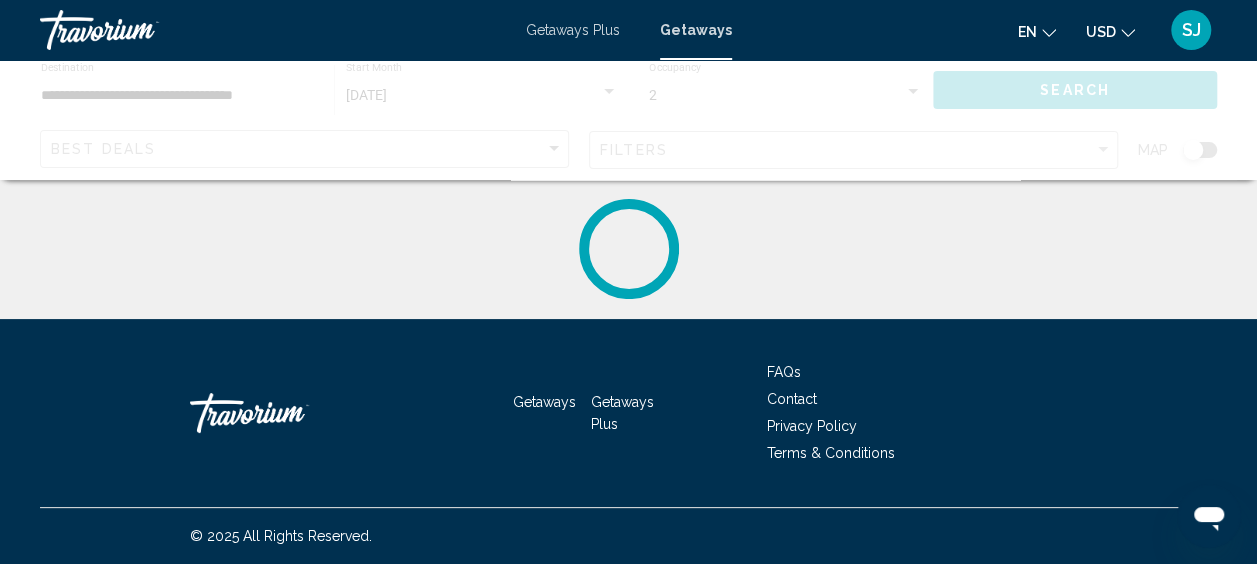 scroll, scrollTop: 0, scrollLeft: 0, axis: both 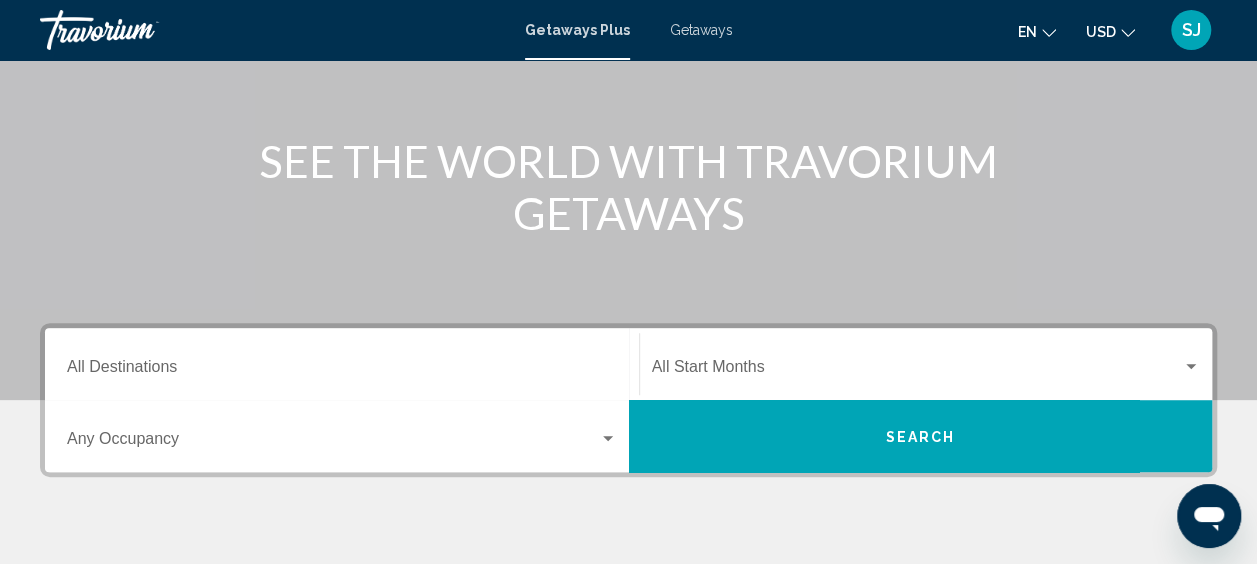click on "Destination All Destinations" at bounding box center [342, 364] 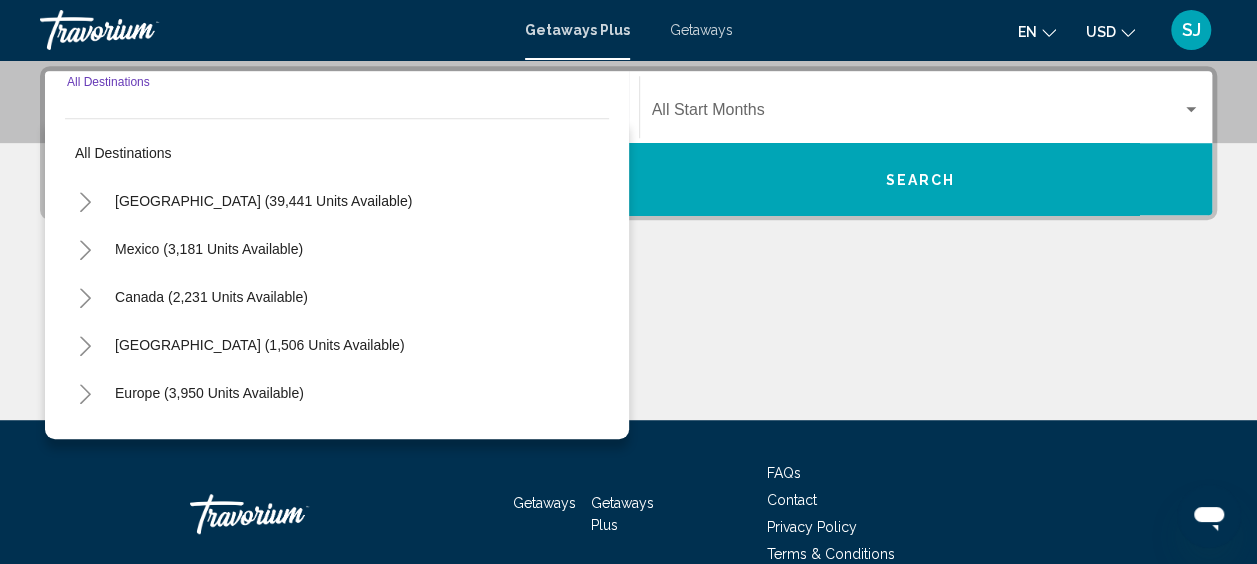 scroll, scrollTop: 458, scrollLeft: 0, axis: vertical 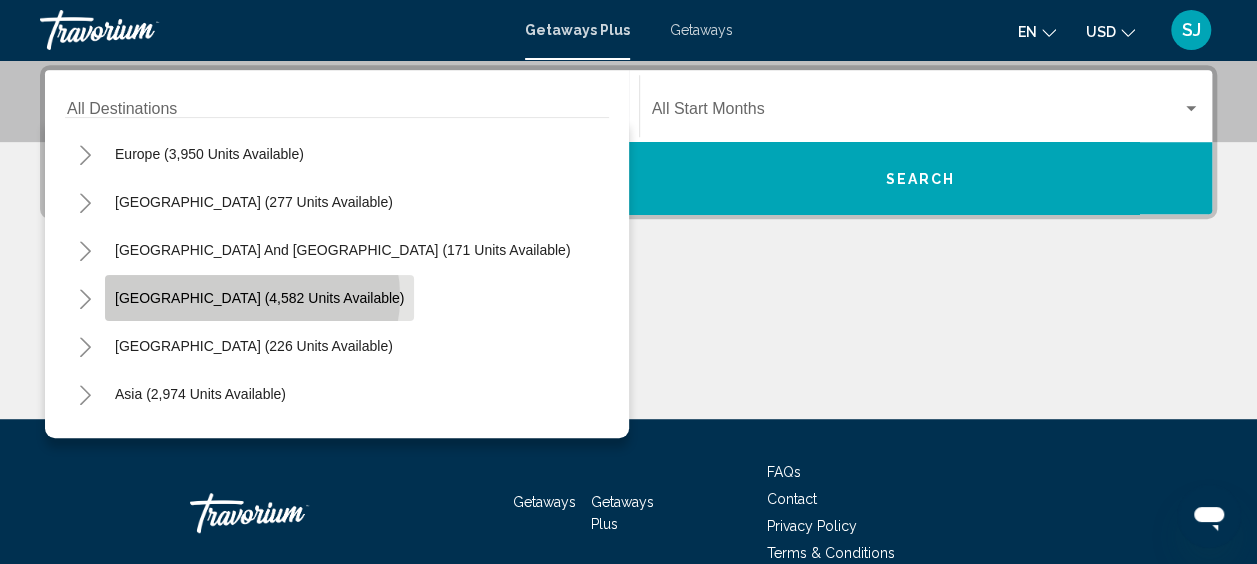 click on "[GEOGRAPHIC_DATA] (4,582 units available)" 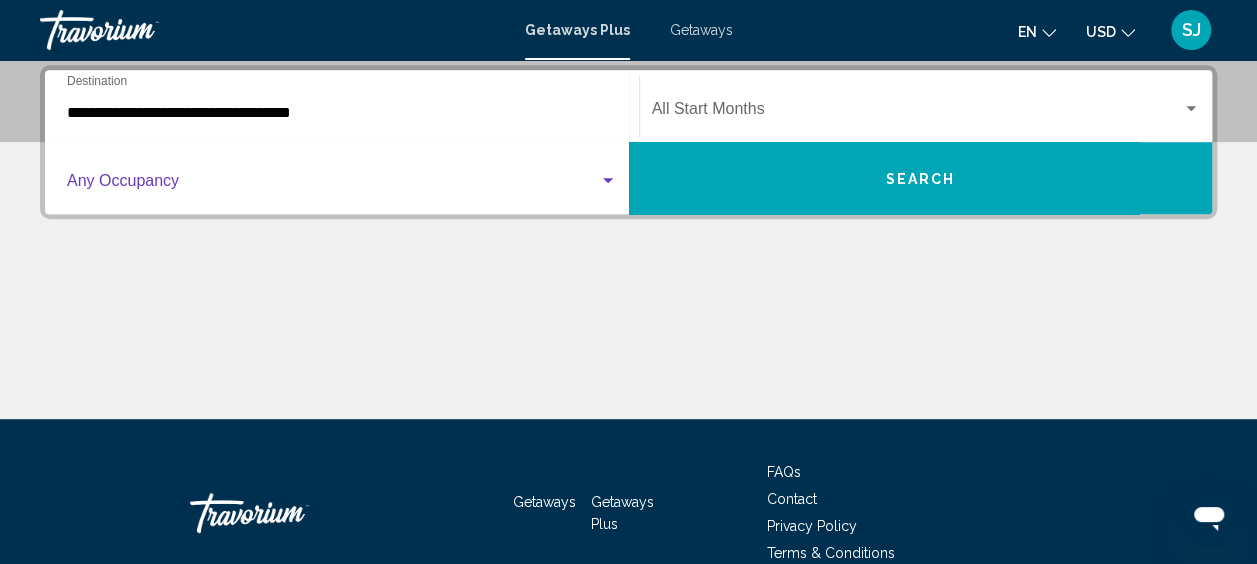 click at bounding box center (342, 185) 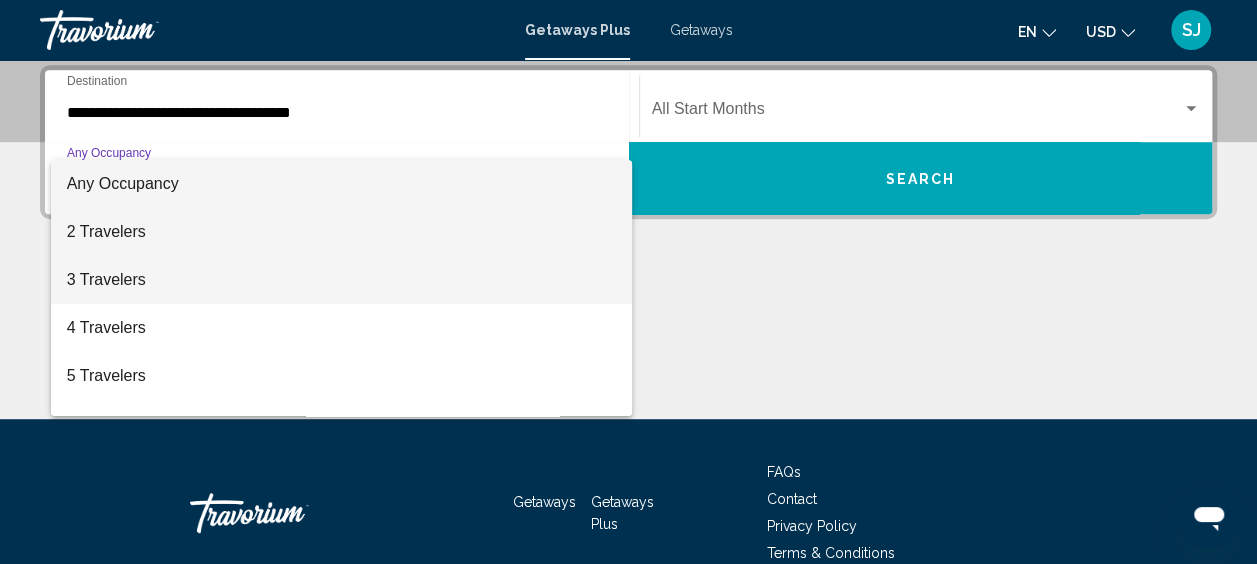 drag, startPoint x: 450, startPoint y: 262, endPoint x: 455, endPoint y: 235, distance: 27.45906 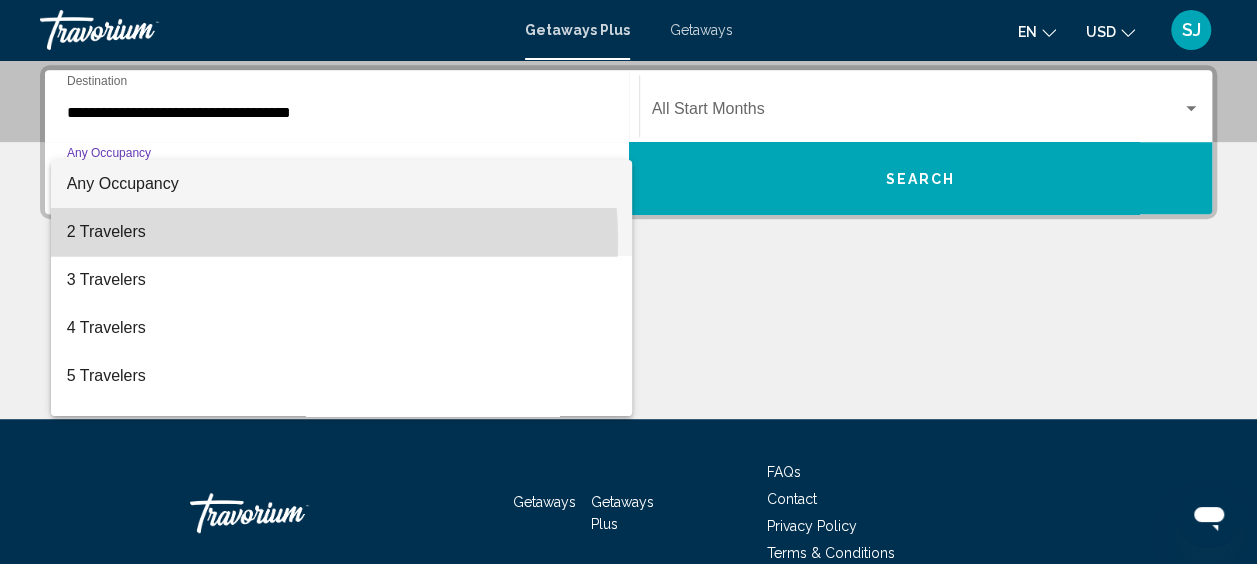 click on "2 Travelers" at bounding box center (342, 232) 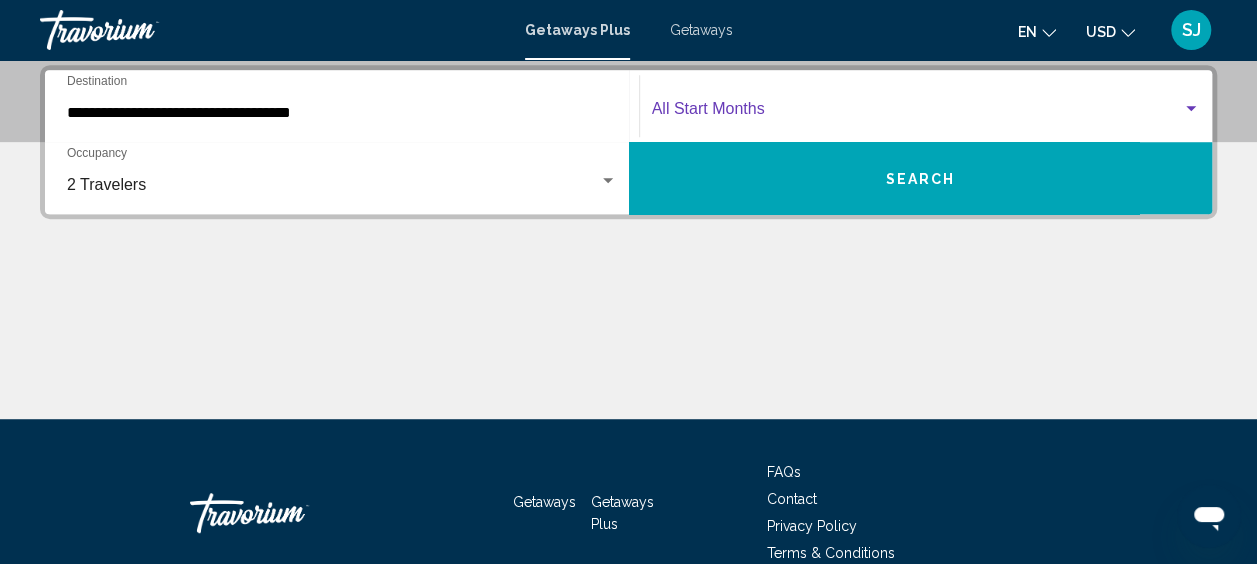 click at bounding box center [926, 113] 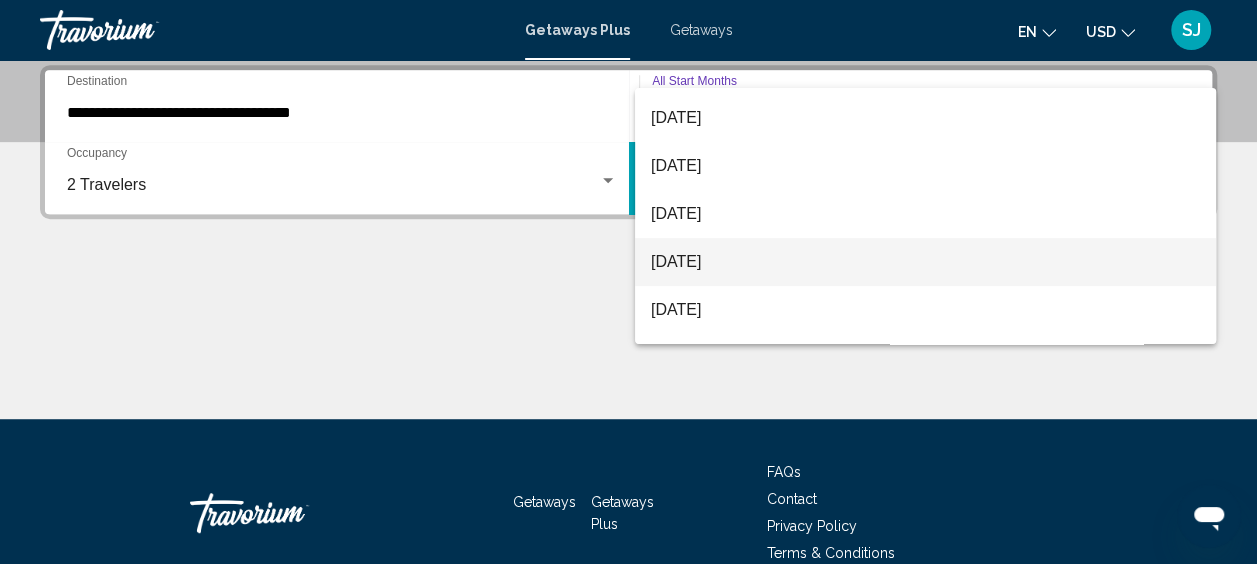 scroll, scrollTop: 200, scrollLeft: 0, axis: vertical 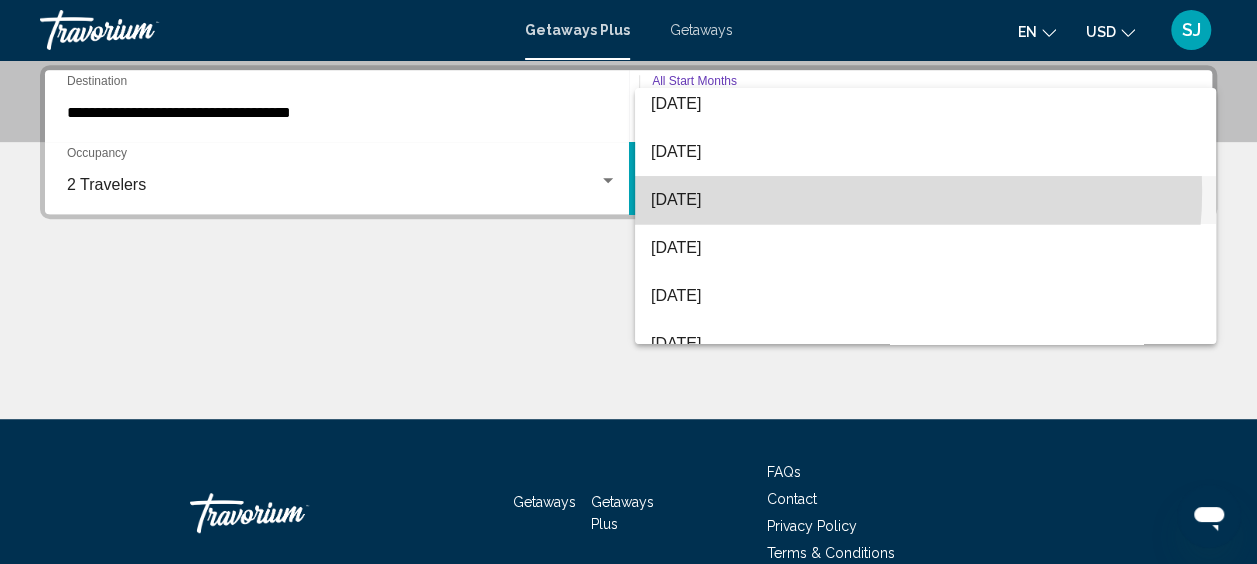 click on "[DATE]" at bounding box center (925, 200) 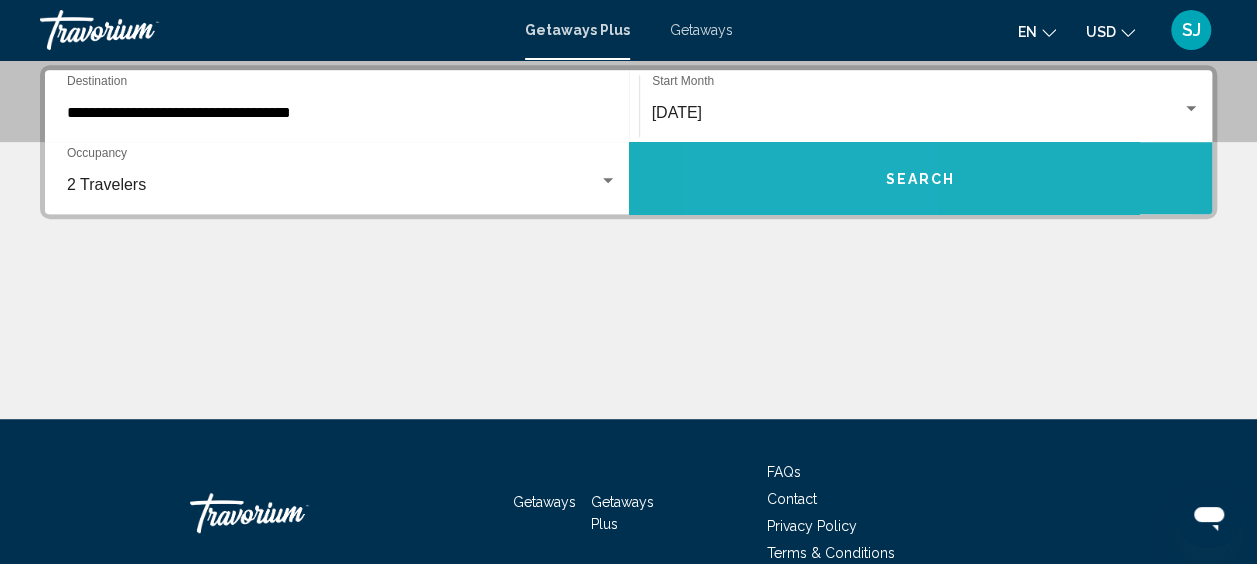 click on "Search" at bounding box center [921, 178] 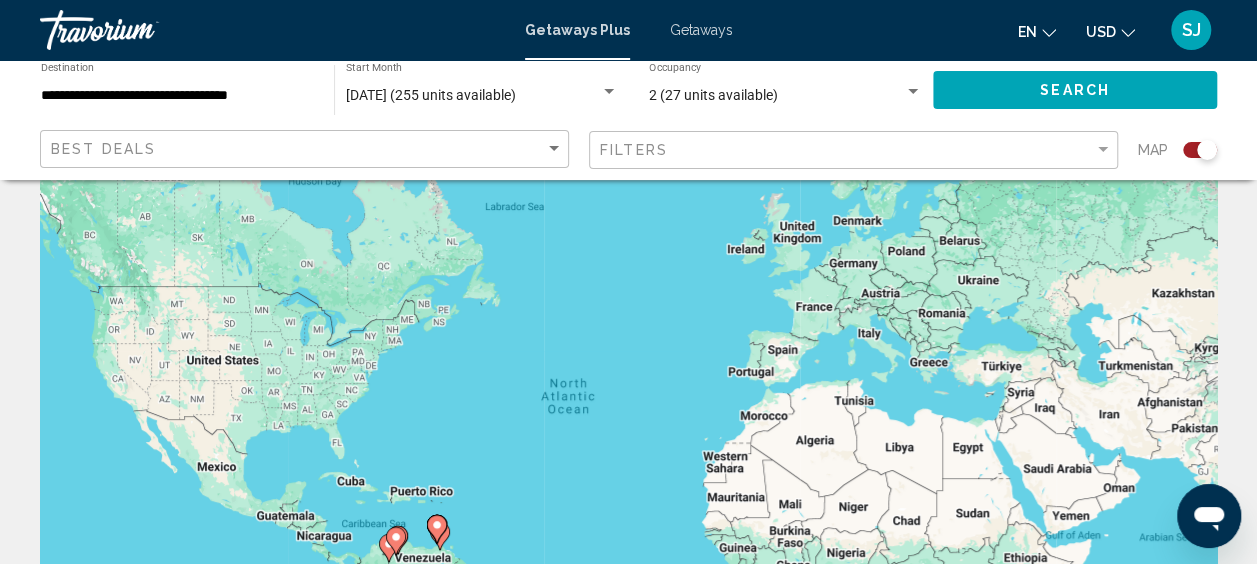 scroll, scrollTop: 100, scrollLeft: 0, axis: vertical 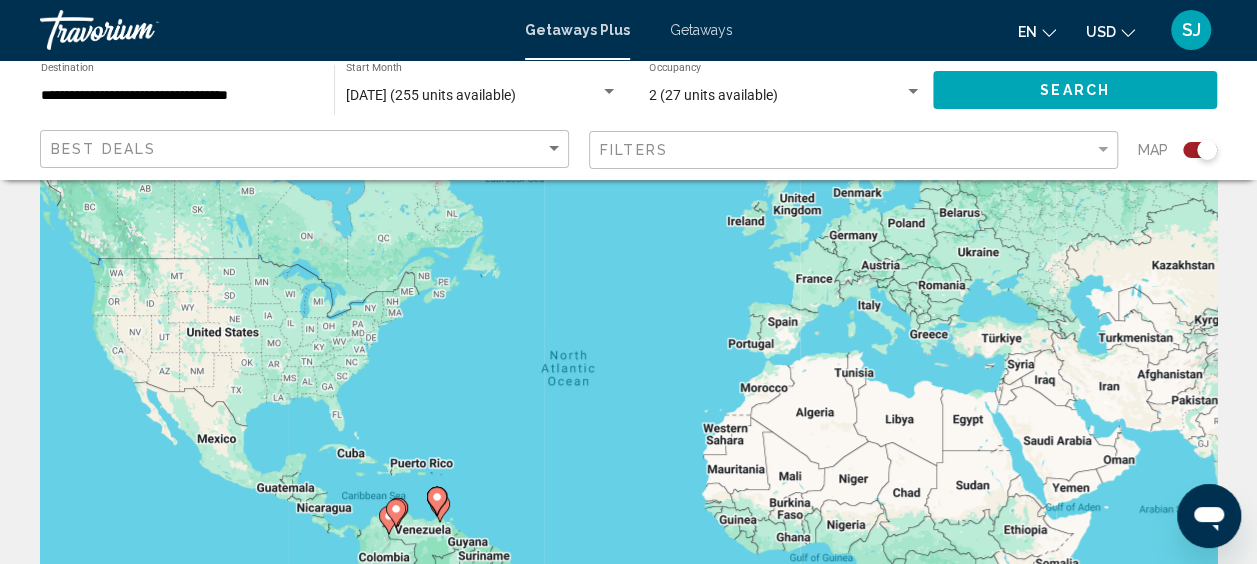 click 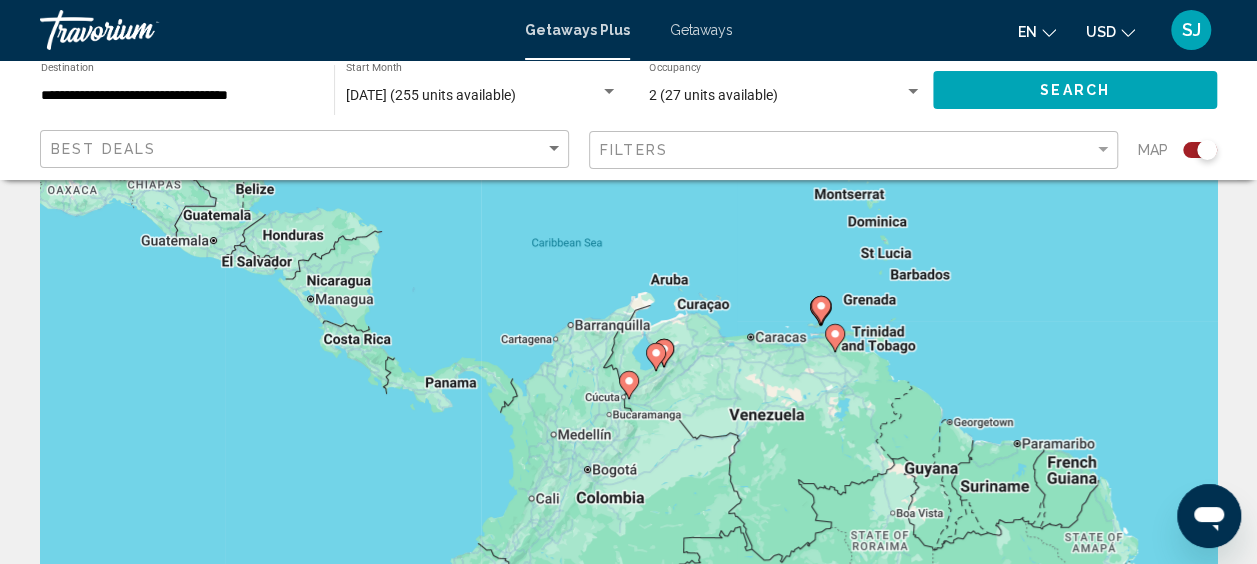 scroll, scrollTop: 200, scrollLeft: 0, axis: vertical 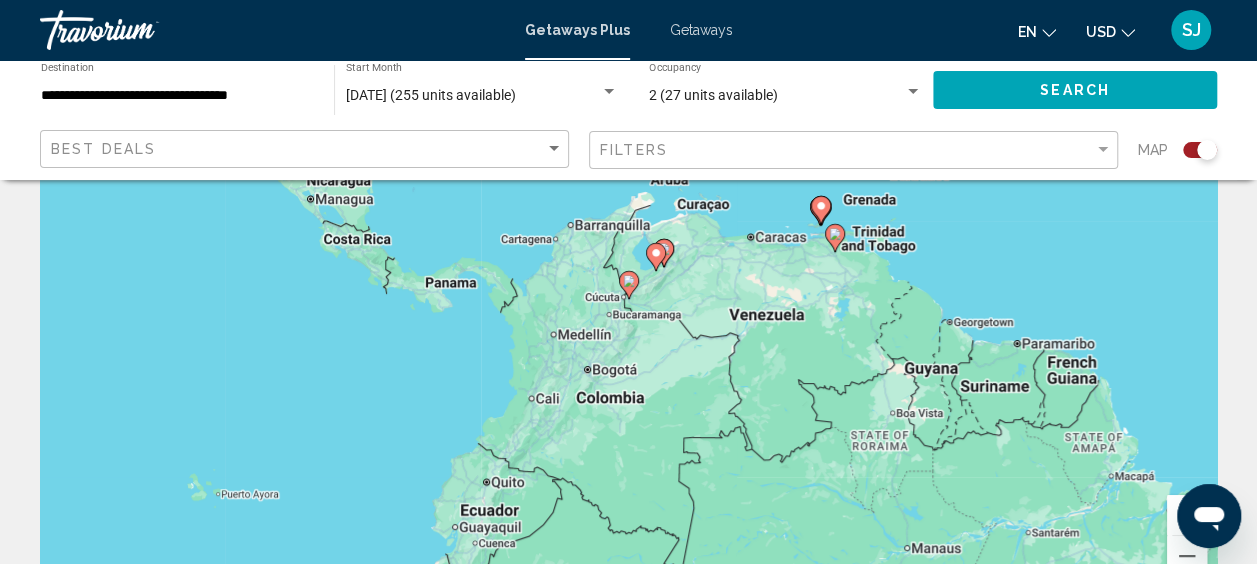 click on "To navigate, press the arrow keys. To activate drag with keyboard, press Alt + Enter. Once in keyboard drag state, use the arrow keys to move the marker. To complete the drag, press the Enter key. To cancel, press Escape." at bounding box center (628, 300) 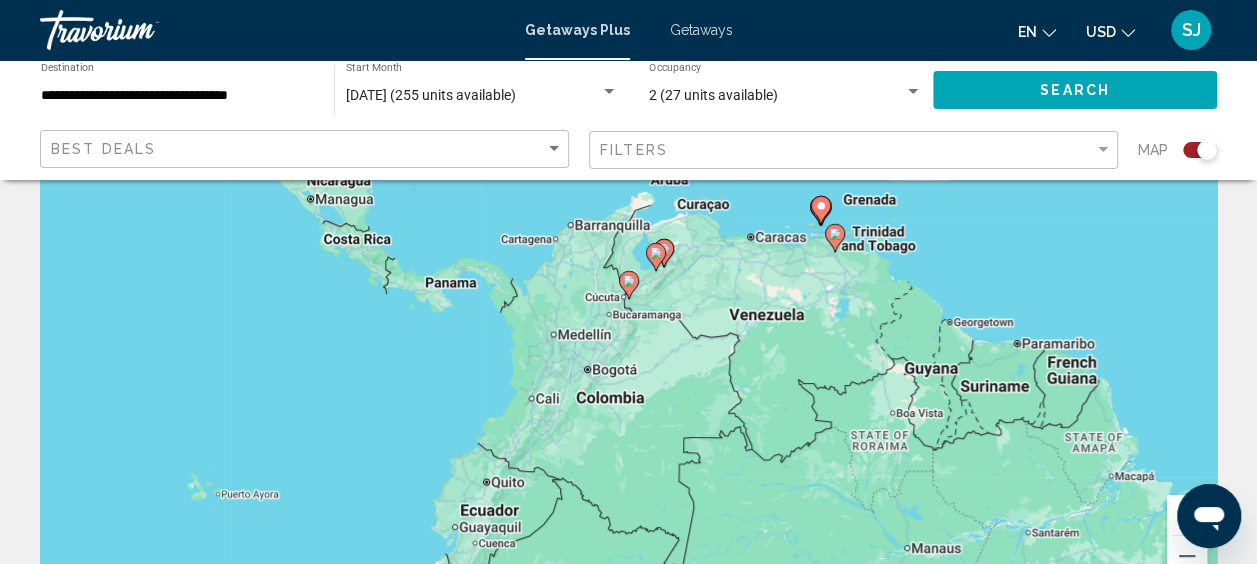 scroll, scrollTop: 210, scrollLeft: 0, axis: vertical 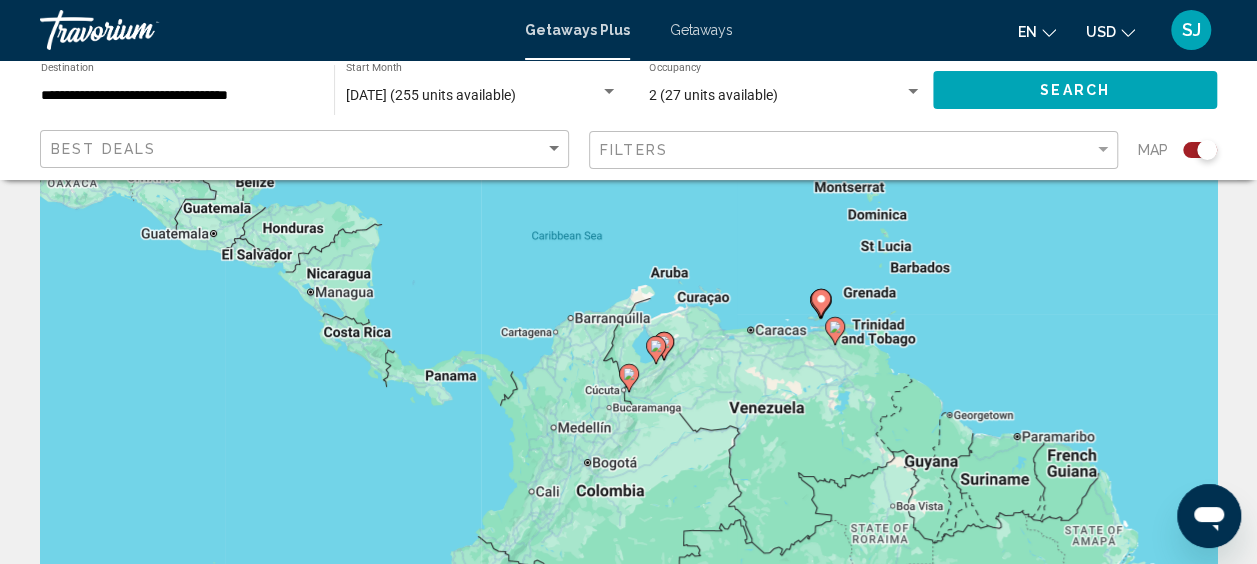click 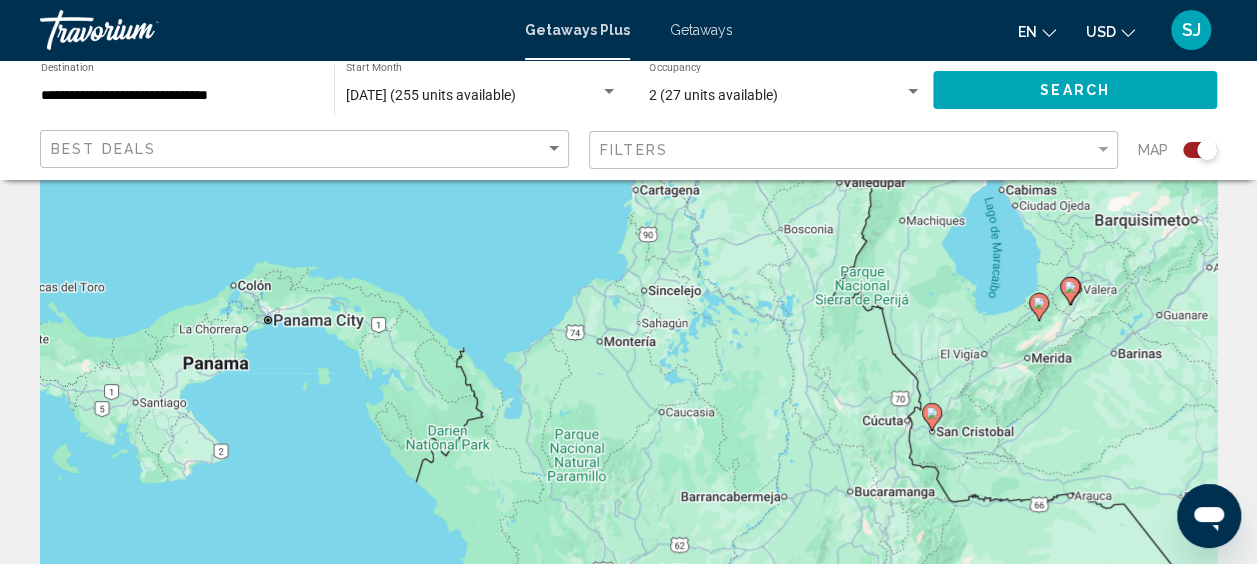drag, startPoint x: 399, startPoint y: 429, endPoint x: 810, endPoint y: 358, distance: 417.08752 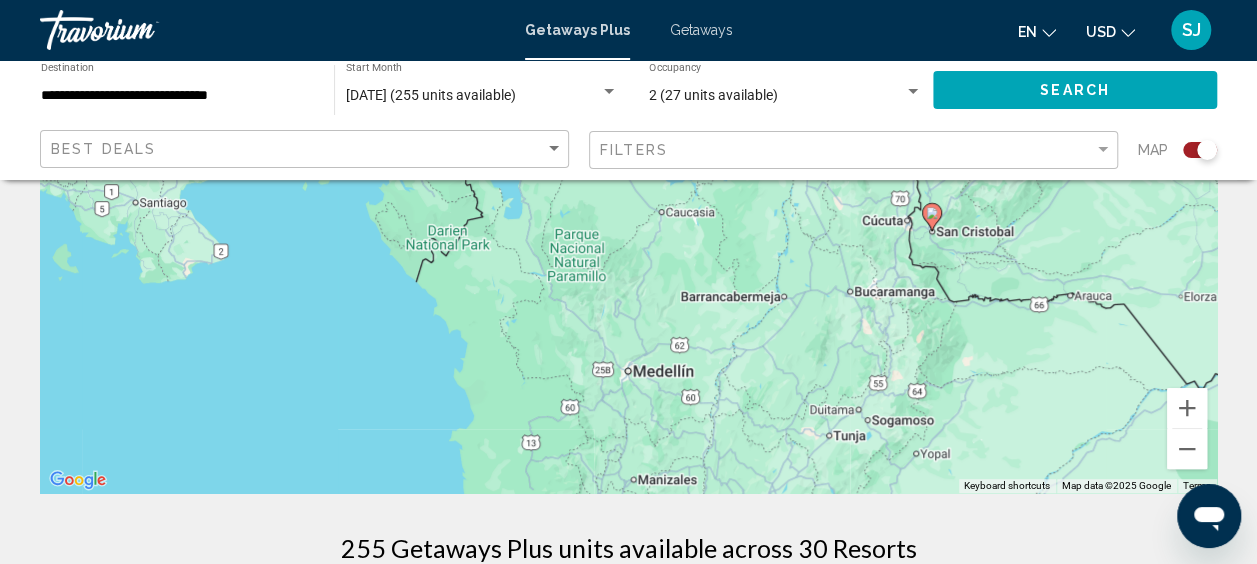 scroll, scrollTop: 407, scrollLeft: 0, axis: vertical 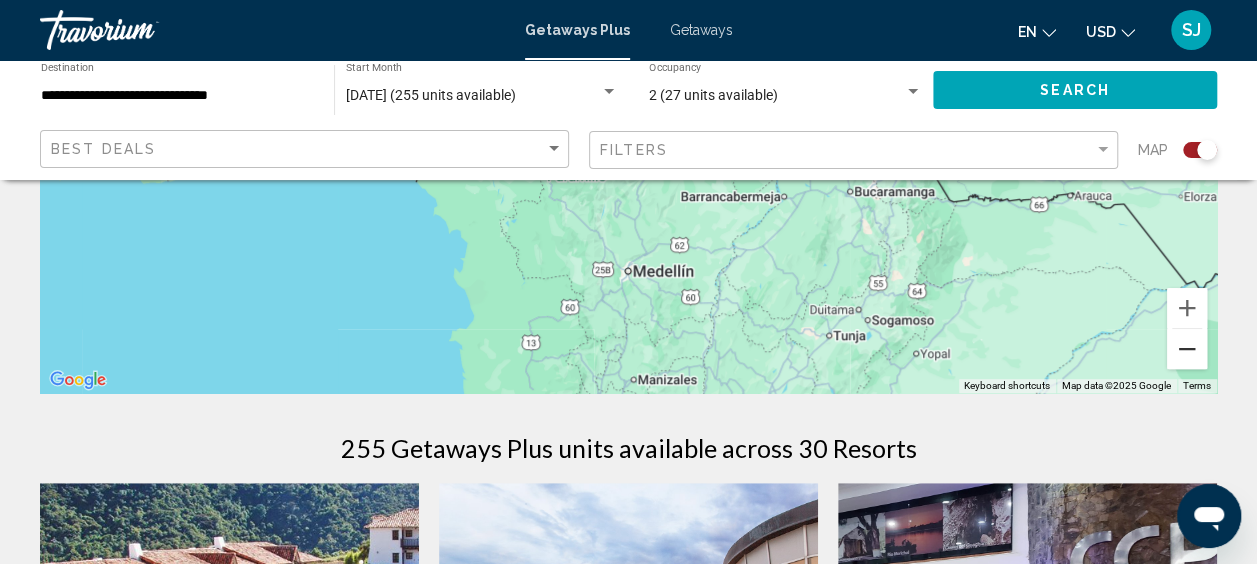 click at bounding box center [1187, 349] 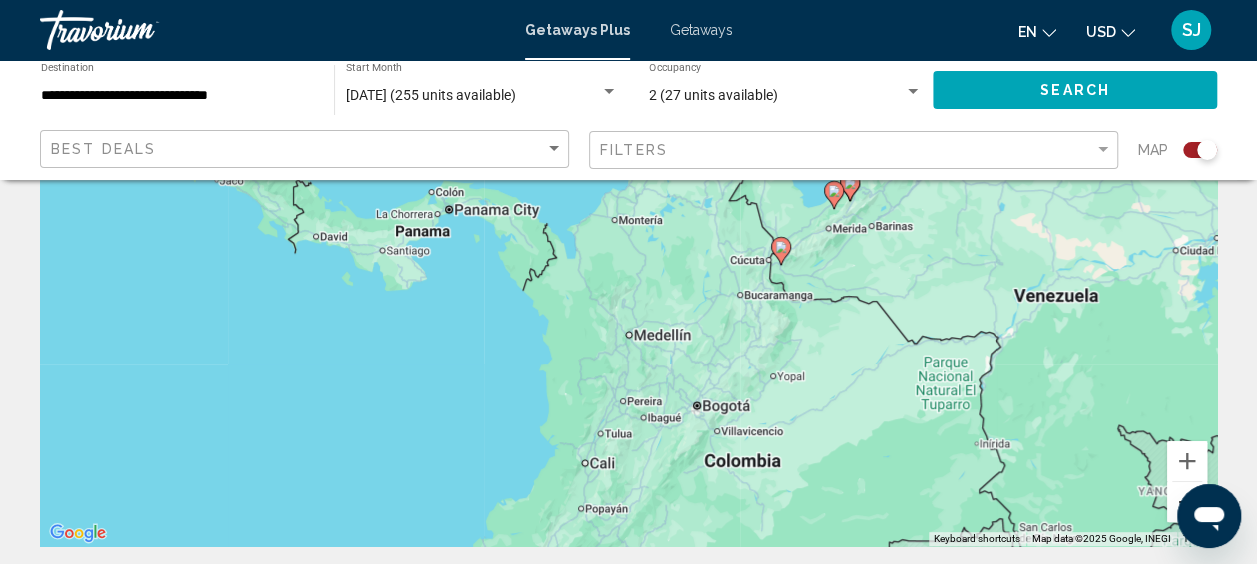 scroll, scrollTop: 300, scrollLeft: 0, axis: vertical 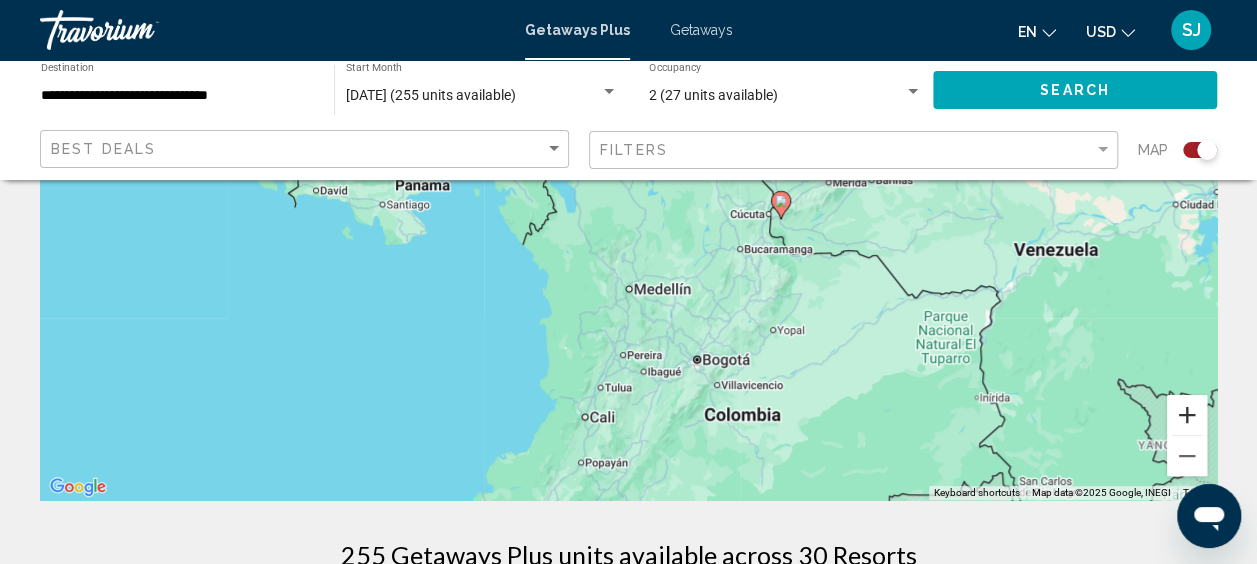click at bounding box center (1187, 415) 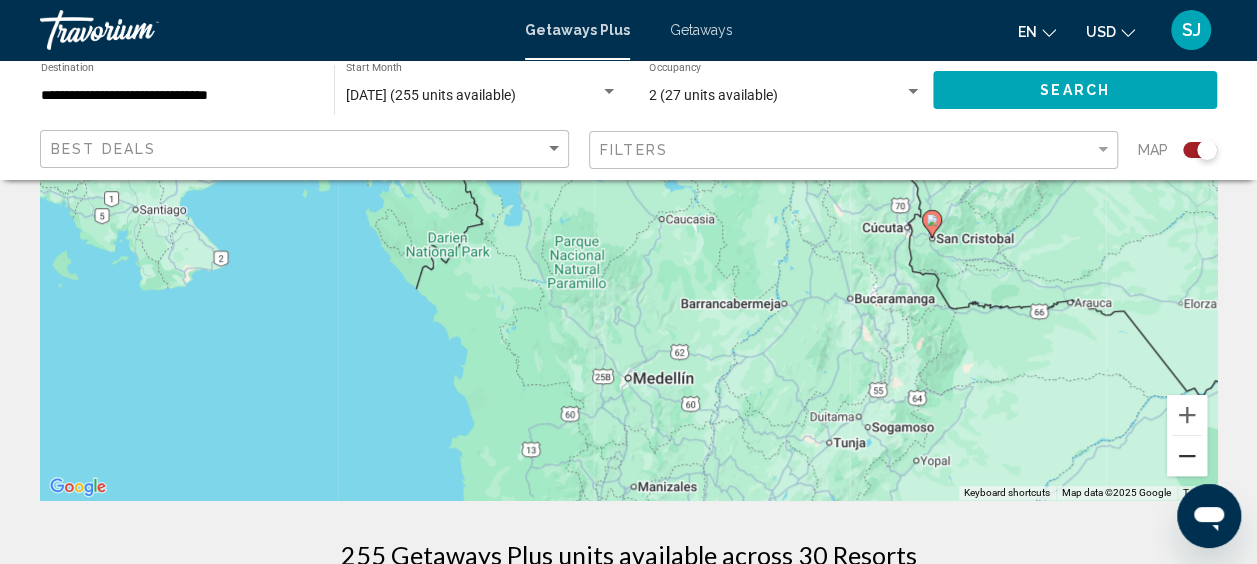 click at bounding box center (1187, 456) 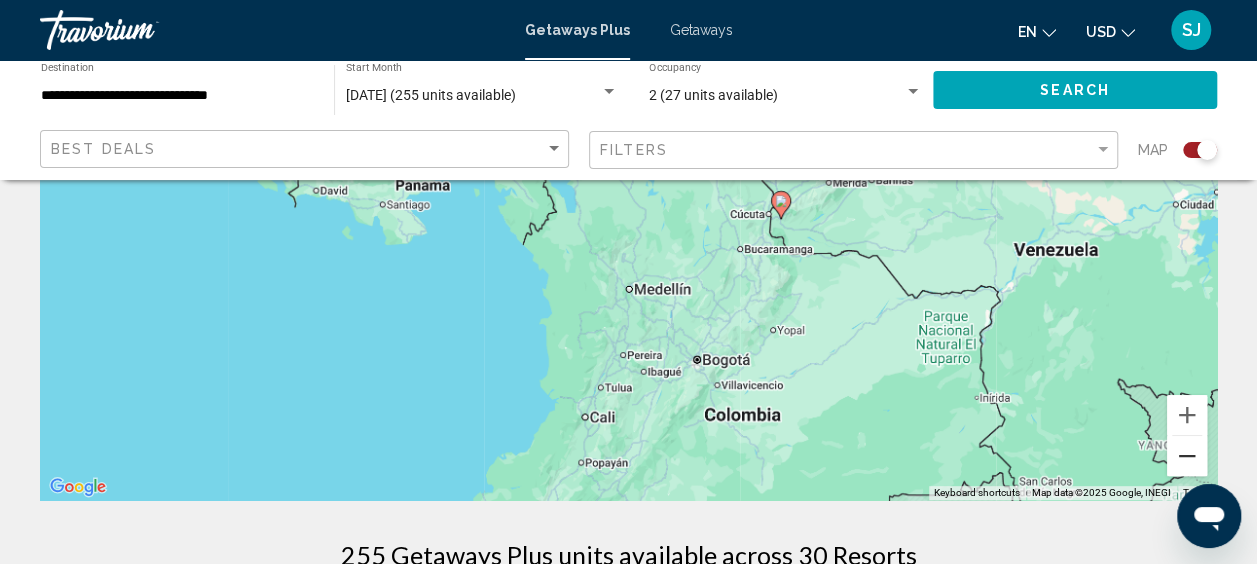 click at bounding box center [1187, 456] 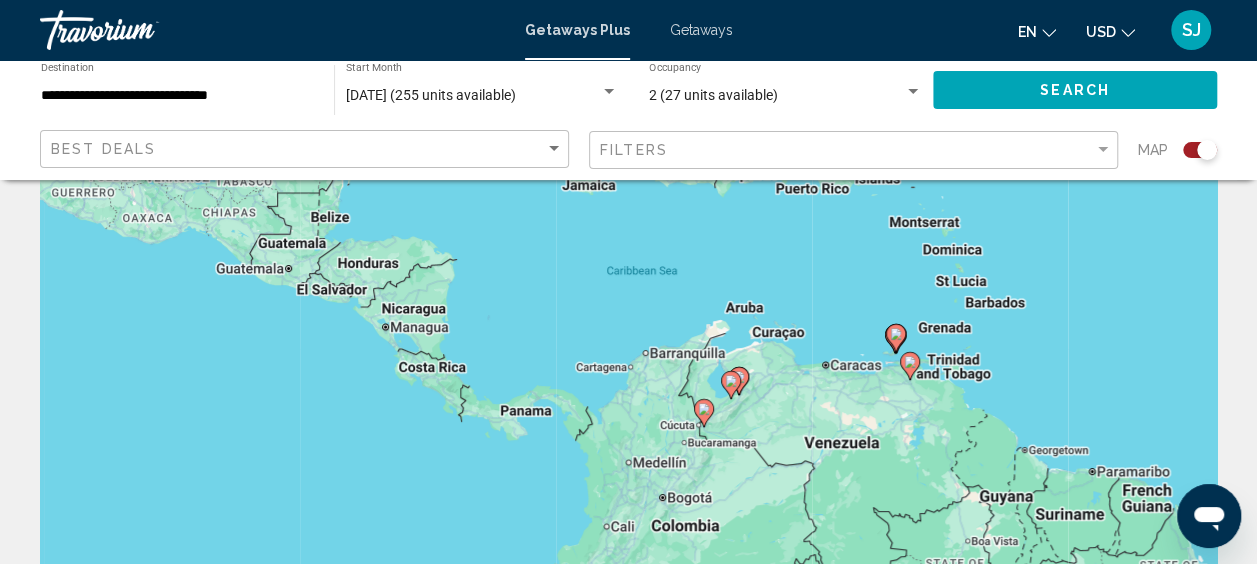 scroll, scrollTop: 0, scrollLeft: 0, axis: both 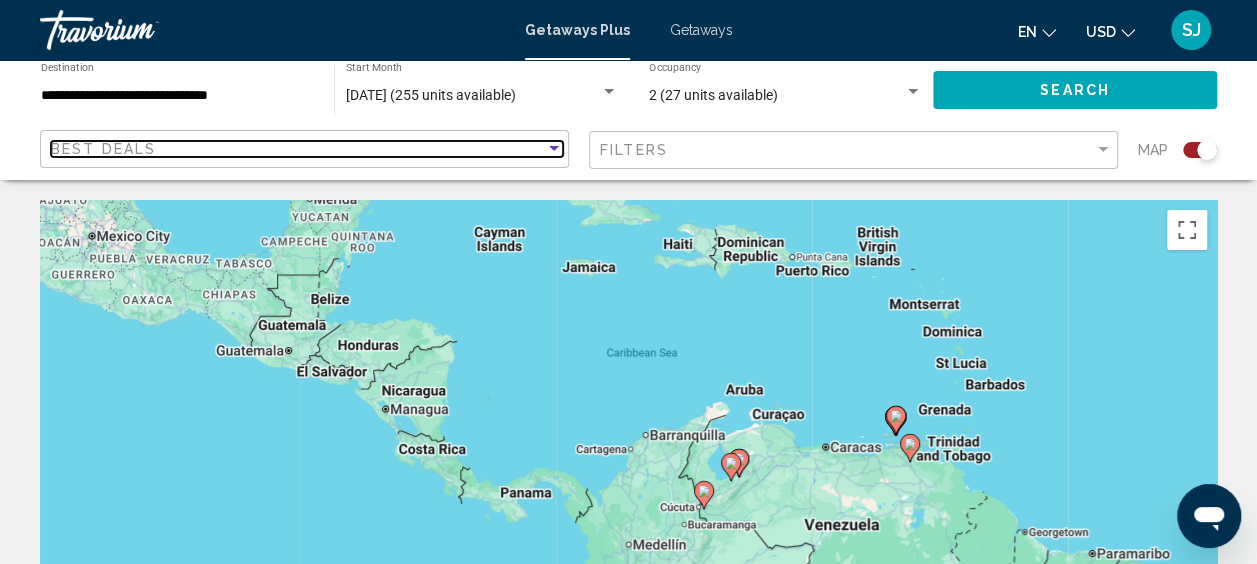 click on "Best Deals" 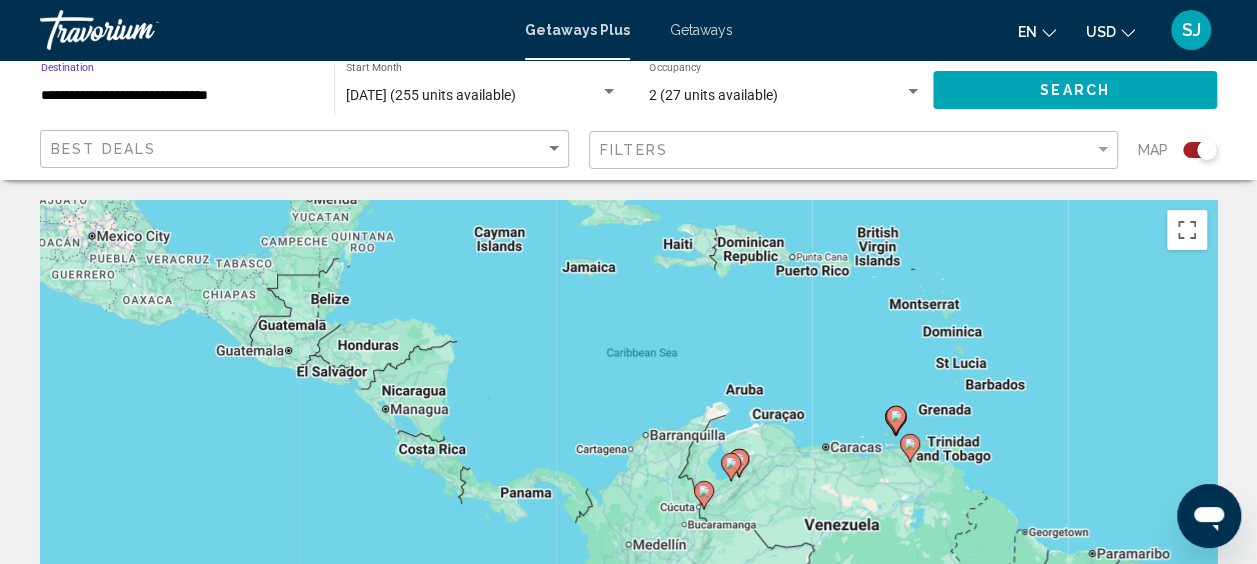 click on "**********" at bounding box center (177, 96) 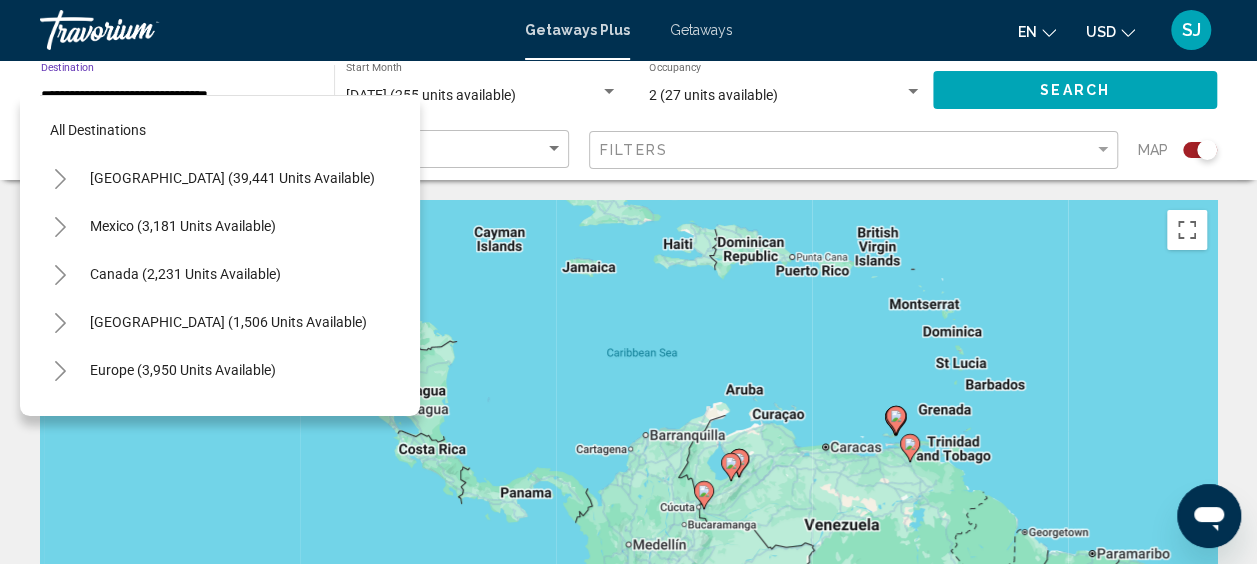 scroll, scrollTop: 606, scrollLeft: 0, axis: vertical 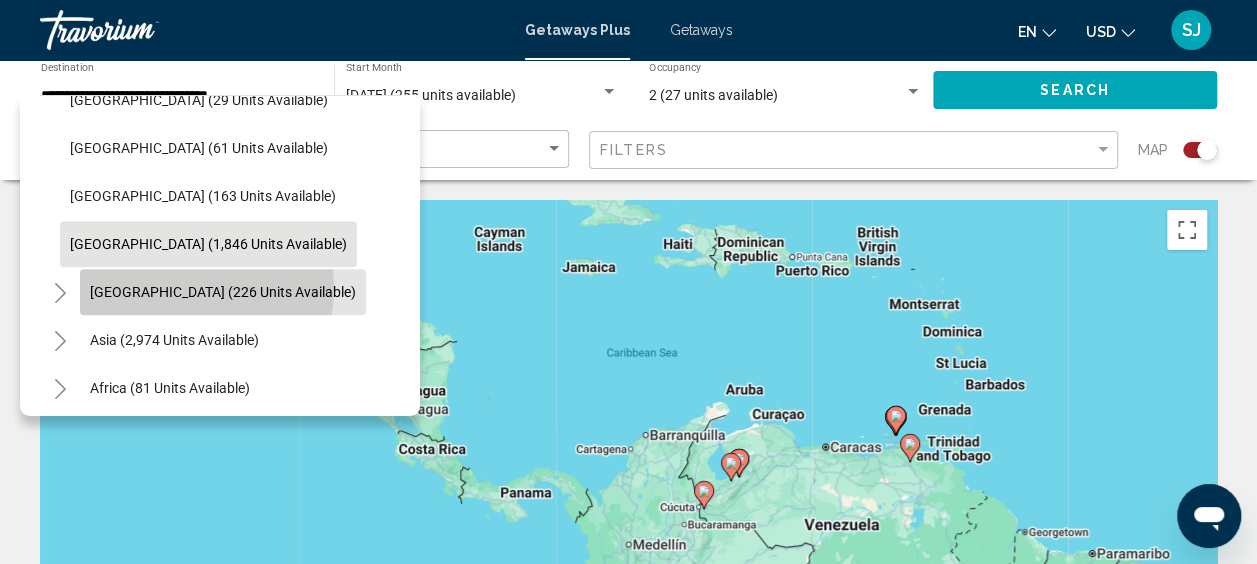 click on "[GEOGRAPHIC_DATA] (226 units available)" 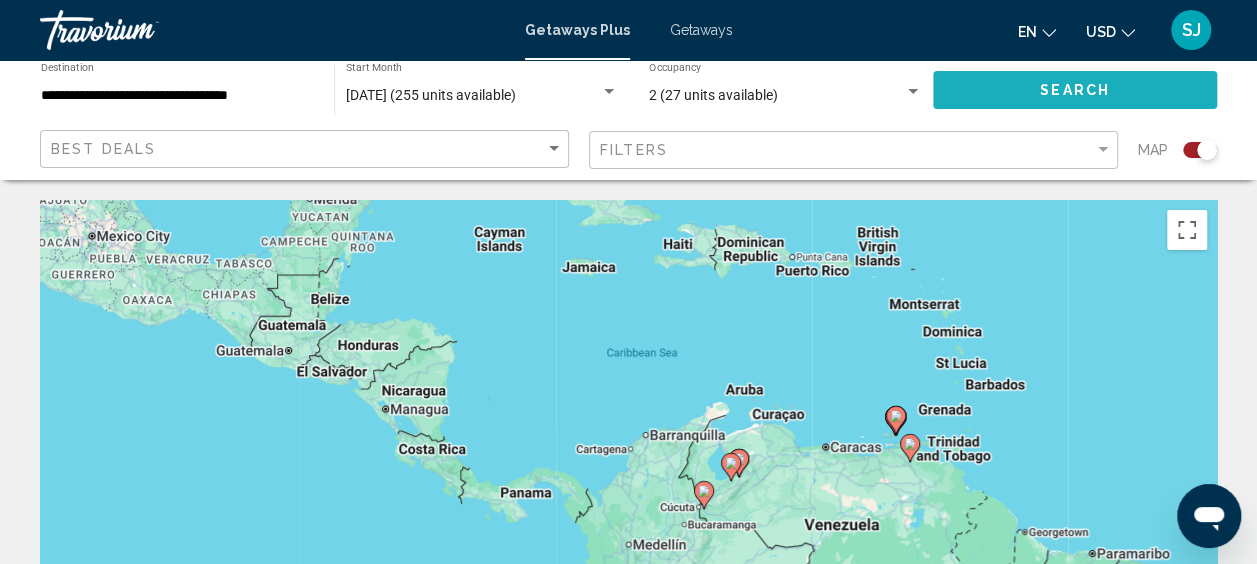 click on "Search" 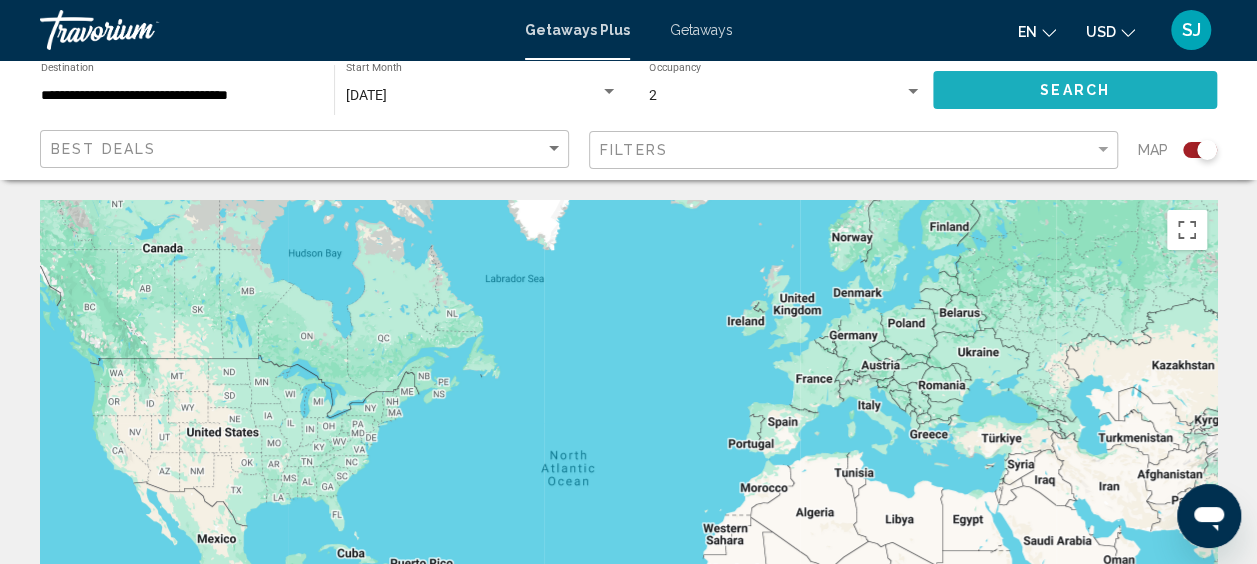 click on "Search" 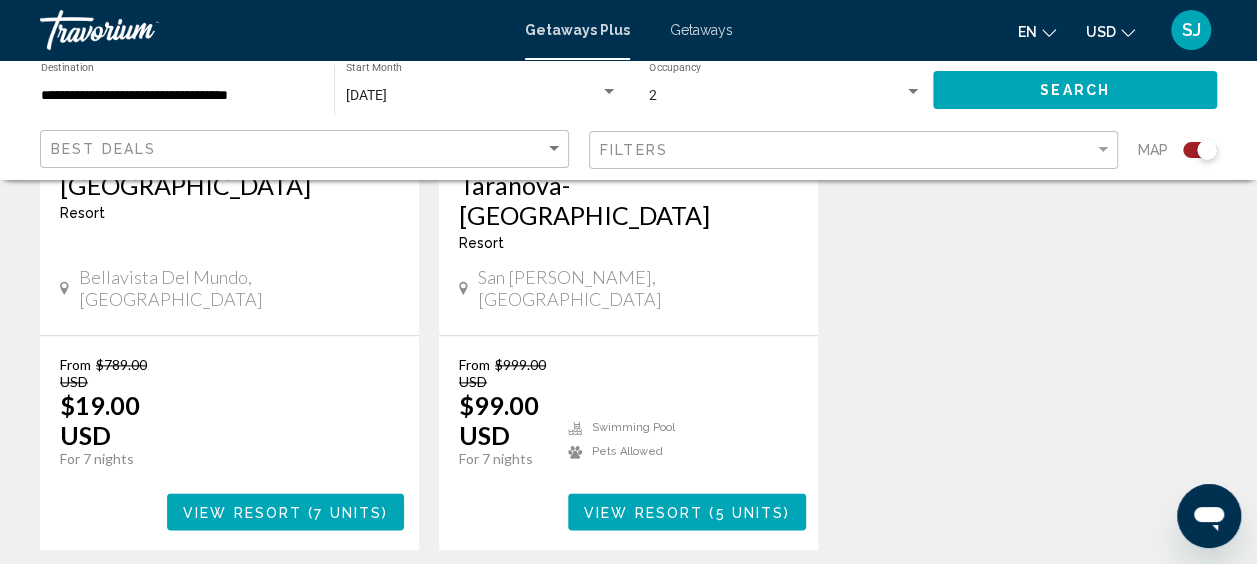 scroll, scrollTop: 1074, scrollLeft: 0, axis: vertical 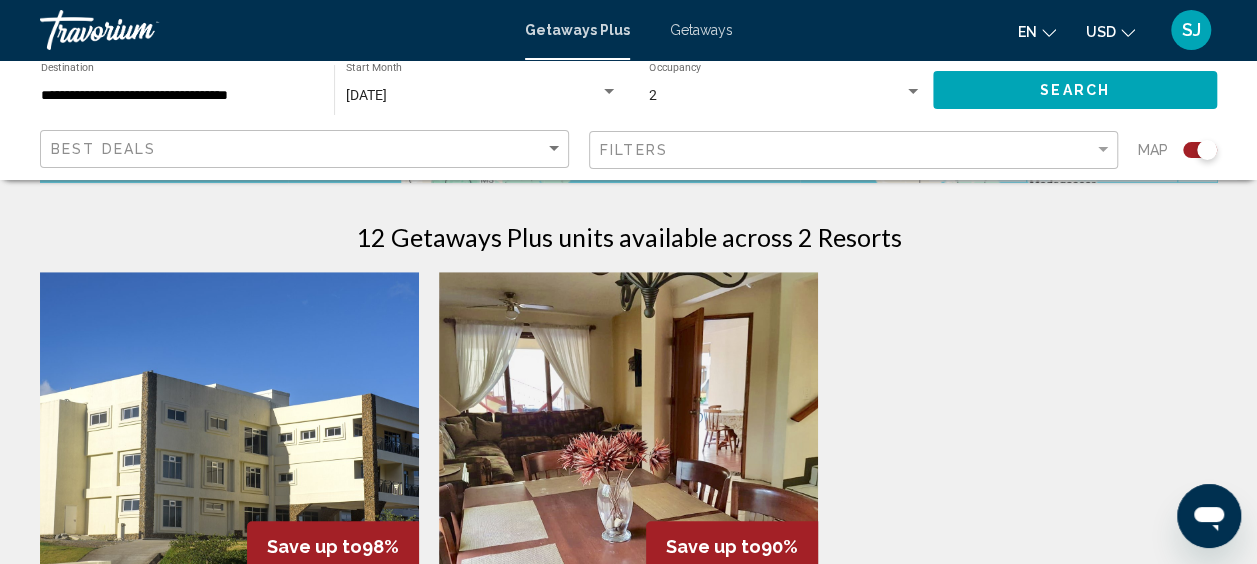 click at bounding box center [229, 432] 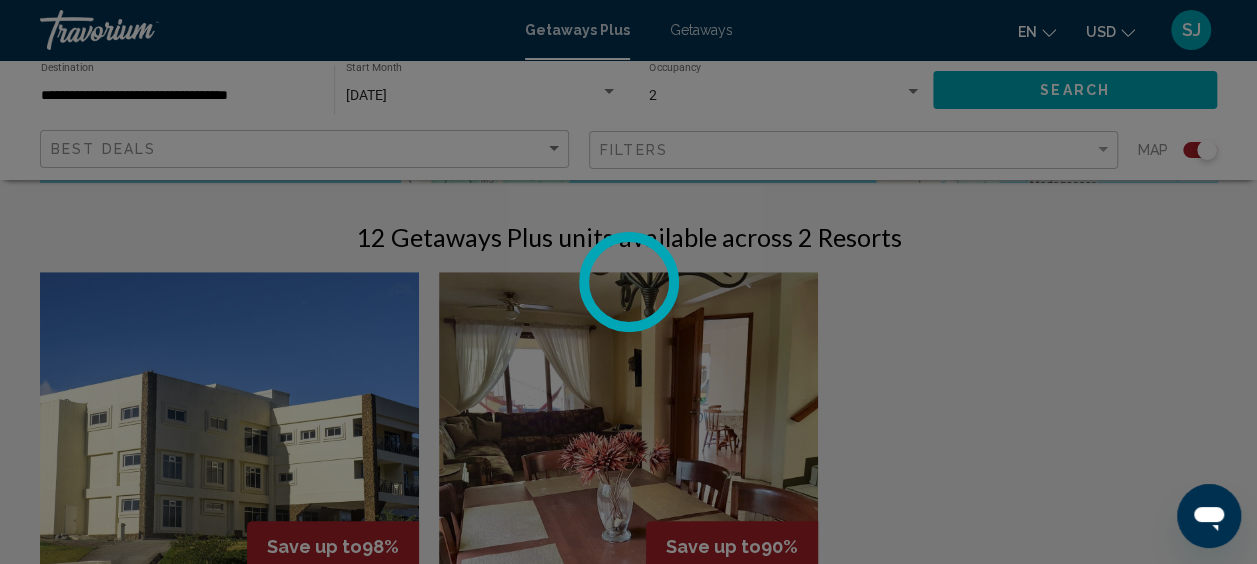 click at bounding box center (628, 282) 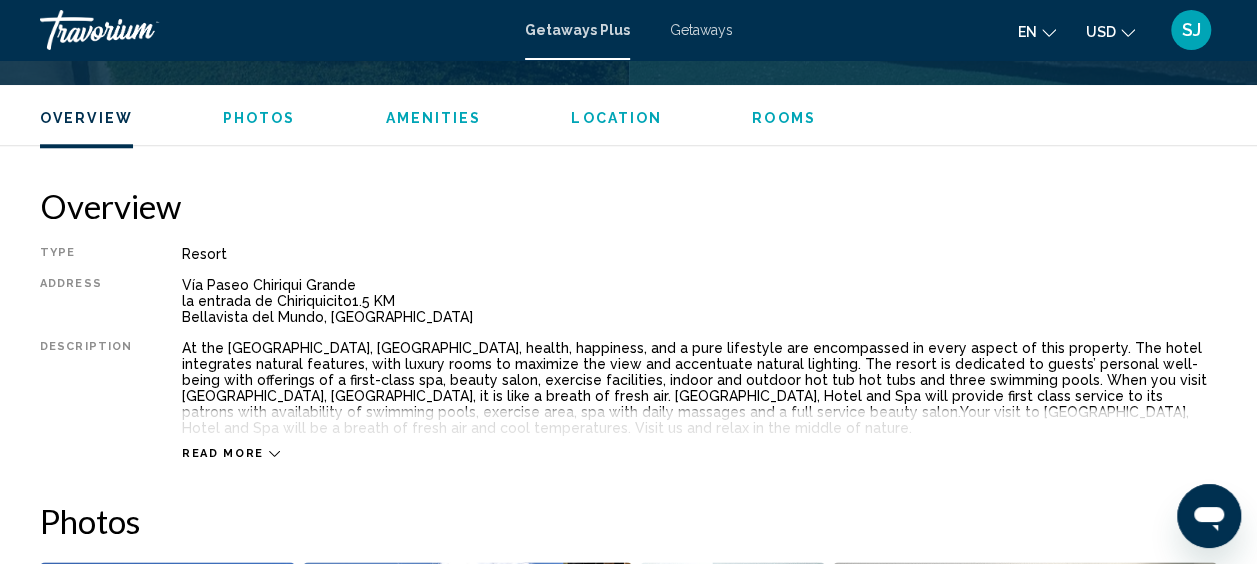 scroll, scrollTop: 953, scrollLeft: 0, axis: vertical 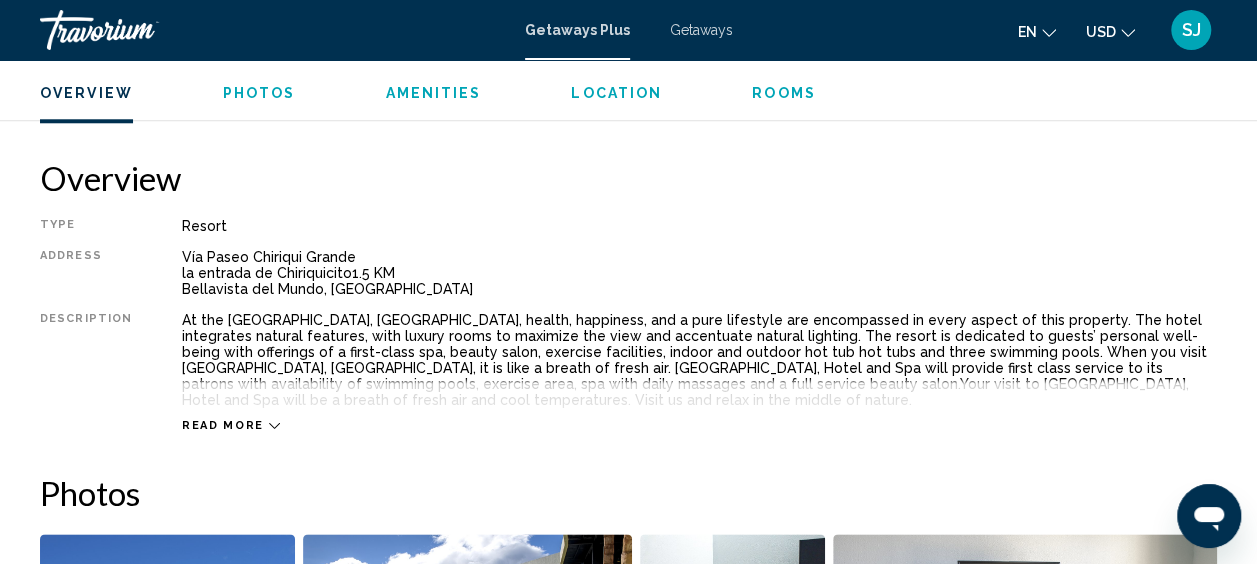 click on "Read more" at bounding box center [231, 425] 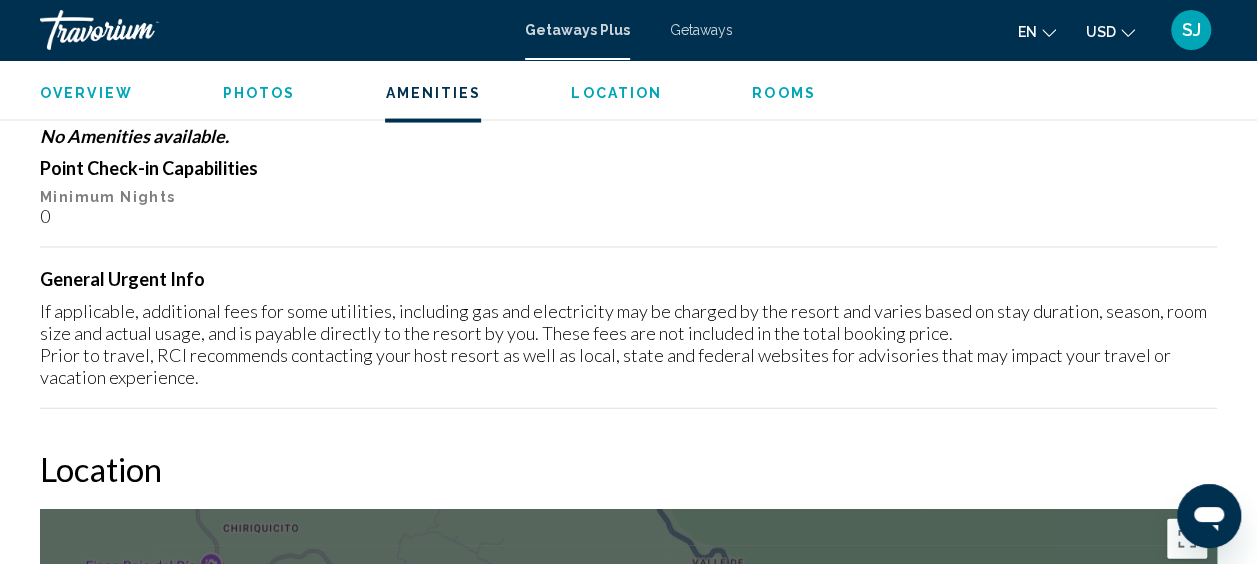scroll, scrollTop: 1953, scrollLeft: 0, axis: vertical 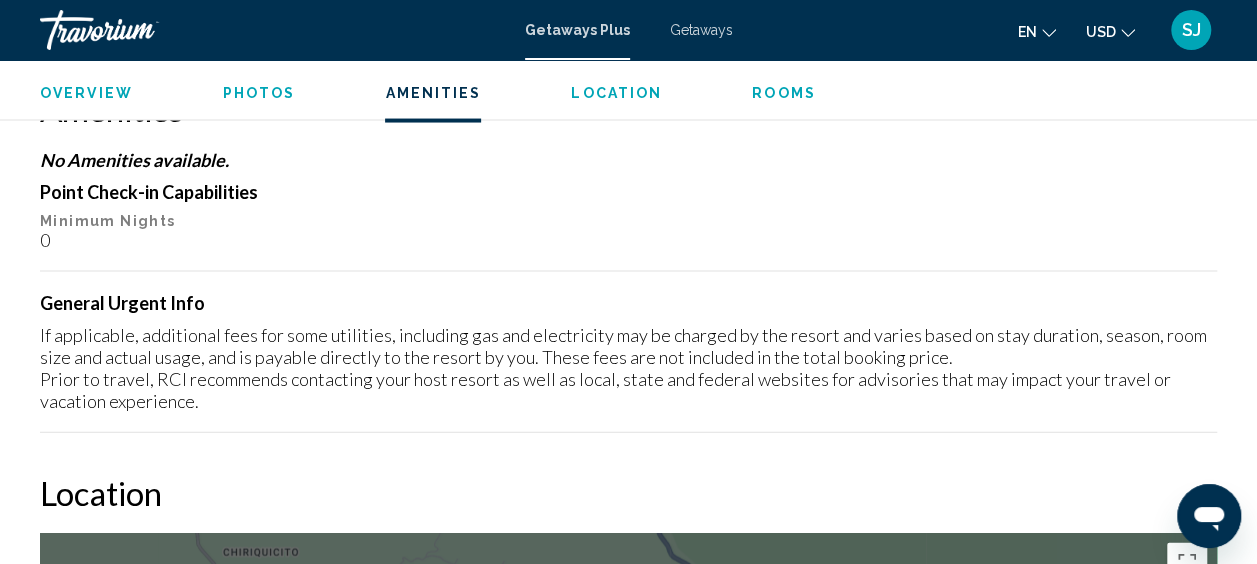 click on "Overview Type Resort All-Inclusive No All-Inclusive Address Vía Paseo Chiriqui Grande la entrada de Chiriquicito1.5 KM Bellavista del Mundo, Panama Description At the Horizonte Resort, Hotel and Spa, health, happiness, and a pure lifestyle are encompassed in every aspect of this property. The hotel integrates natural features, with luxury rooms to maximize the view and accentuate natural lighting.  The resort is dedicated to guests’ personal well-being with offerings of a first-class spa, beauty salon, exercise facilities, indoor and outdoor hot tub hot tubs and three swimming pools.  When you visit Horizonte Resort, Hotel and Spa, it is like a breath of fresh air. Horizonte Resort, Hotel and Spa will provide first class service to its patrons with availability of swimming pools, exercise area, spa with daily massages and a full service beauty salon.​
Your visit to Horizonte Resort, Hotel and Spa will be a breath of fresh air and cool temperatures. Visit us and relax in the middle of nature. Read less 0" at bounding box center (628, 1868) 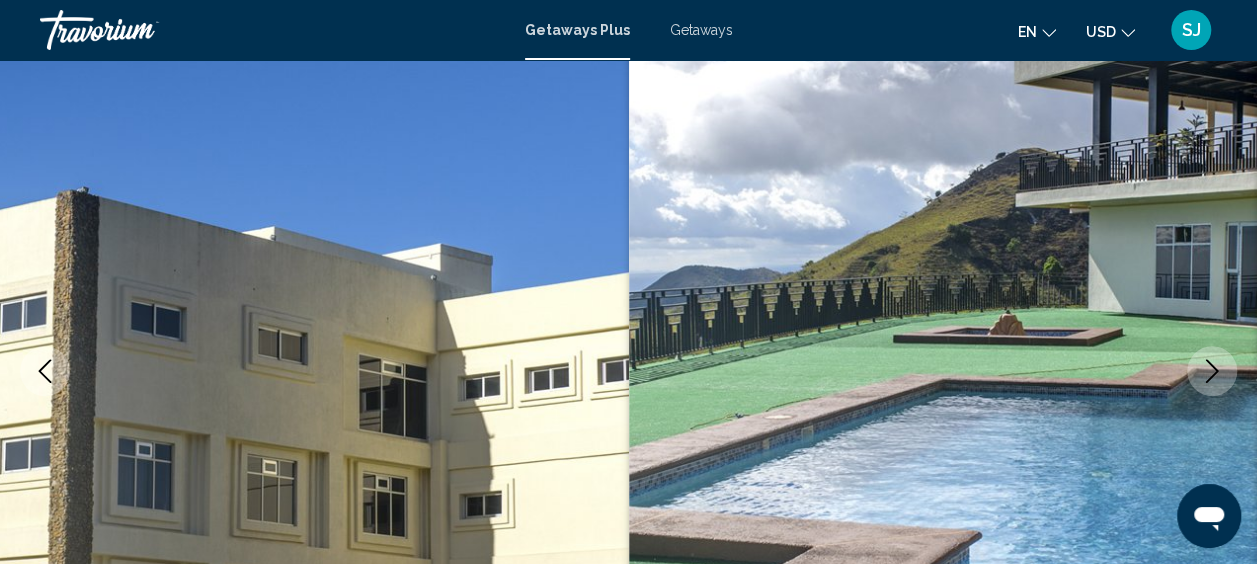 scroll, scrollTop: 0, scrollLeft: 0, axis: both 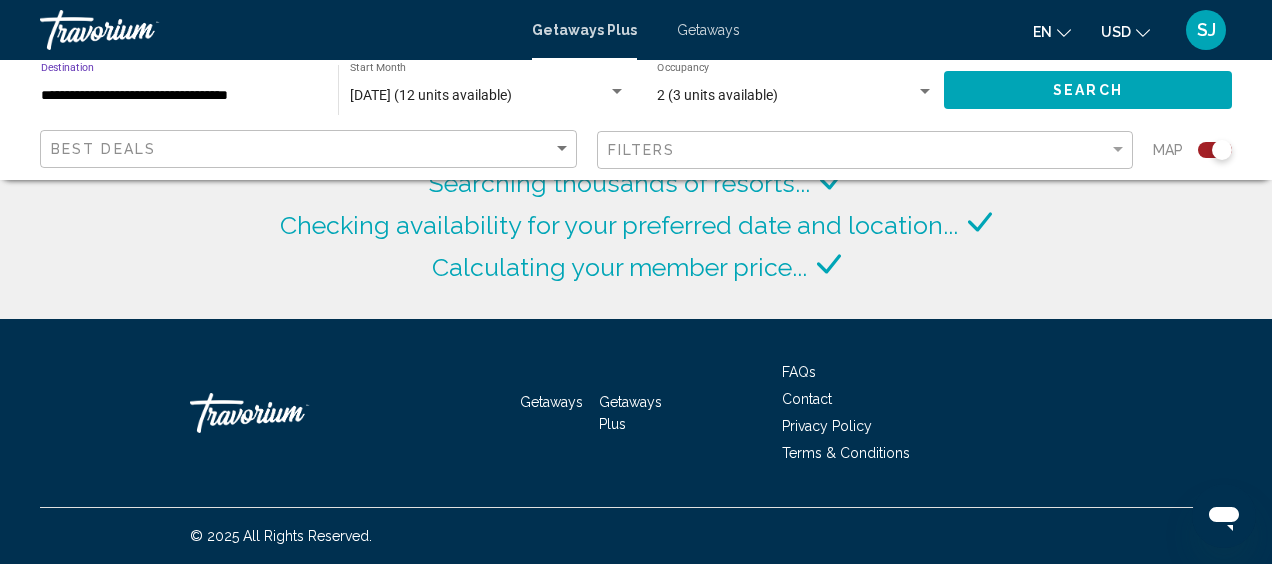 click on "**********" at bounding box center (179, 96) 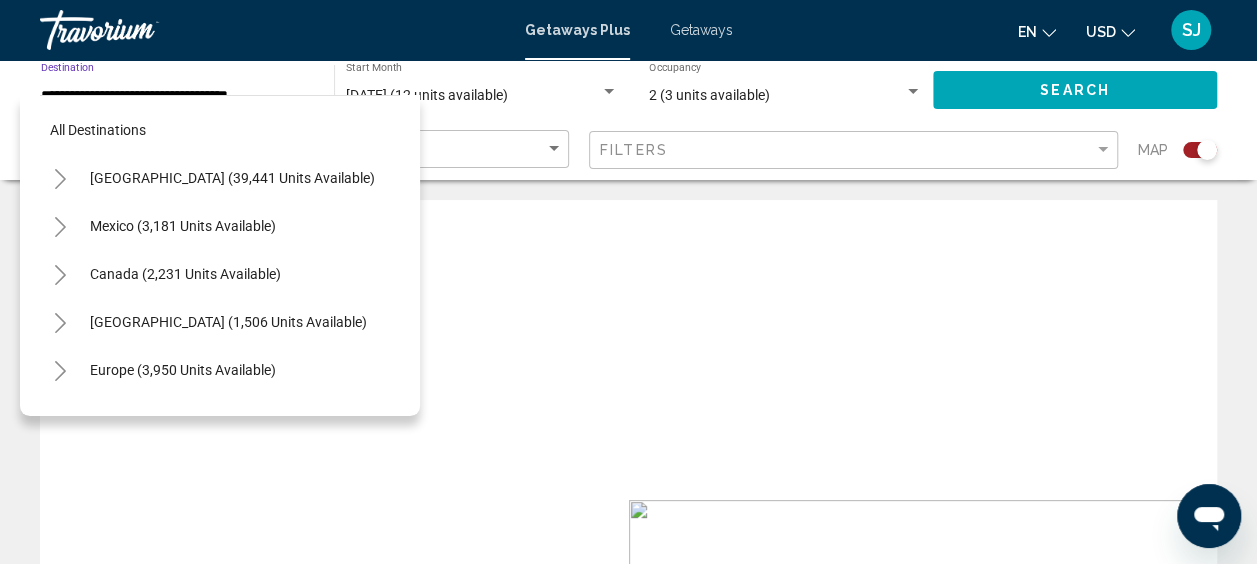 scroll, scrollTop: 318, scrollLeft: 0, axis: vertical 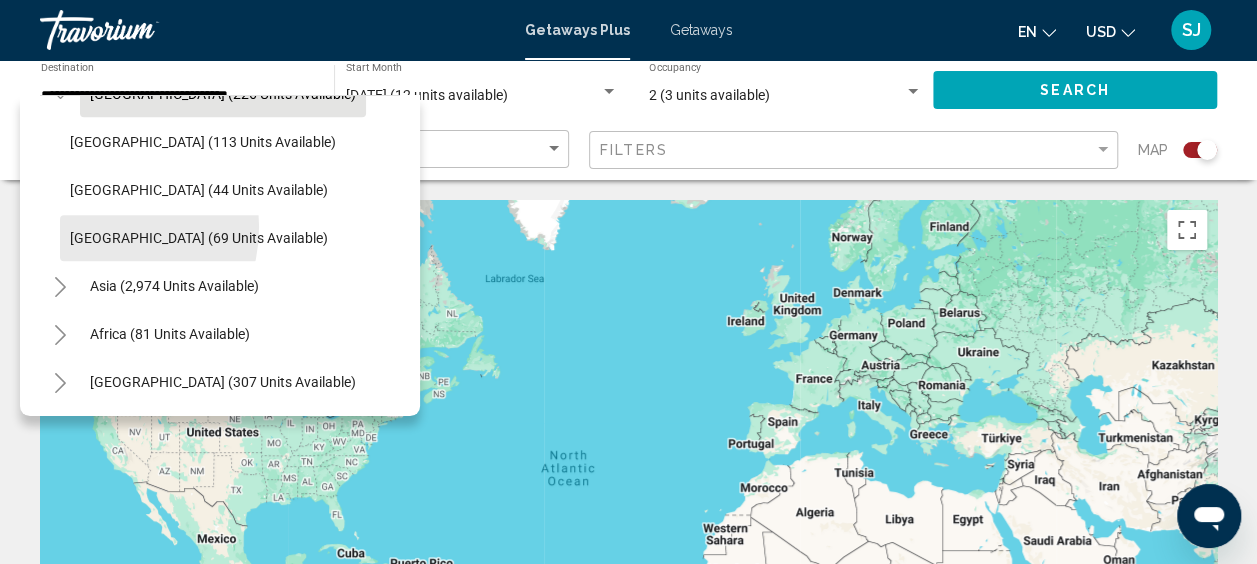 click on "Panama (69 units available)" 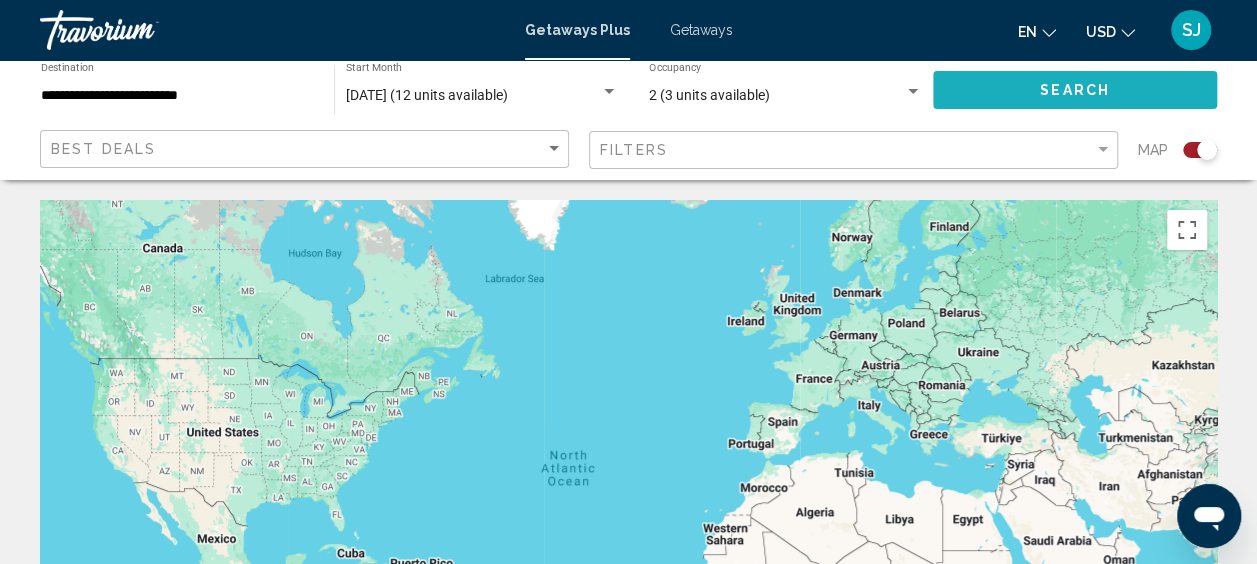 click on "Search" 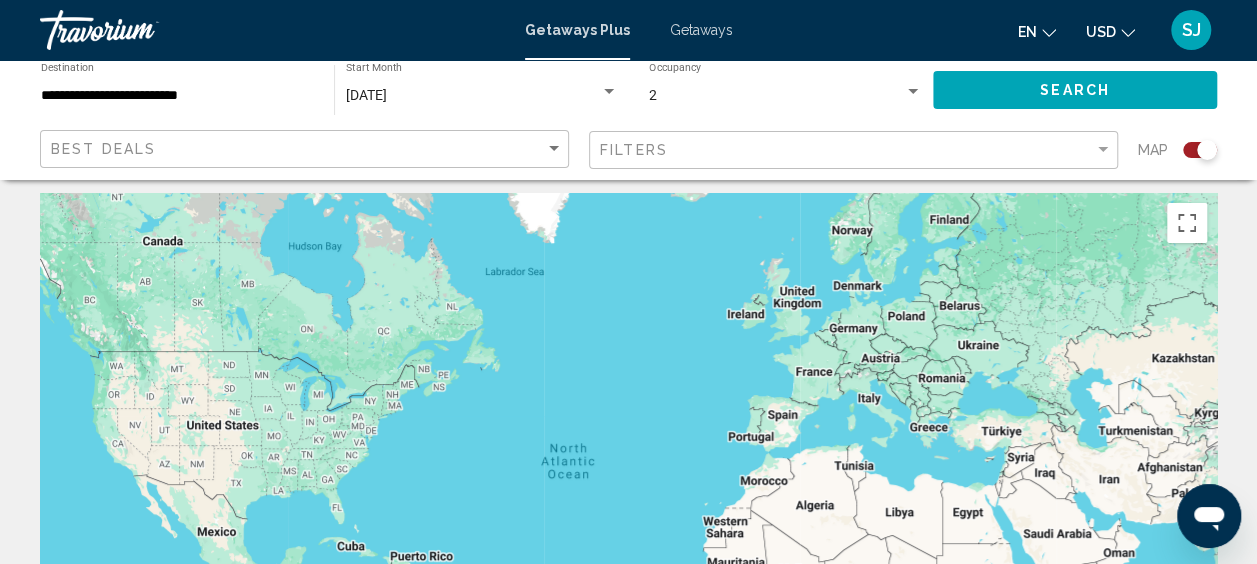 scroll, scrollTop: 0, scrollLeft: 0, axis: both 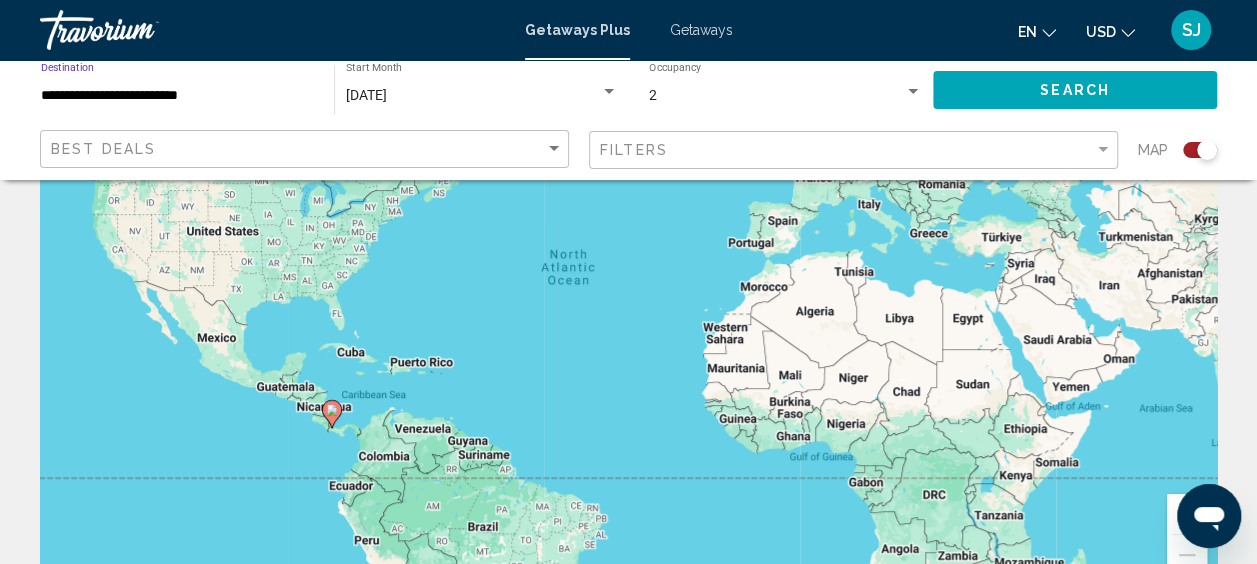 click on "**********" at bounding box center (177, 96) 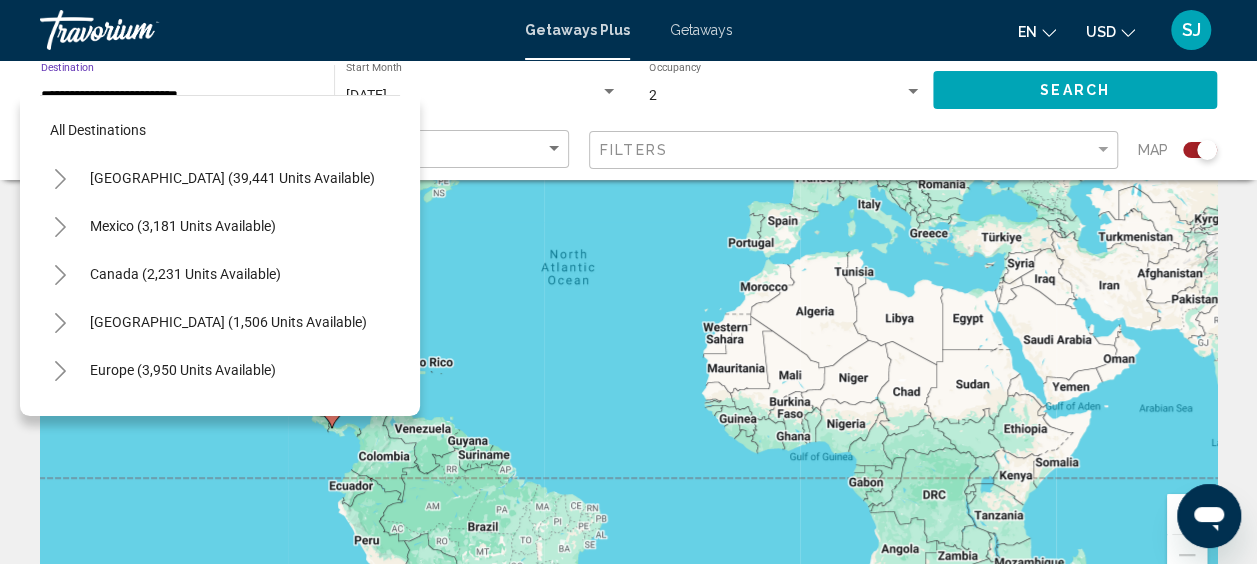 scroll, scrollTop: 462, scrollLeft: 0, axis: vertical 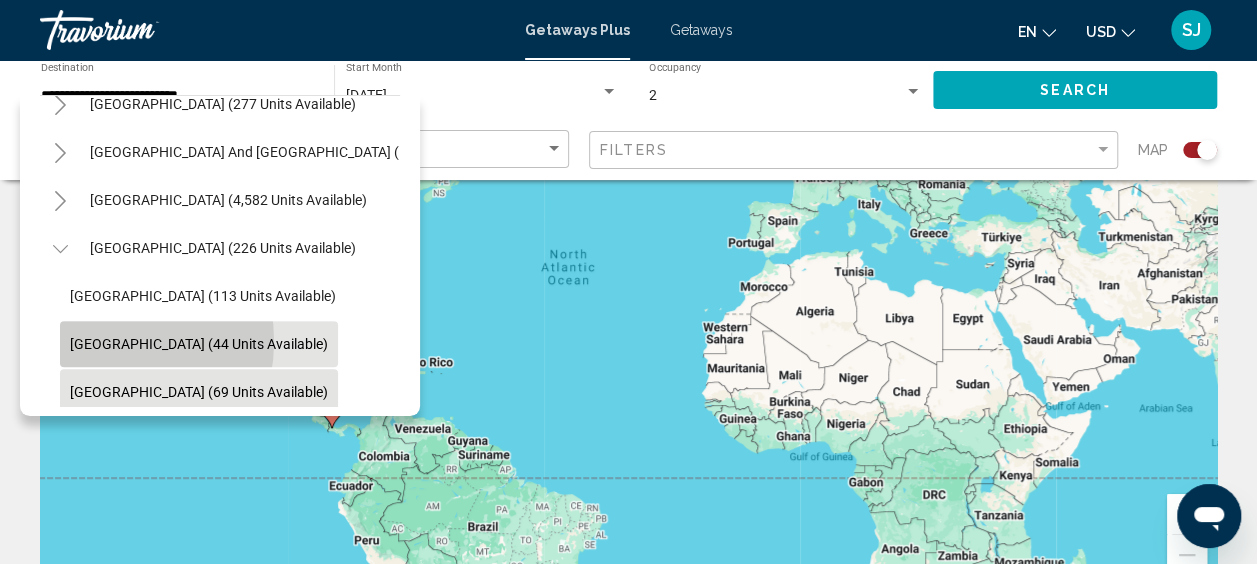 click on "Guatemala (44 units available)" 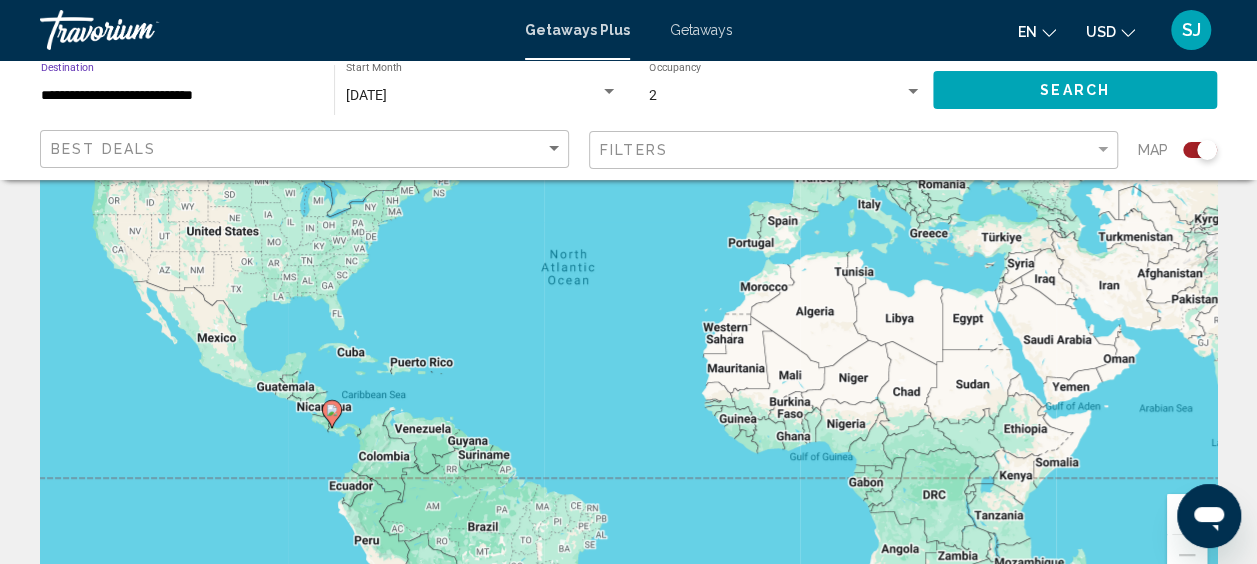 click on "Search" 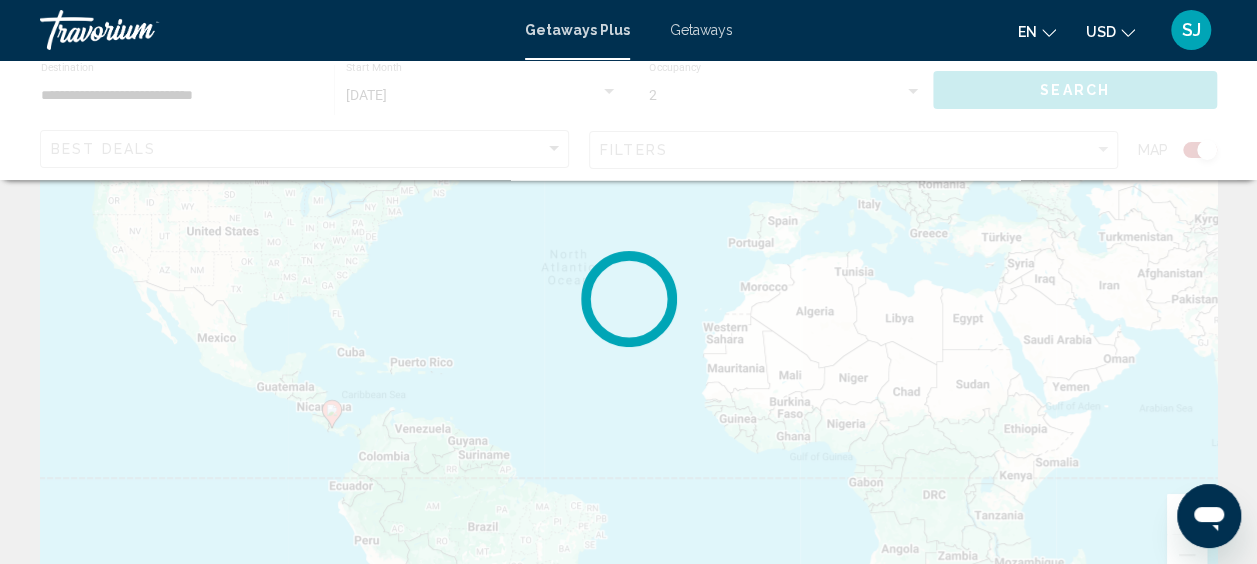 scroll, scrollTop: 0, scrollLeft: 0, axis: both 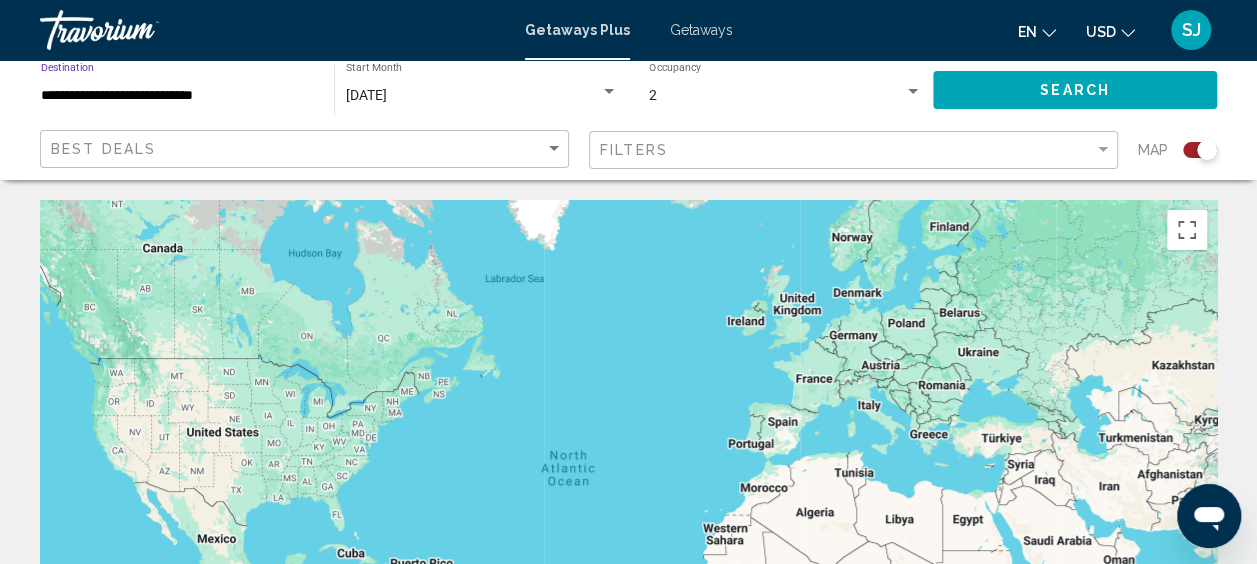 click on "**********" at bounding box center [177, 96] 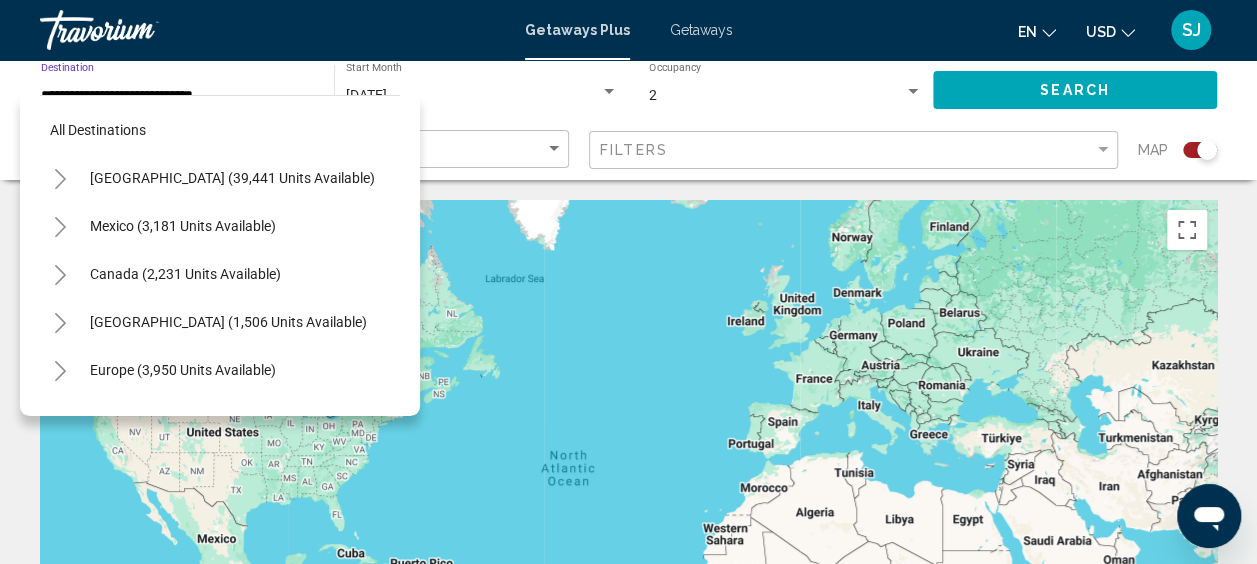 scroll, scrollTop: 414, scrollLeft: 0, axis: vertical 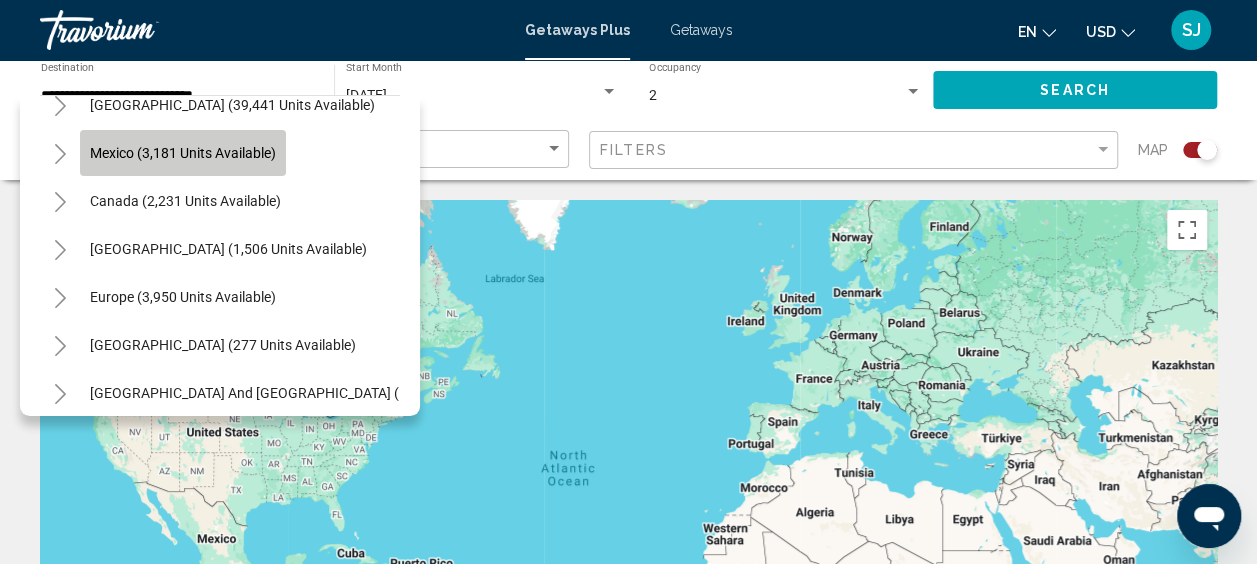 click on "Mexico (3,181 units available)" 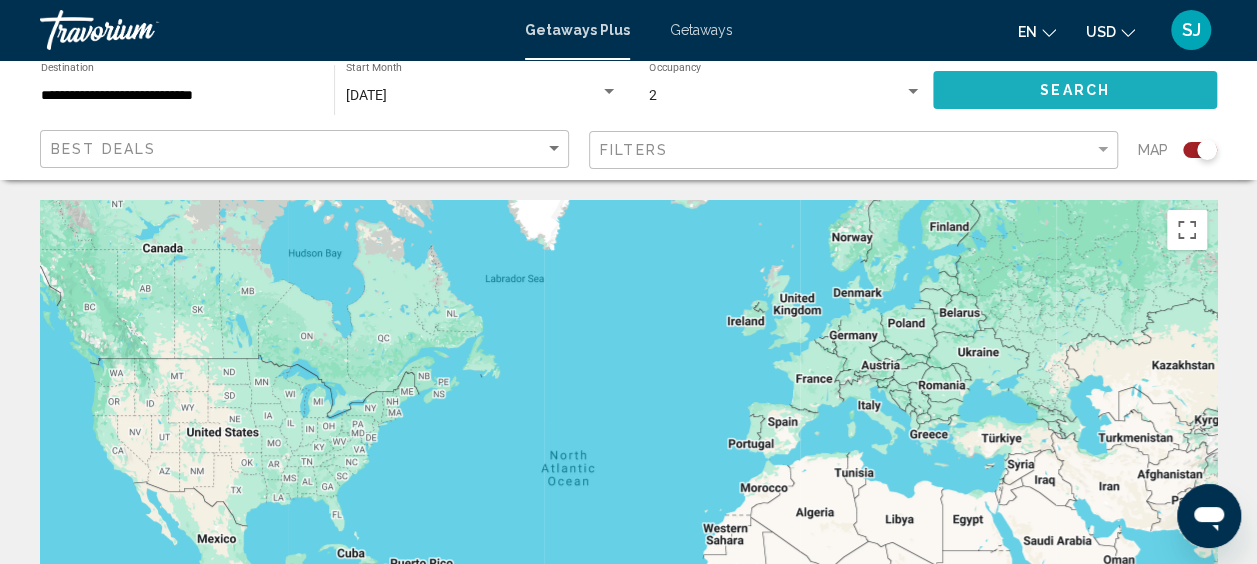 click on "Search" 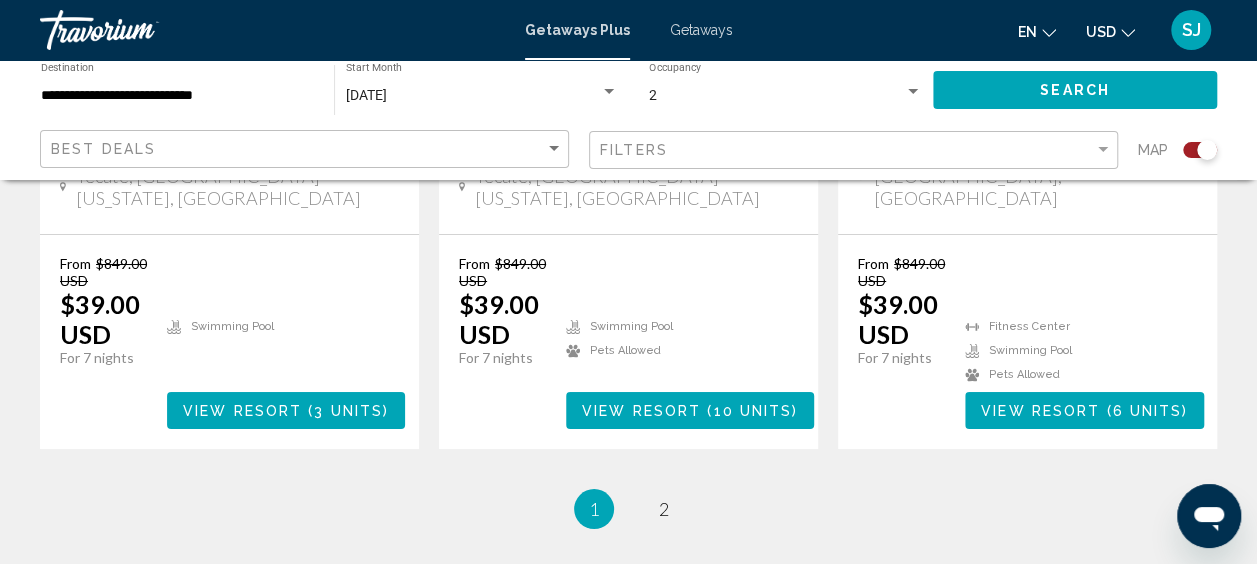 scroll, scrollTop: 3330, scrollLeft: 0, axis: vertical 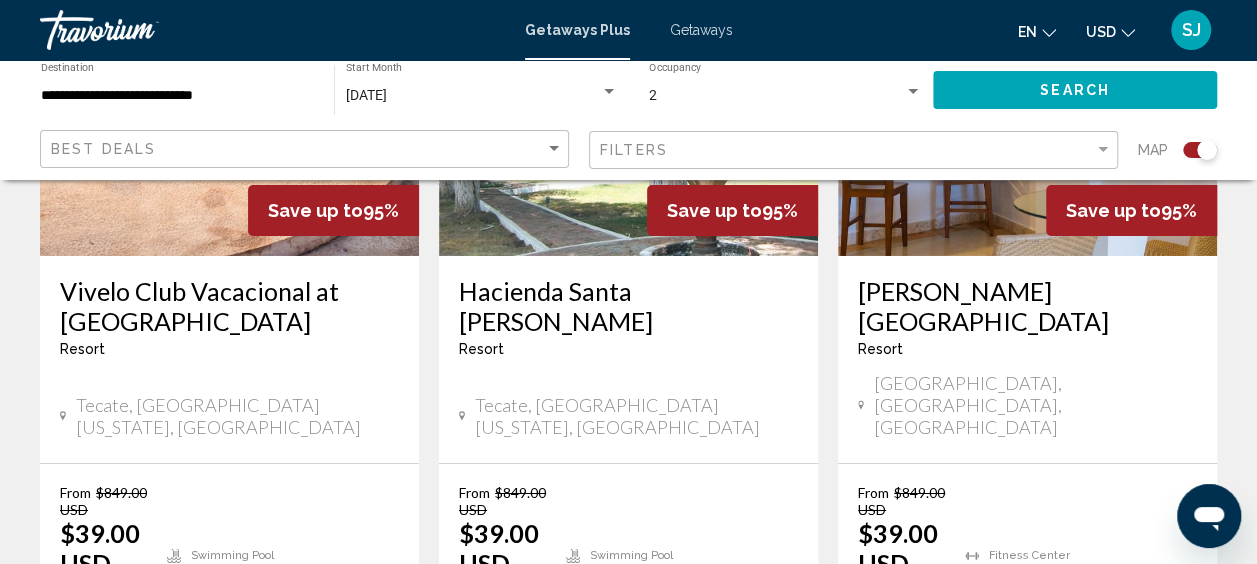 click on "page  2" at bounding box center [663, 738] 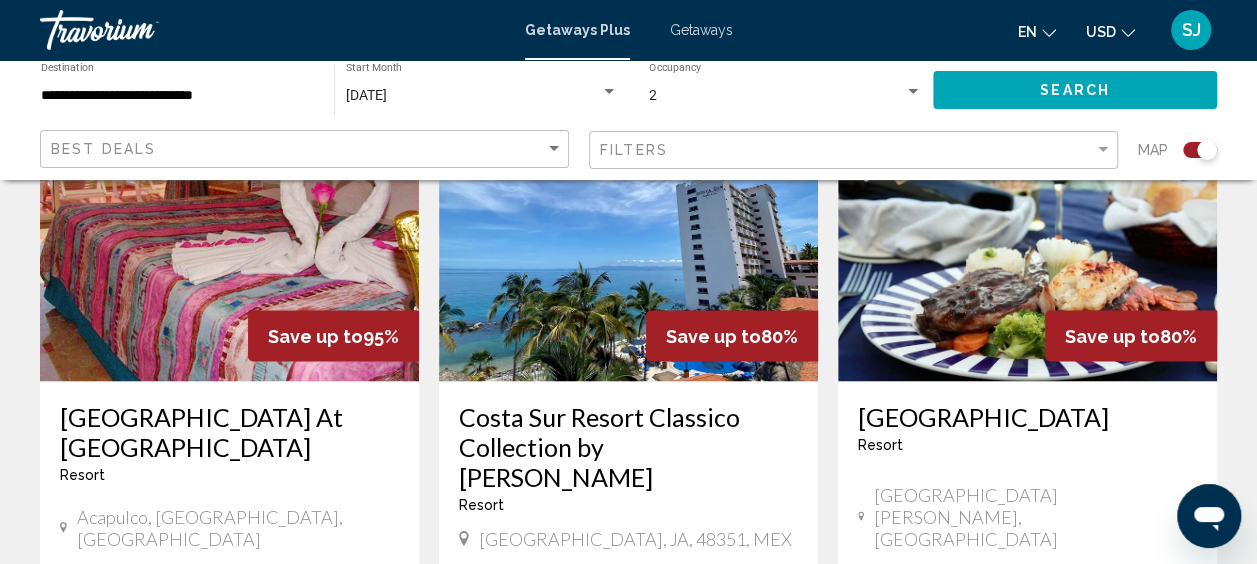 scroll, scrollTop: 1616, scrollLeft: 0, axis: vertical 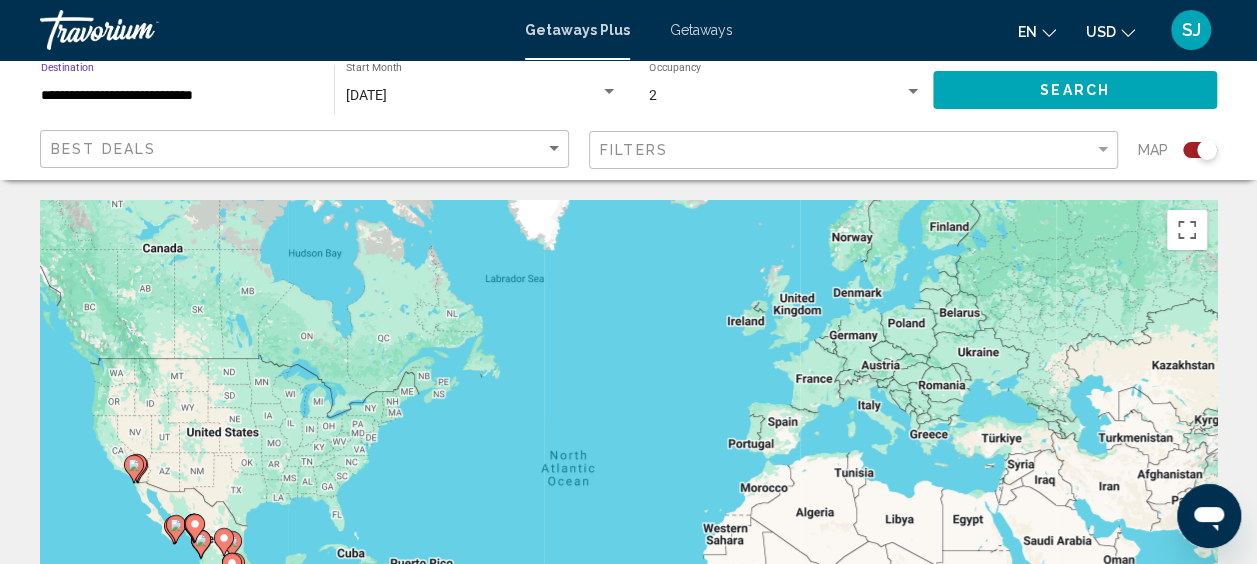 click on "**********" at bounding box center (177, 96) 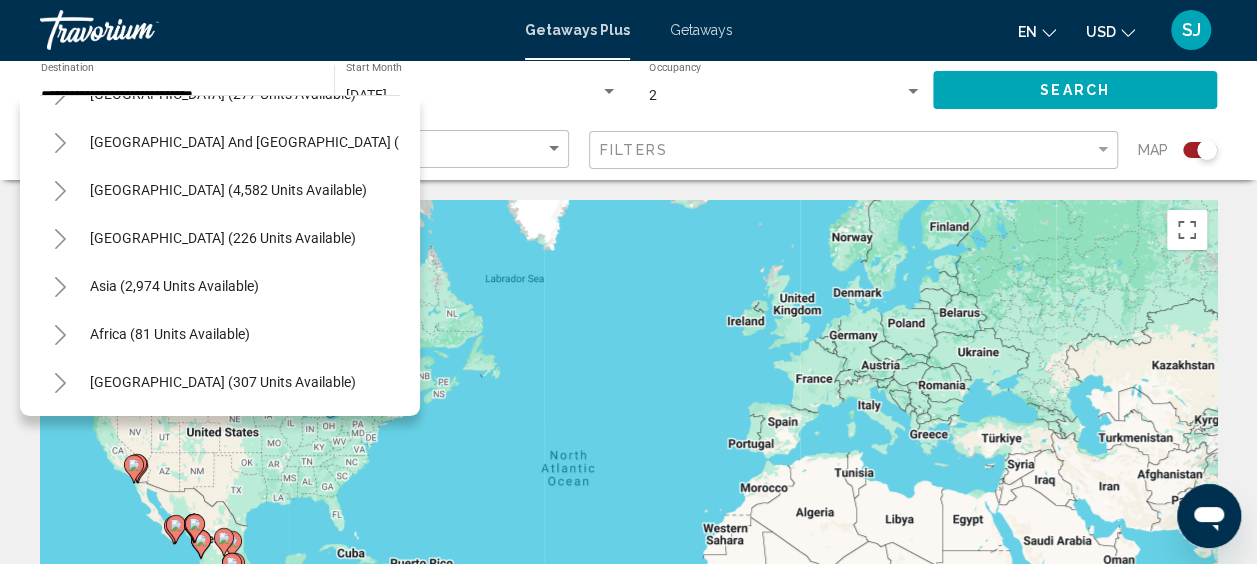 scroll, scrollTop: 0, scrollLeft: 0, axis: both 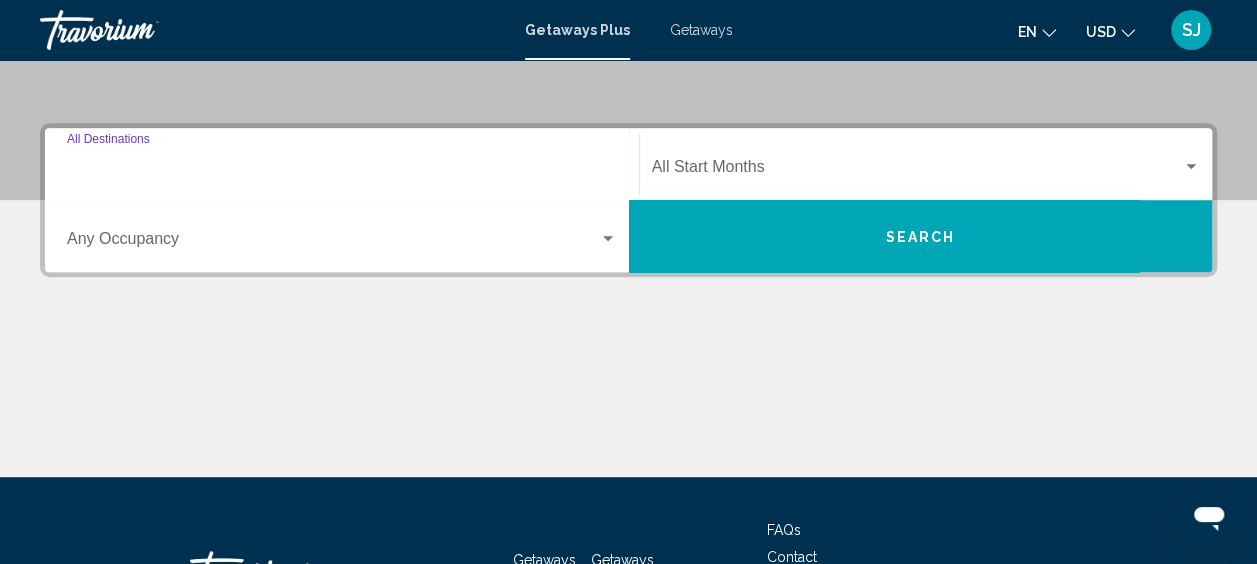 click on "Destination All Destinations" at bounding box center (342, 171) 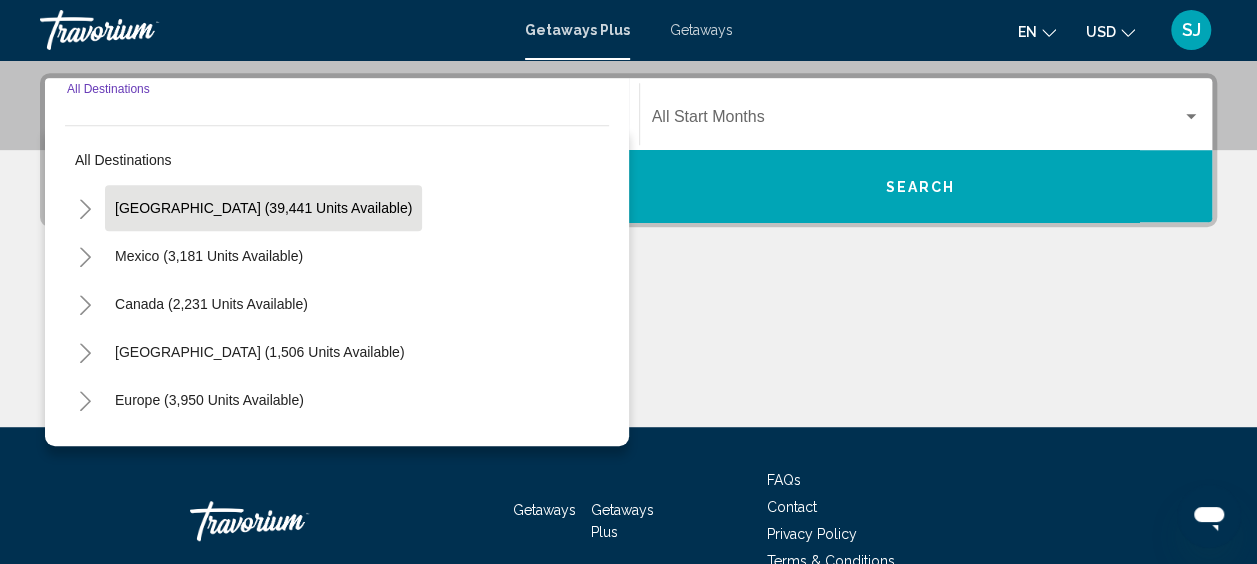 scroll, scrollTop: 458, scrollLeft: 0, axis: vertical 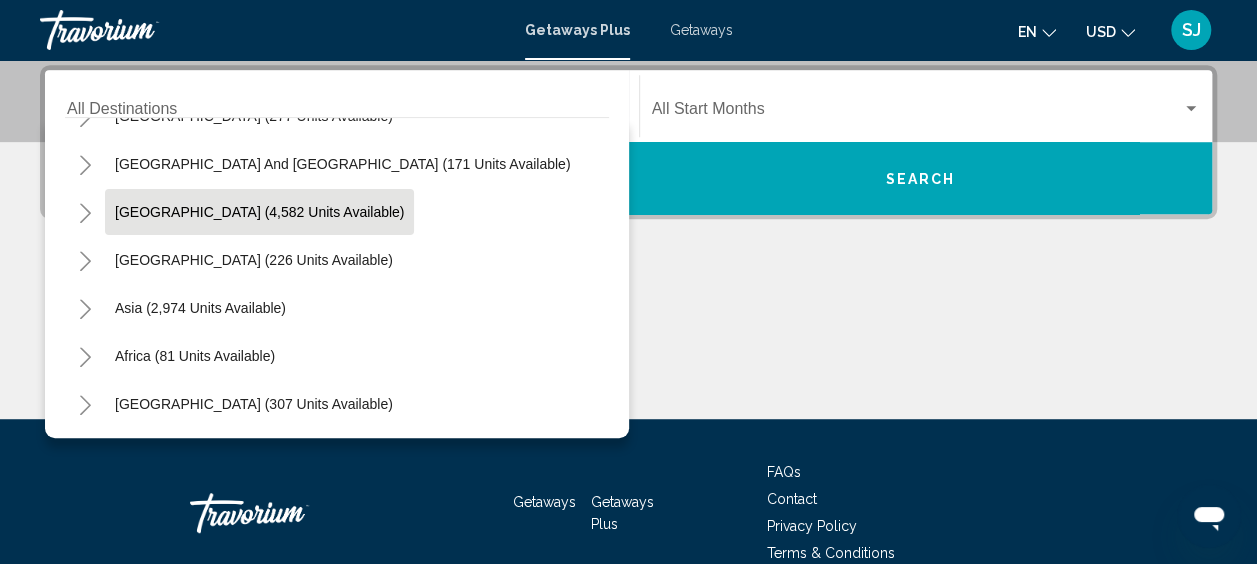 drag, startPoint x: 158, startPoint y: 256, endPoint x: 166, endPoint y: 221, distance: 35.902645 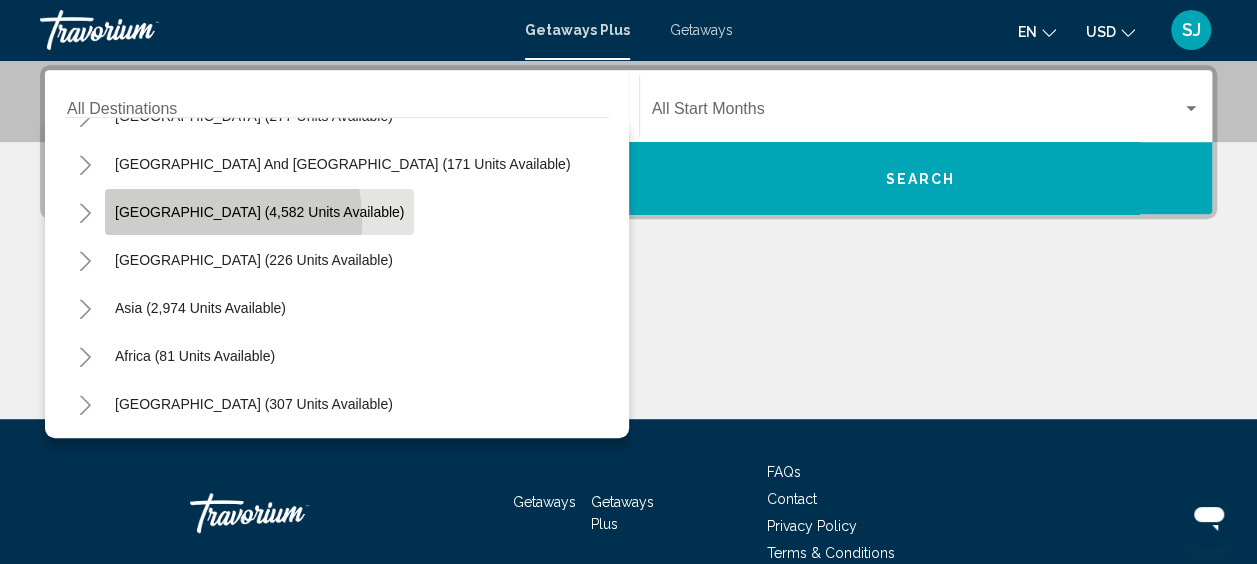 click on "[GEOGRAPHIC_DATA] (4,582 units available)" 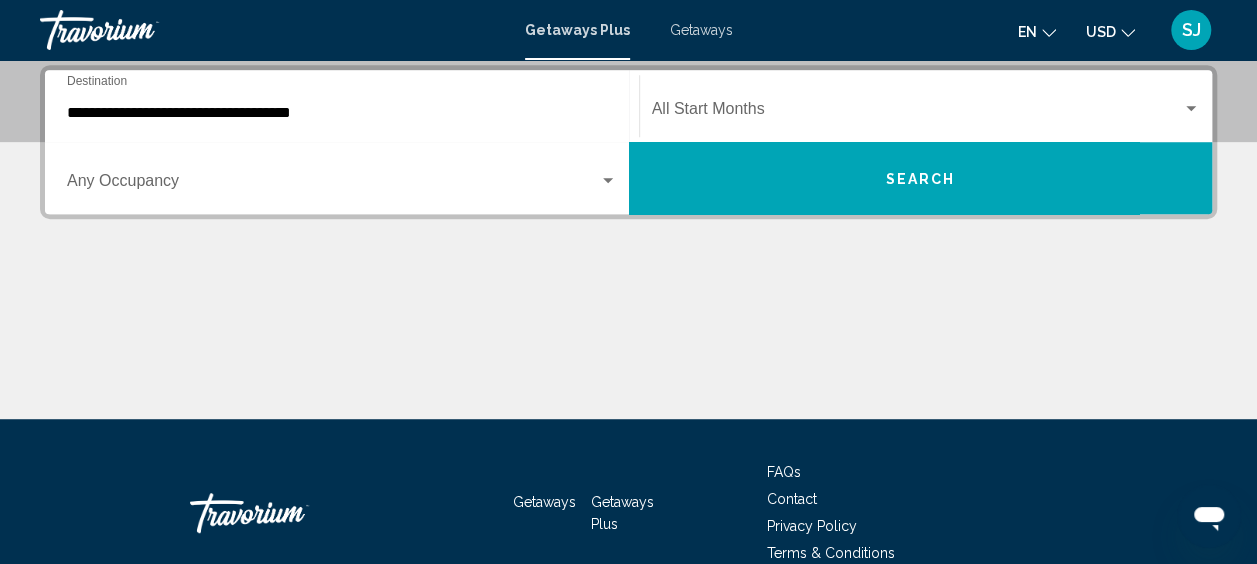 click on "Occupancy Any Occupancy" at bounding box center [342, 178] 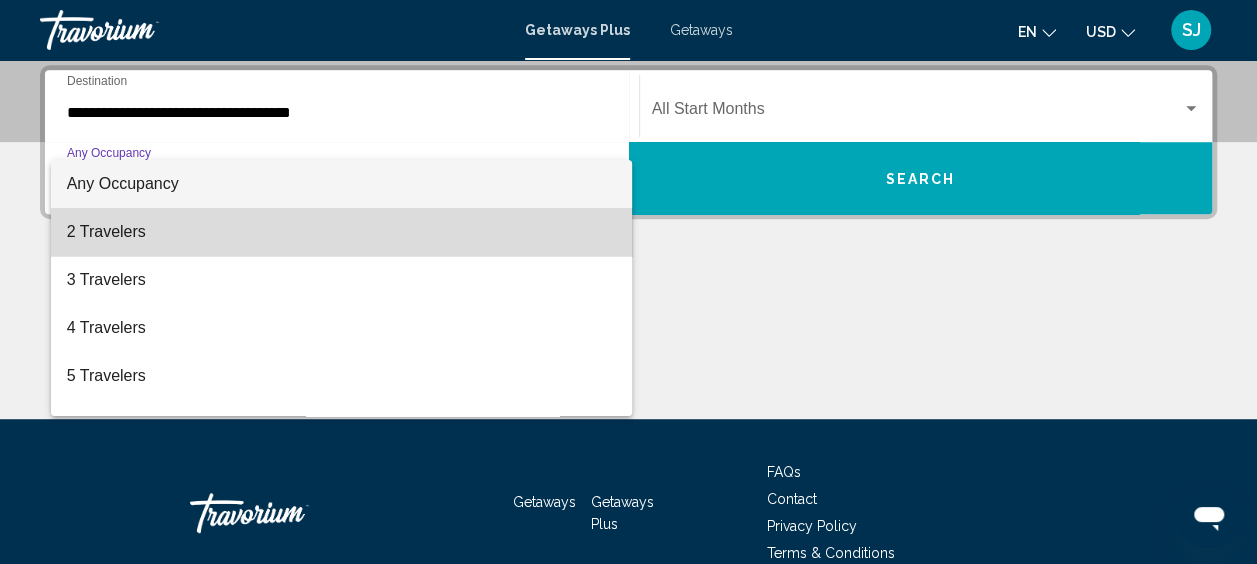 click on "2 Travelers" at bounding box center (342, 232) 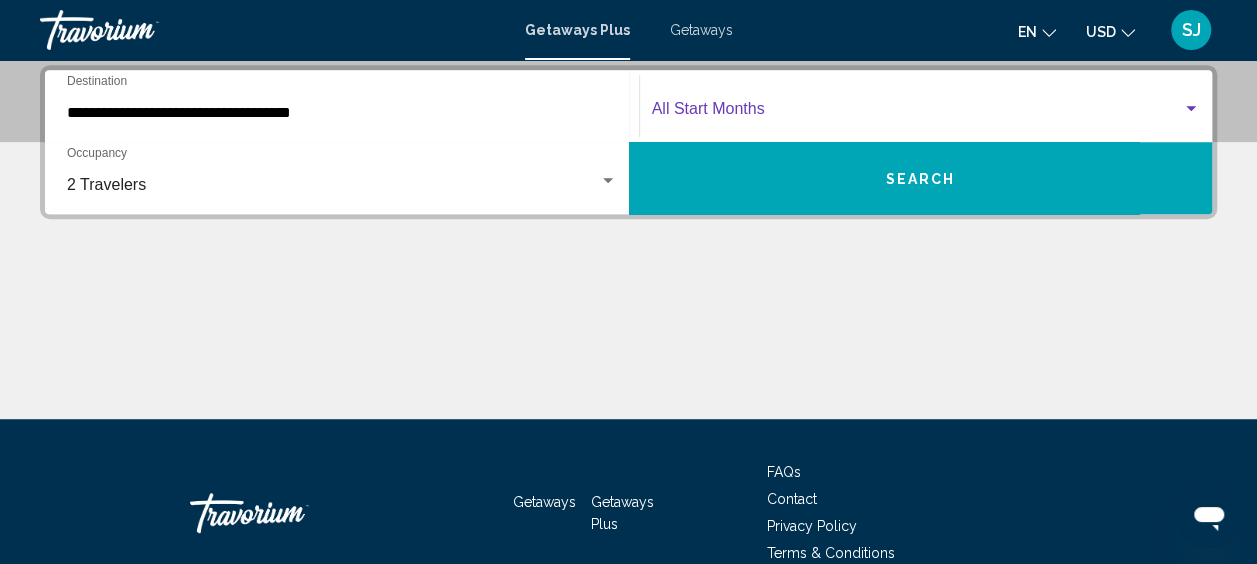 click at bounding box center (1191, 109) 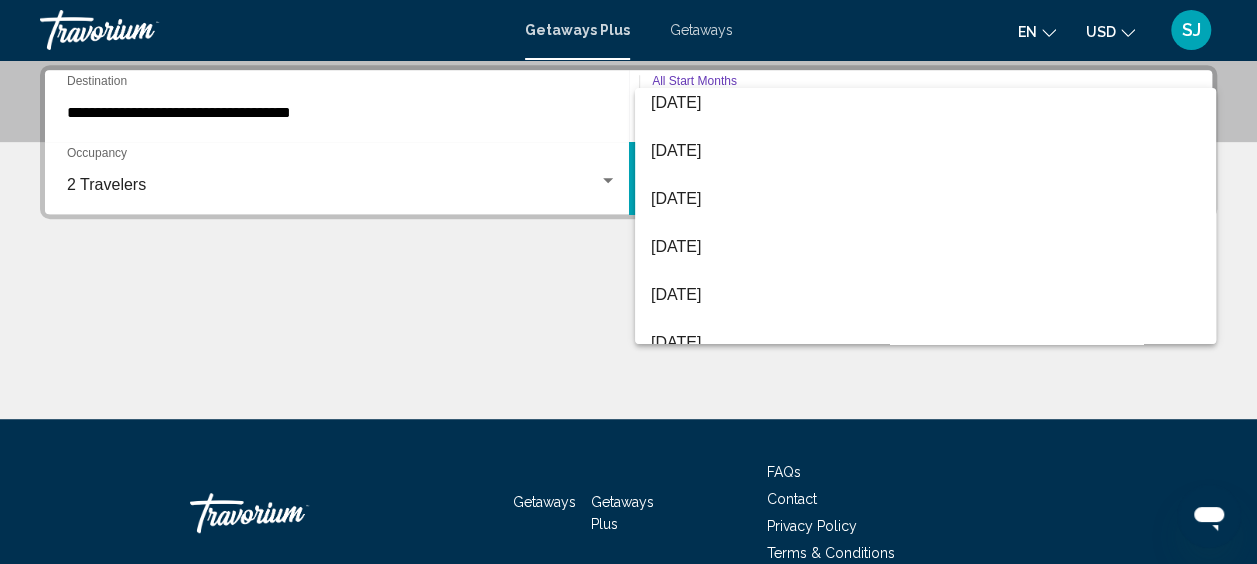 scroll, scrollTop: 218, scrollLeft: 0, axis: vertical 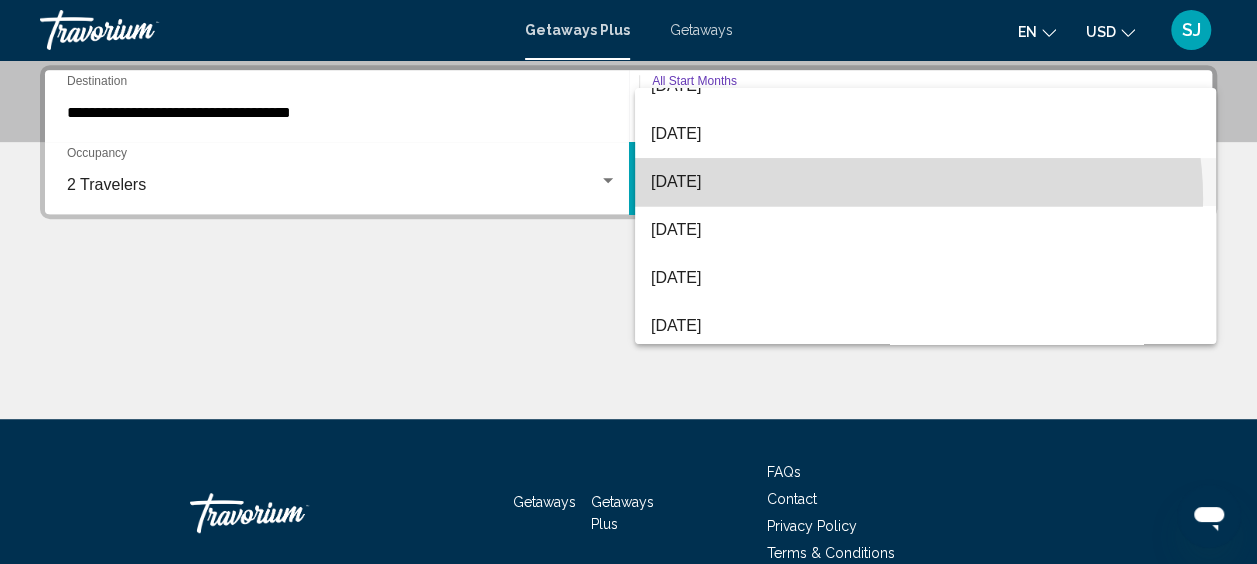 click on "[DATE]" at bounding box center [925, 182] 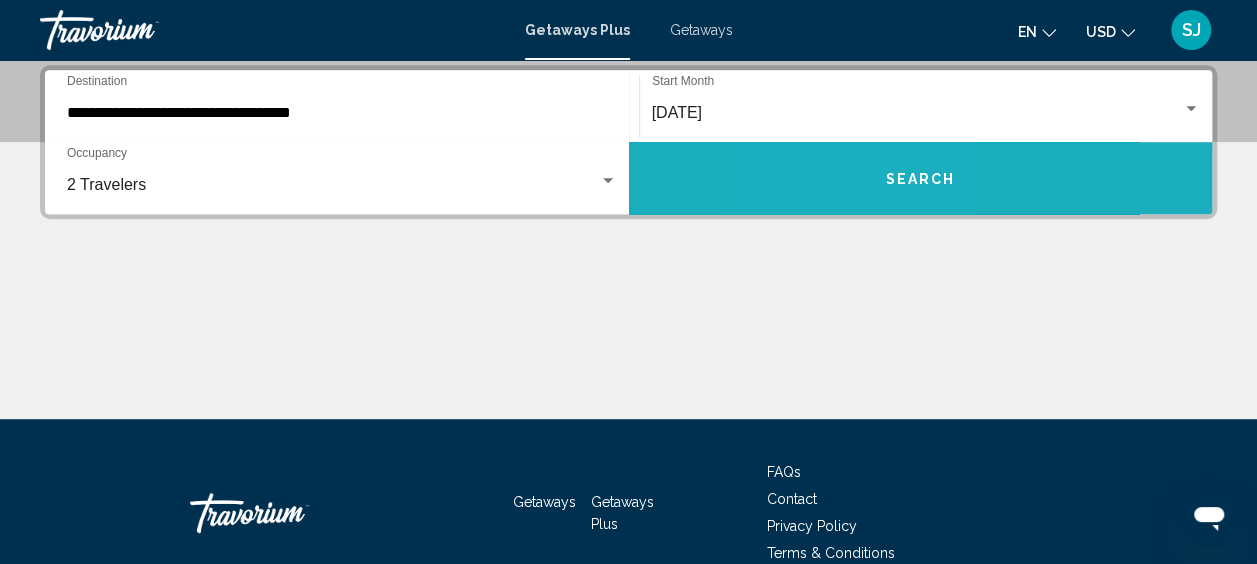 click on "Search" at bounding box center [921, 178] 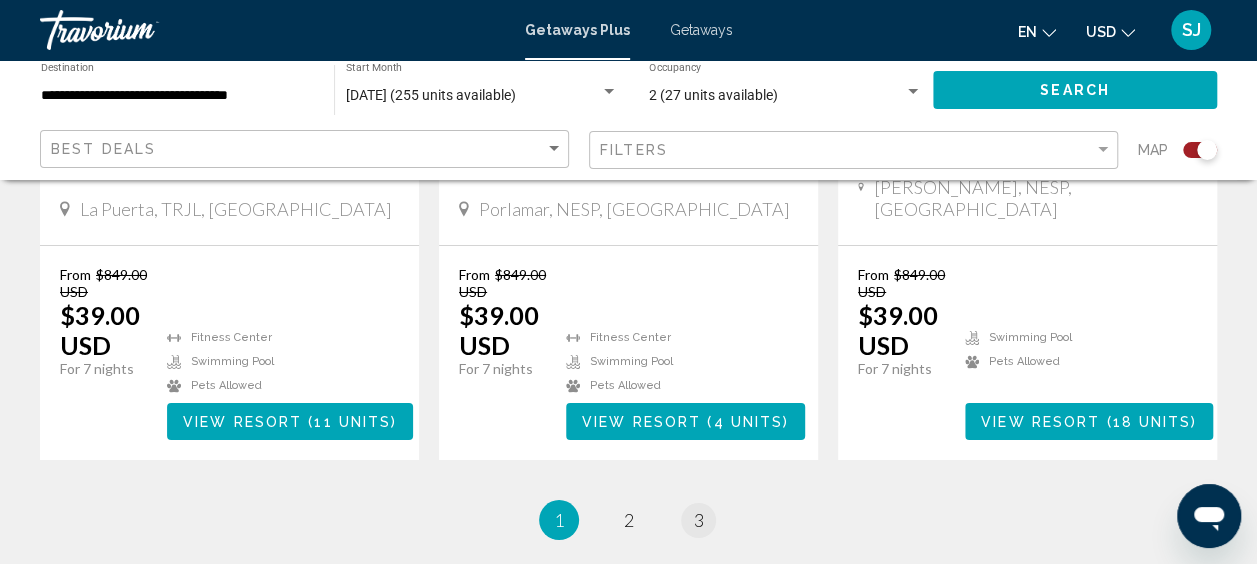 scroll, scrollTop: 3300, scrollLeft: 0, axis: vertical 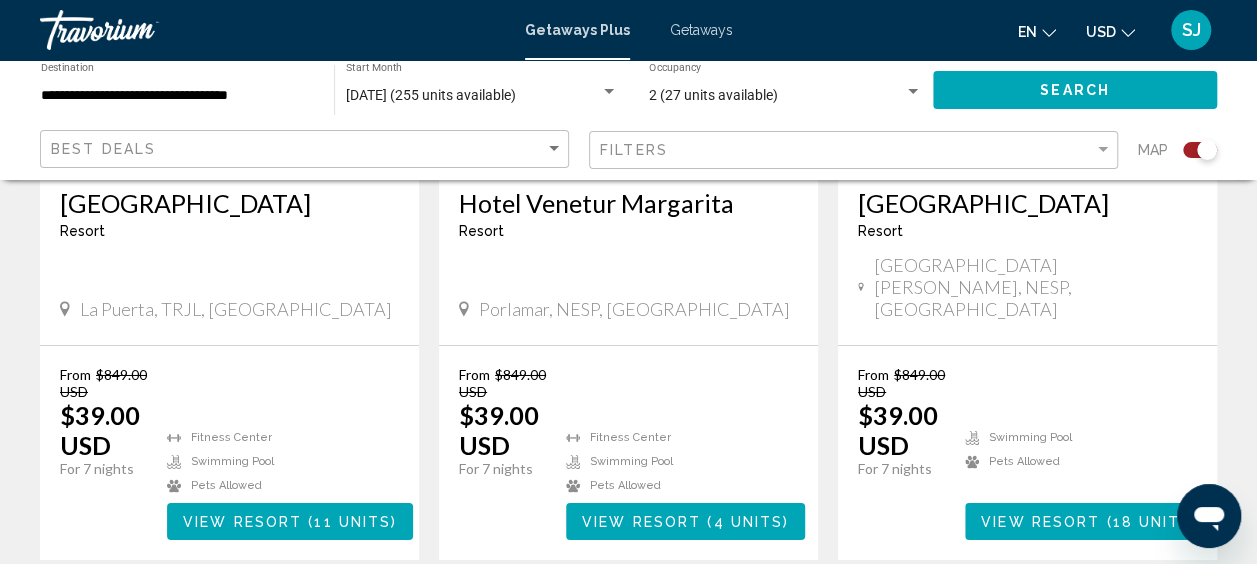 click on "page  3" at bounding box center [698, 620] 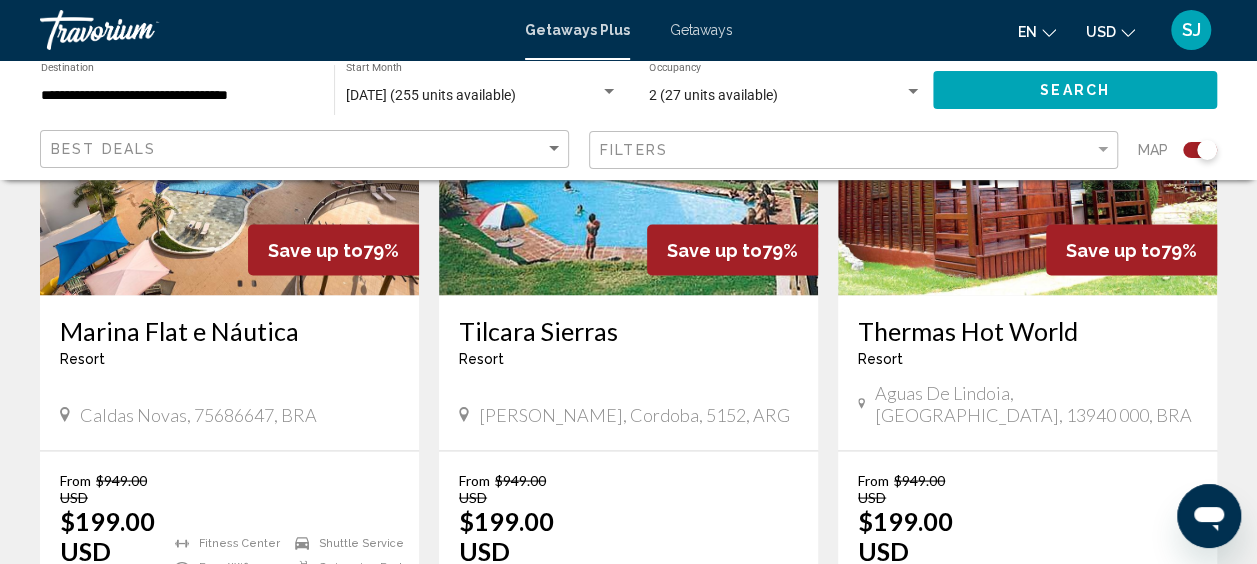 scroll, scrollTop: 1600, scrollLeft: 0, axis: vertical 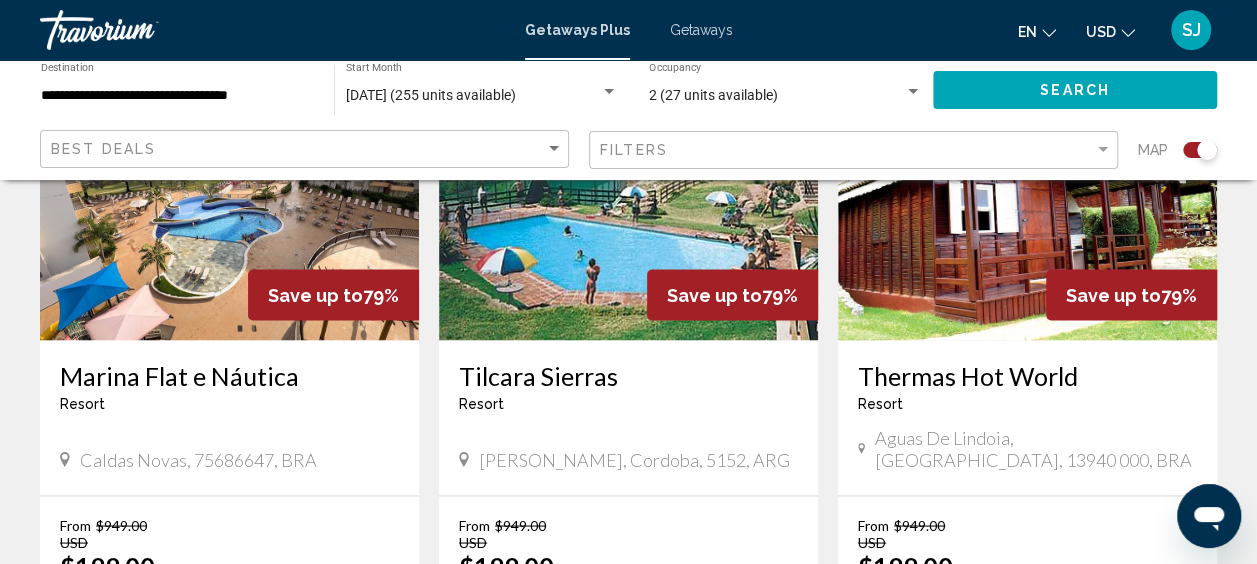click on "Getaways" at bounding box center (701, 30) 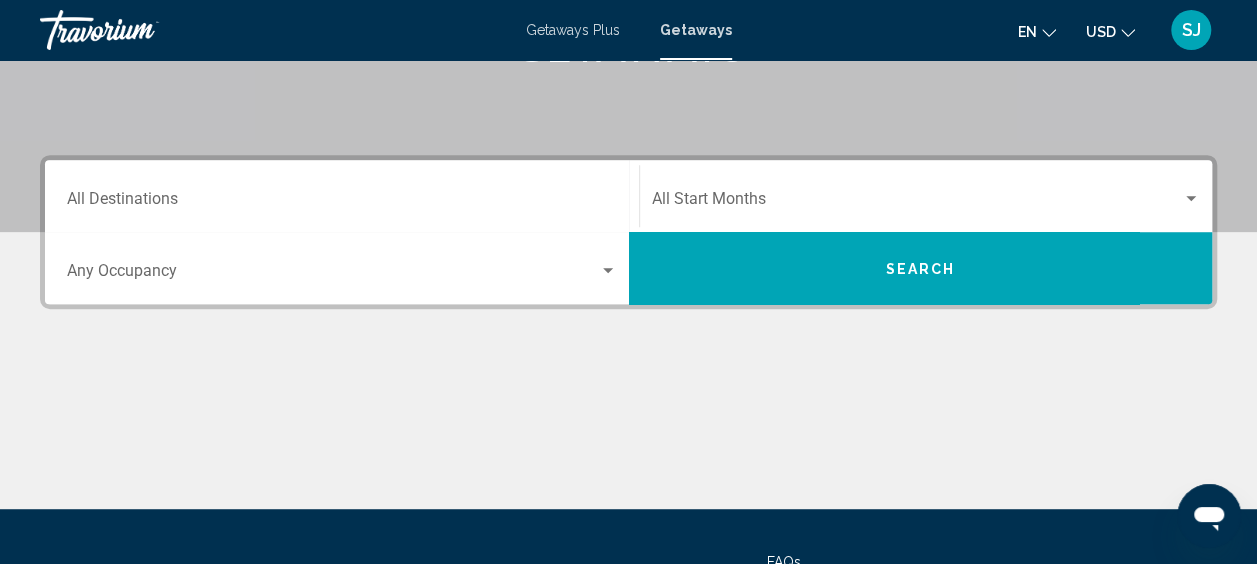 scroll, scrollTop: 500, scrollLeft: 0, axis: vertical 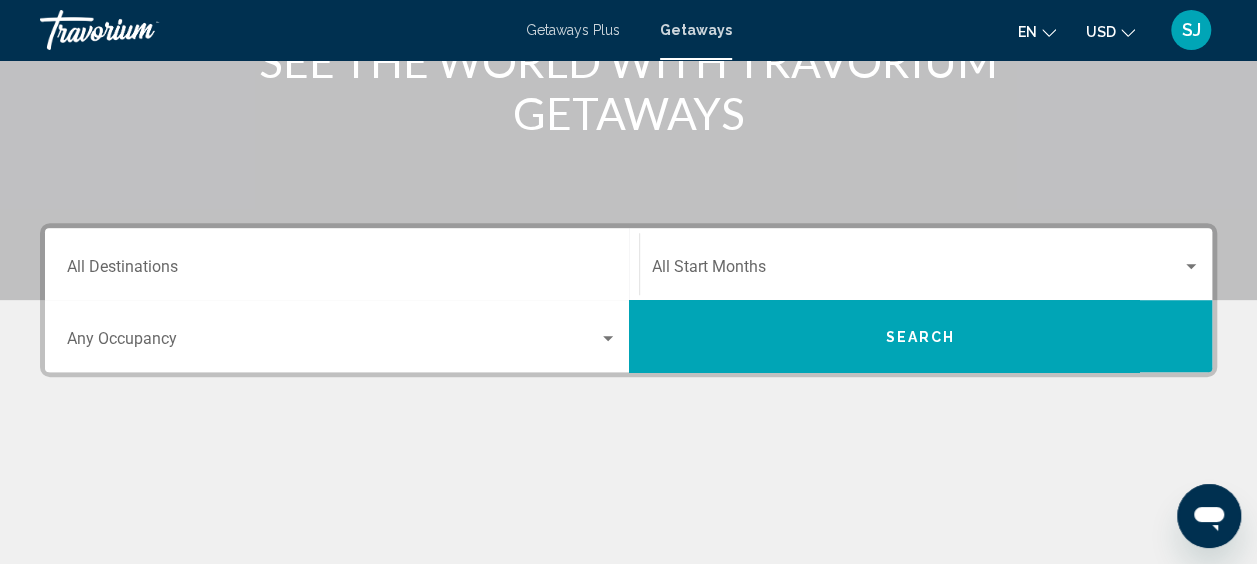 click on "Destination All Destinations" at bounding box center (342, 271) 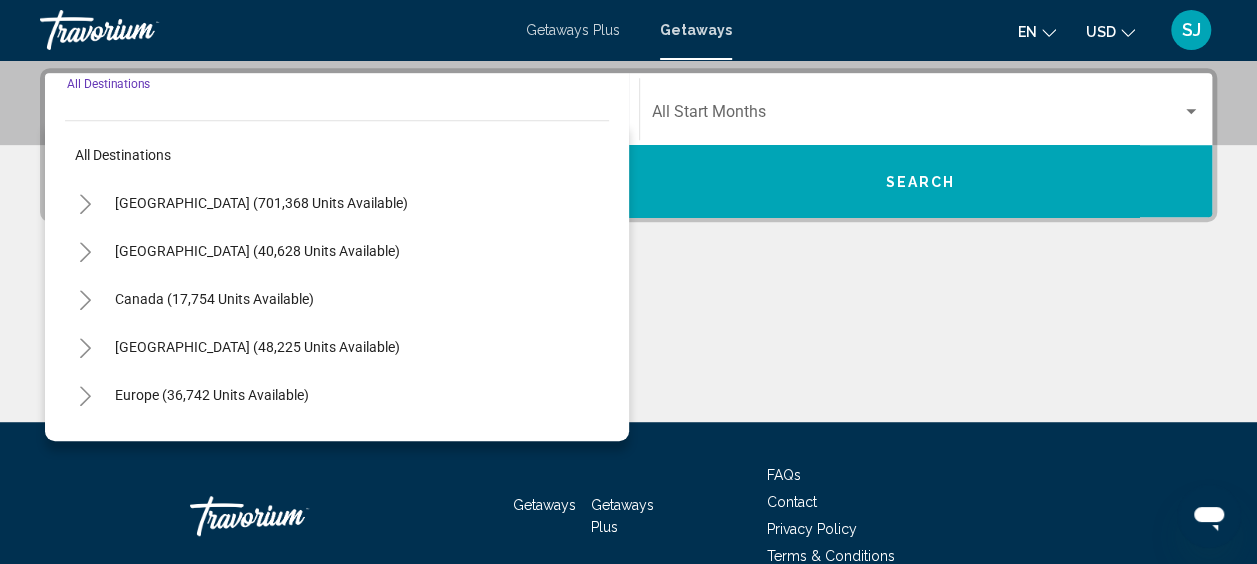 scroll, scrollTop: 458, scrollLeft: 0, axis: vertical 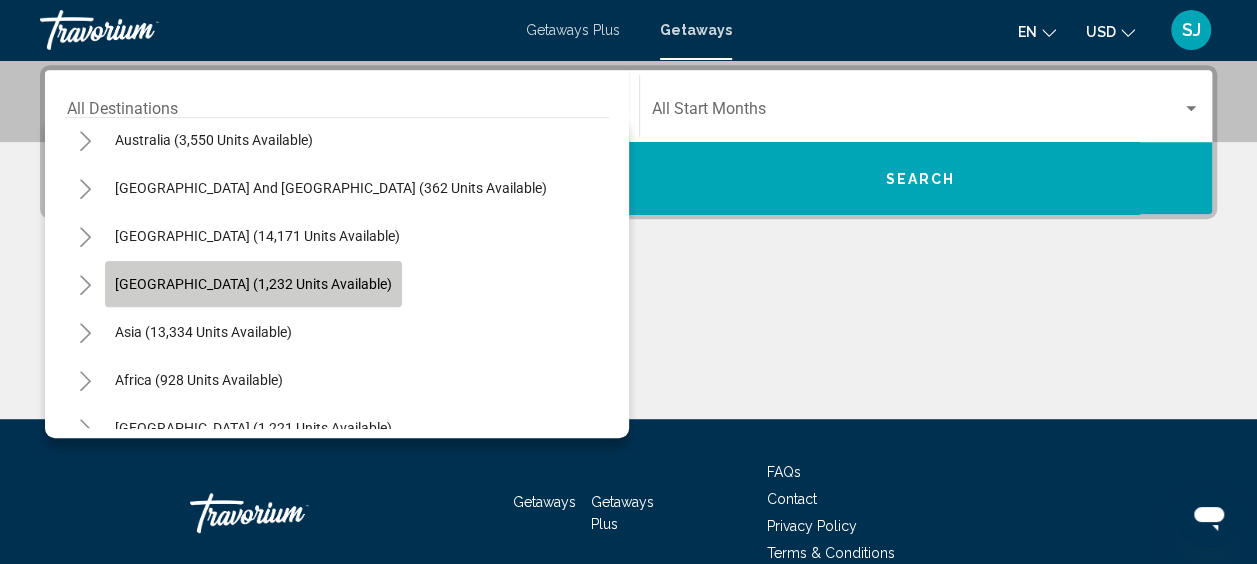 click on "[GEOGRAPHIC_DATA] (1,232 units available)" 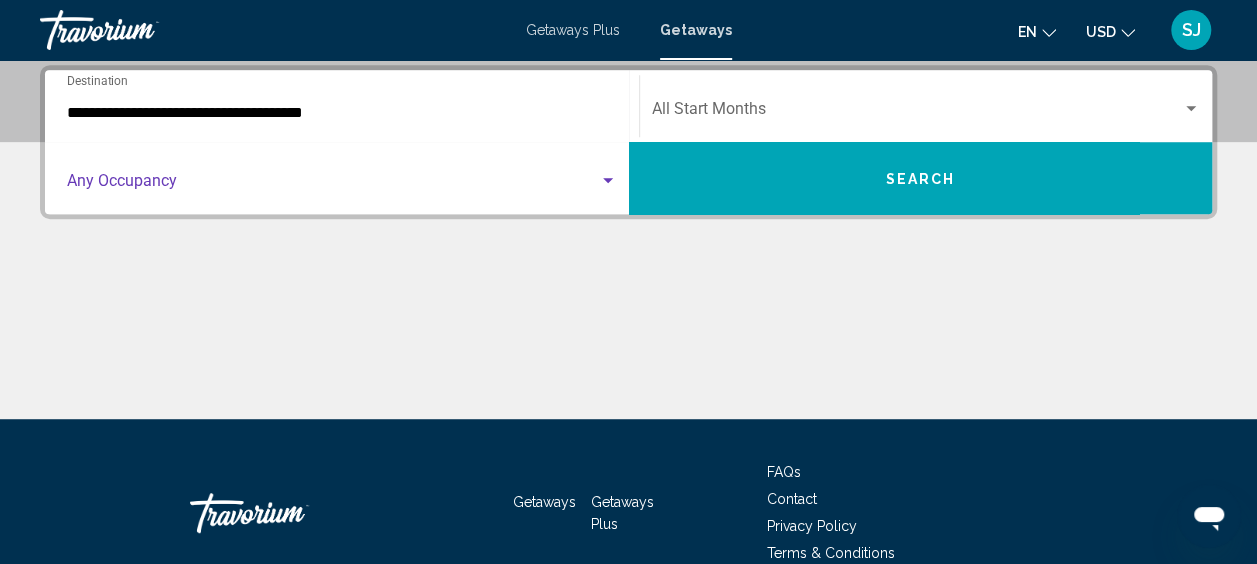 click at bounding box center [608, 181] 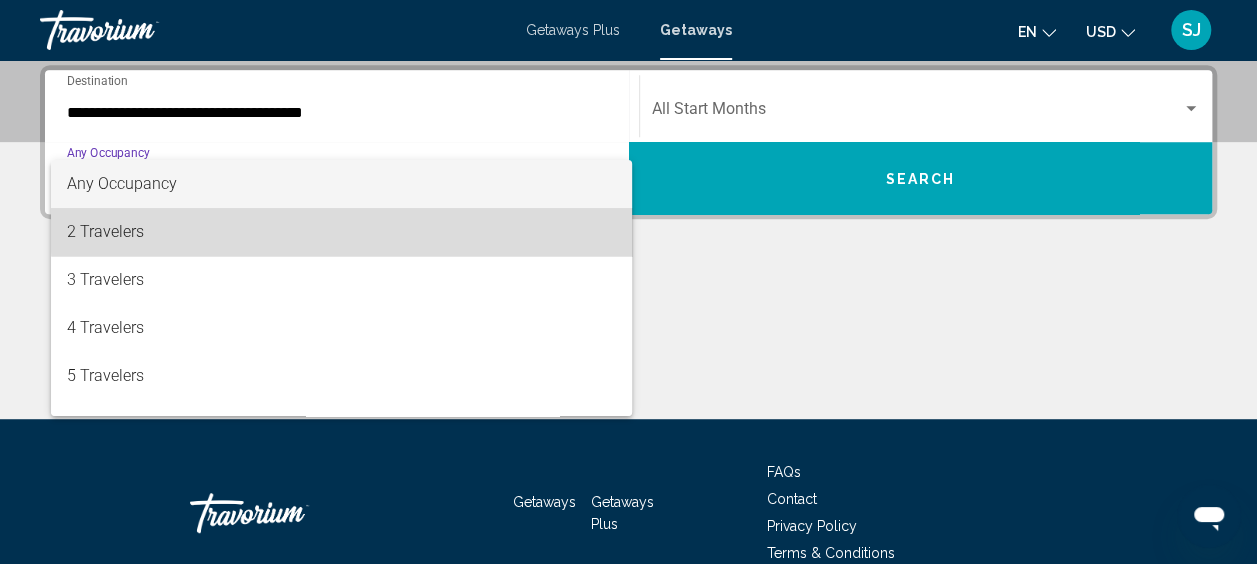 click on "2 Travelers" at bounding box center (342, 232) 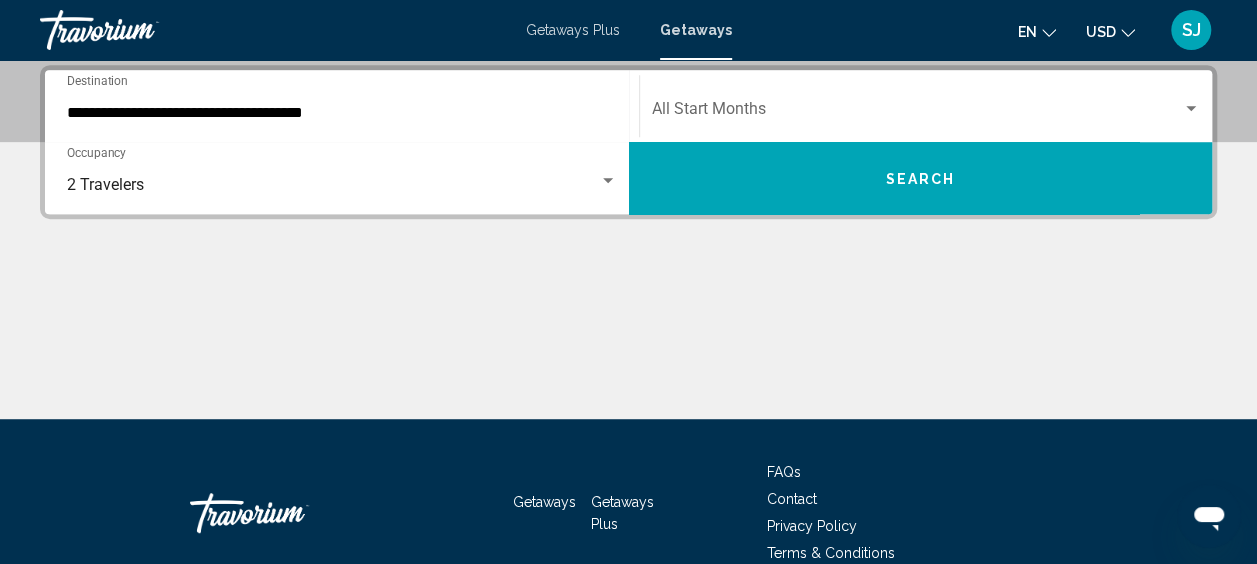 click on "Start Month All Start Months" 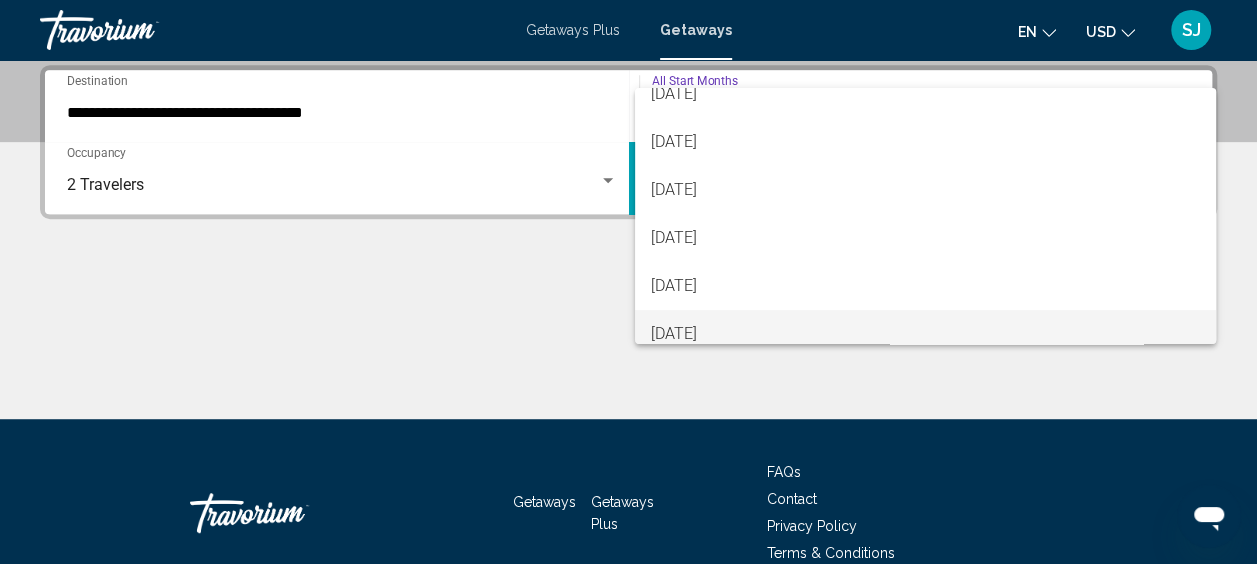 scroll, scrollTop: 300, scrollLeft: 0, axis: vertical 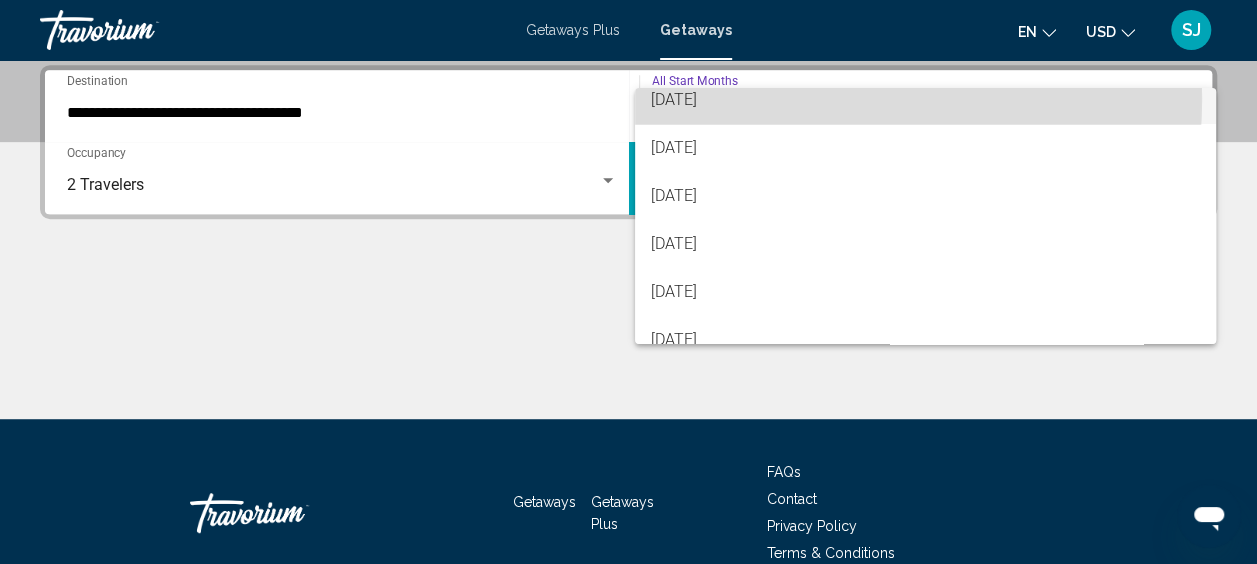click on "[DATE]" at bounding box center [925, 100] 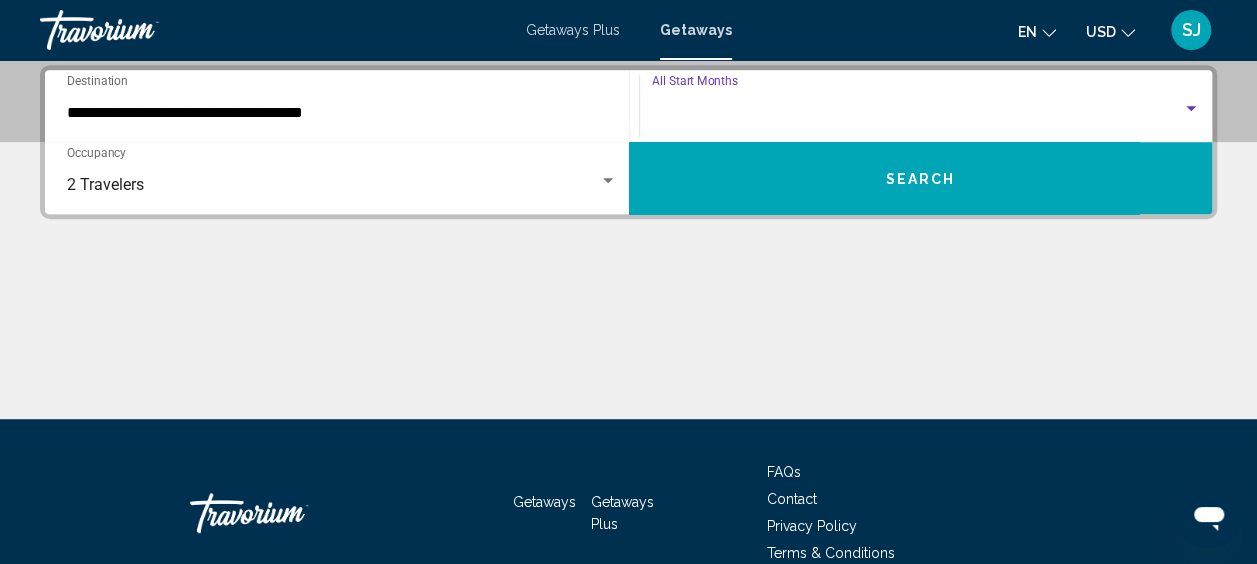 scroll, scrollTop: 288, scrollLeft: 0, axis: vertical 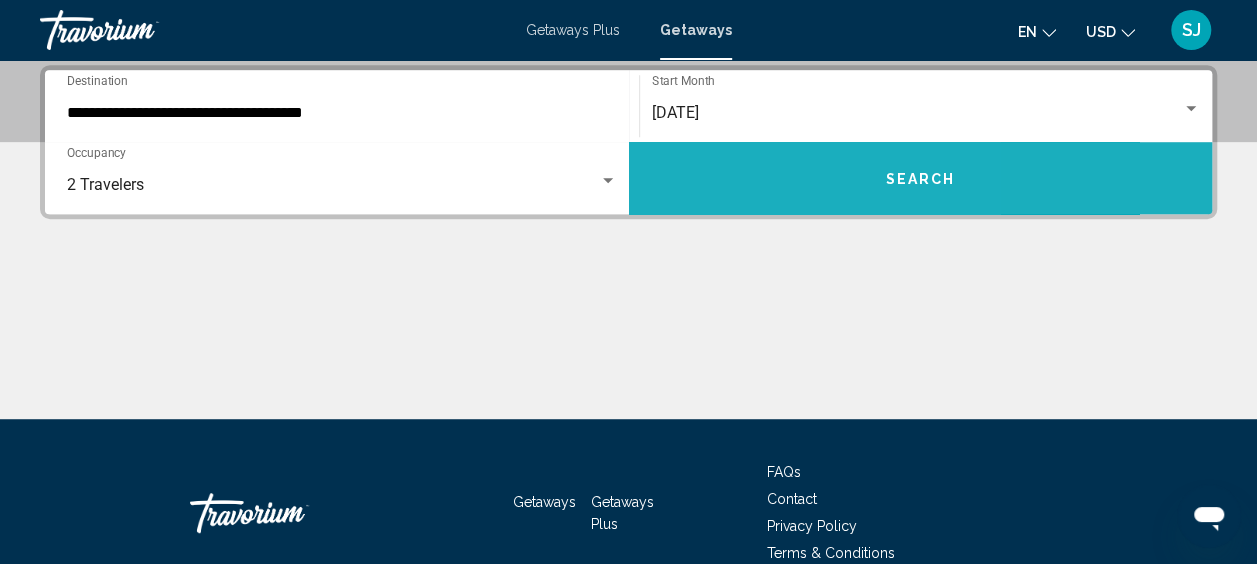 click on "Search" at bounding box center (921, 178) 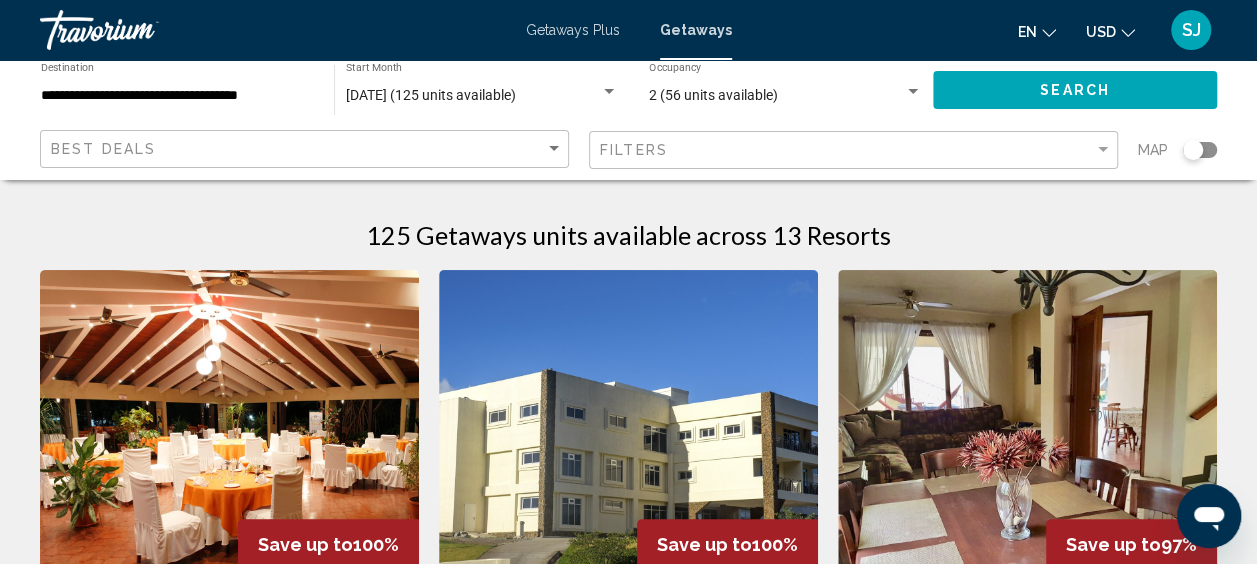 drag, startPoint x: 761, startPoint y: 297, endPoint x: 743, endPoint y: 366, distance: 71.30919 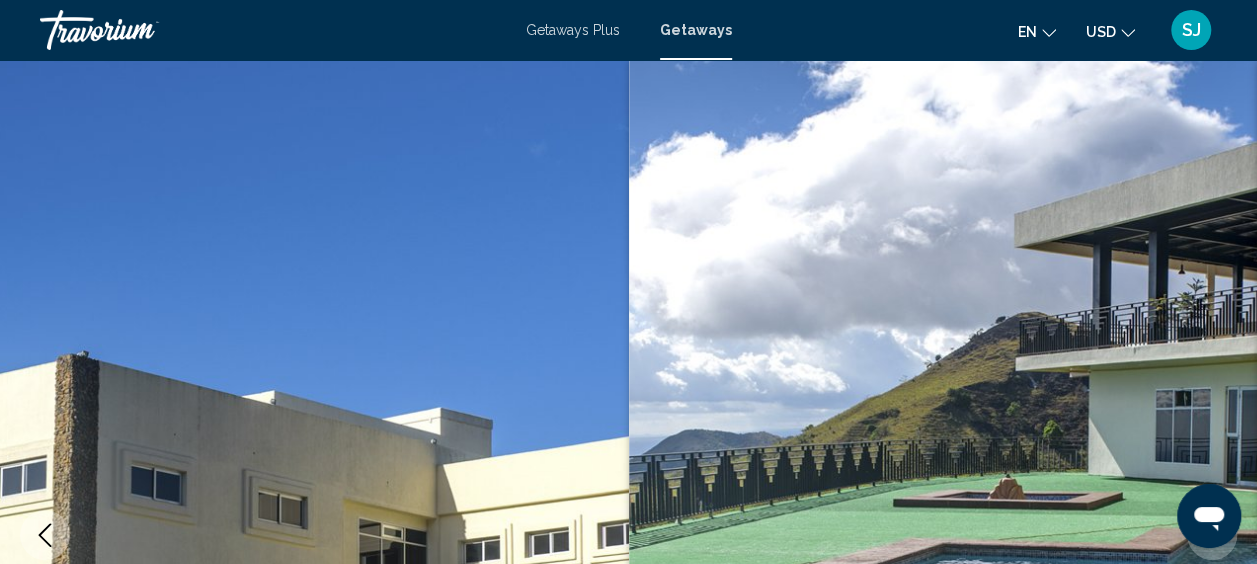 scroll, scrollTop: 252, scrollLeft: 0, axis: vertical 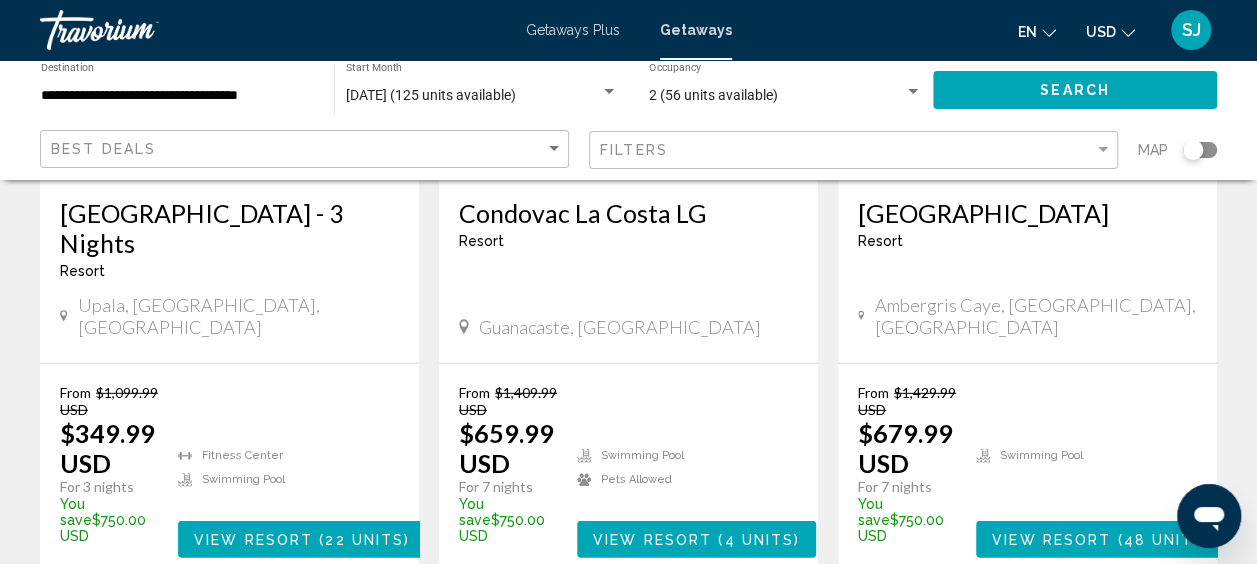 drag, startPoint x: 1068, startPoint y: 307, endPoint x: 653, endPoint y: 454, distance: 440.26584 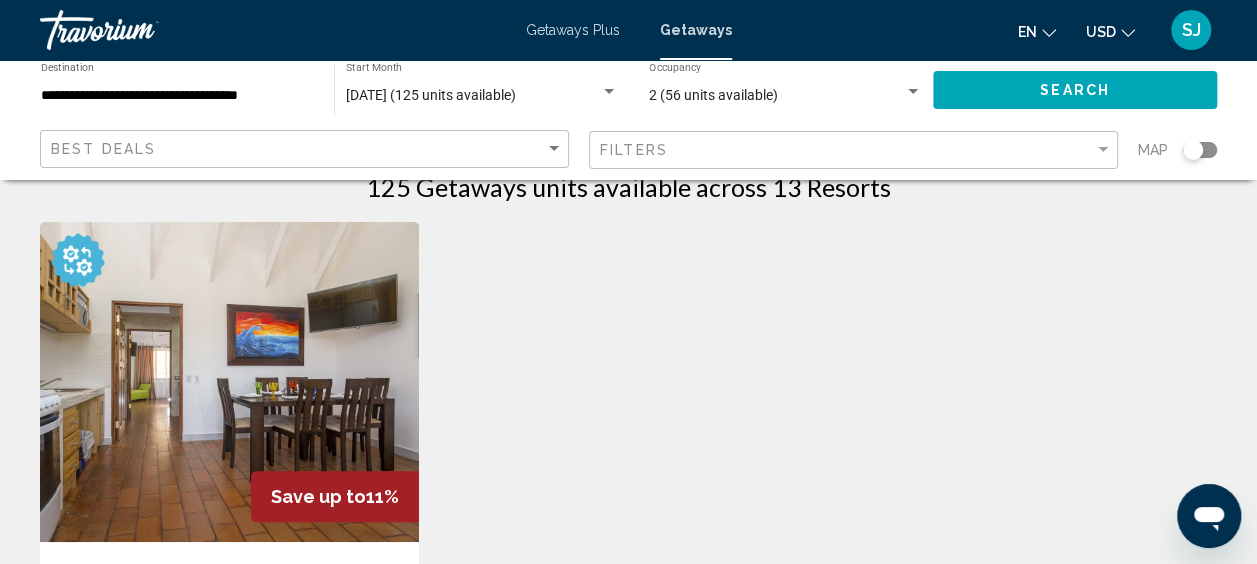 scroll, scrollTop: 0, scrollLeft: 0, axis: both 